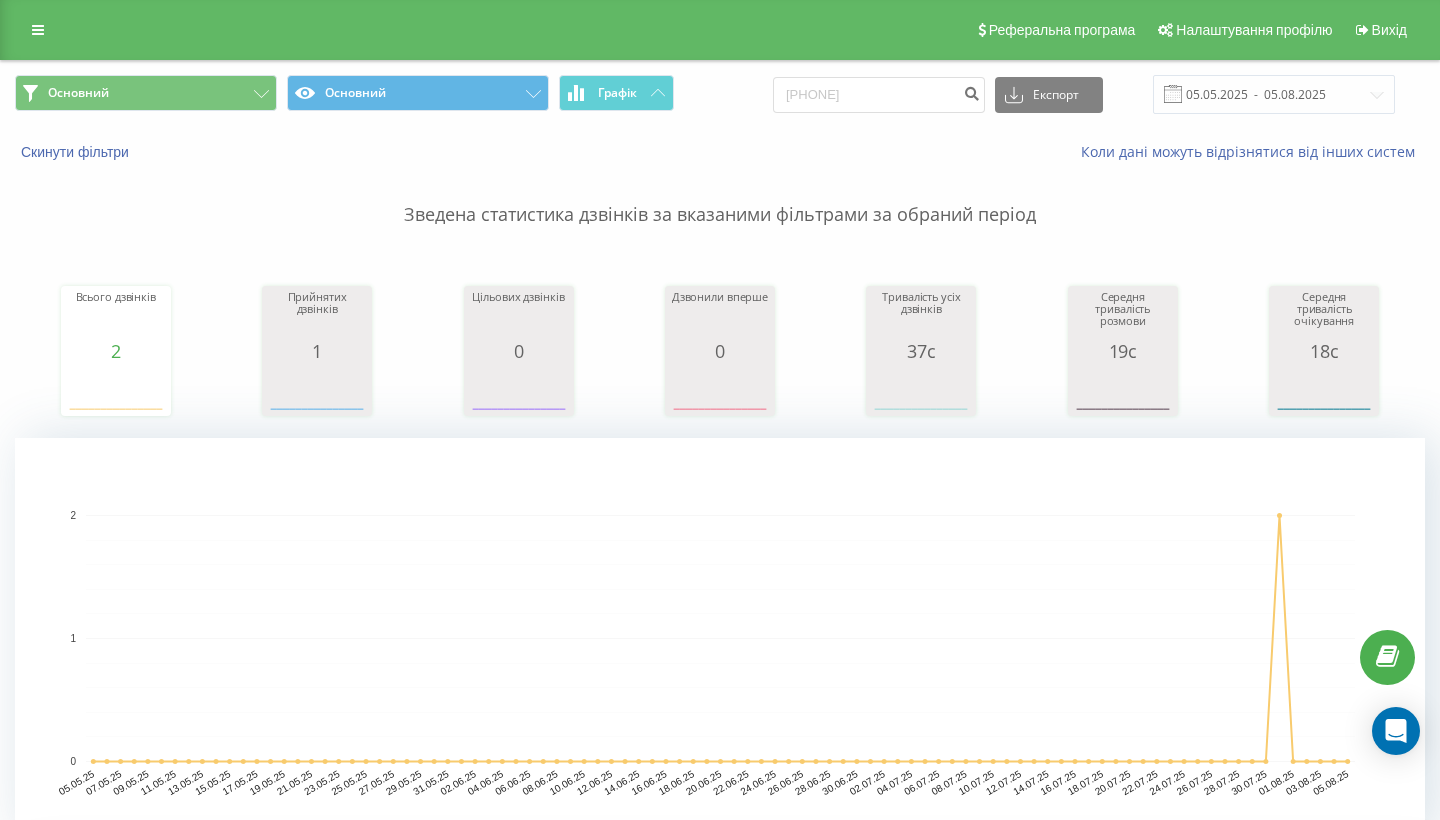 scroll, scrollTop: 0, scrollLeft: 0, axis: both 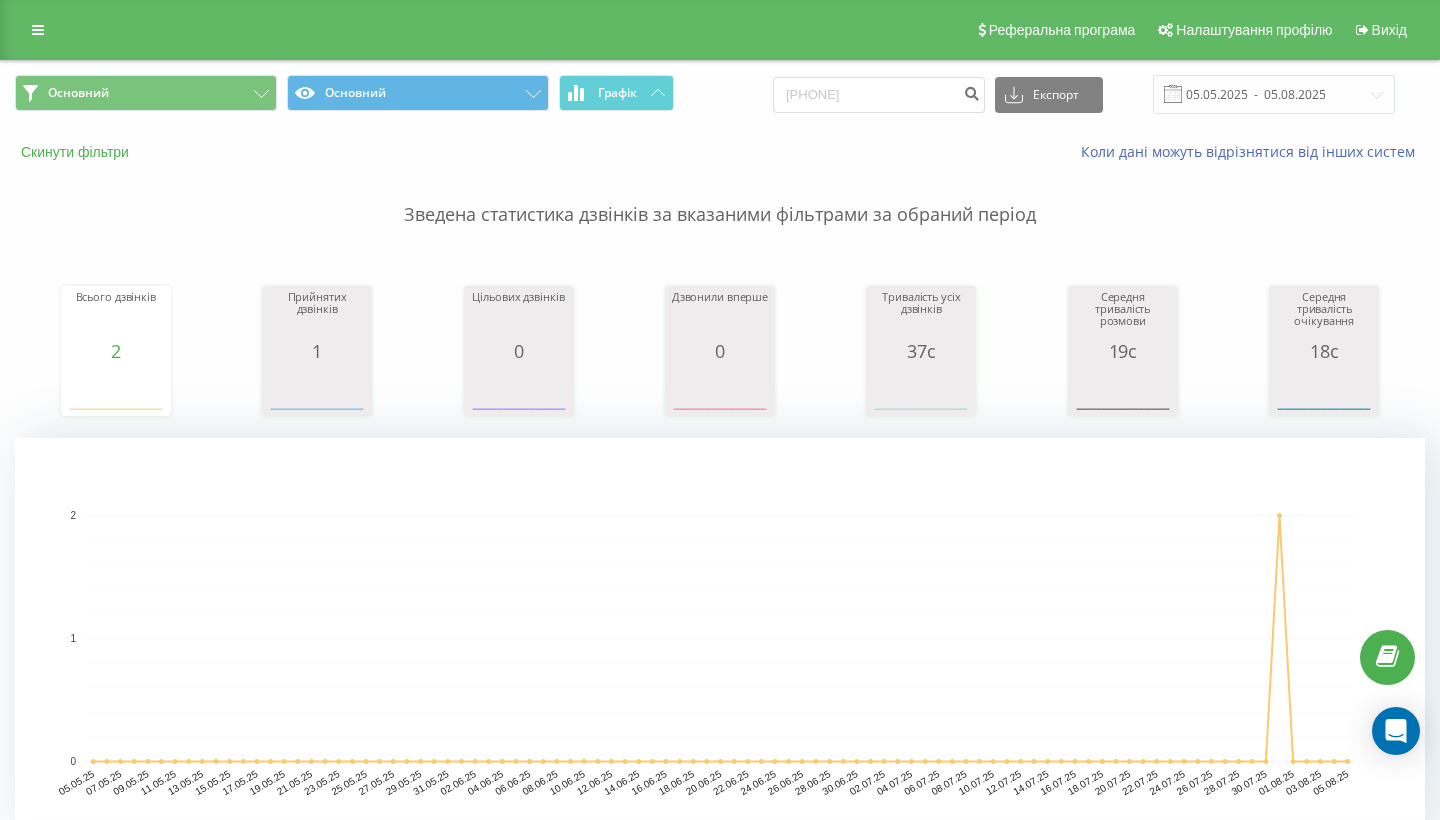 click on "Скинути фільтри" at bounding box center (77, 152) 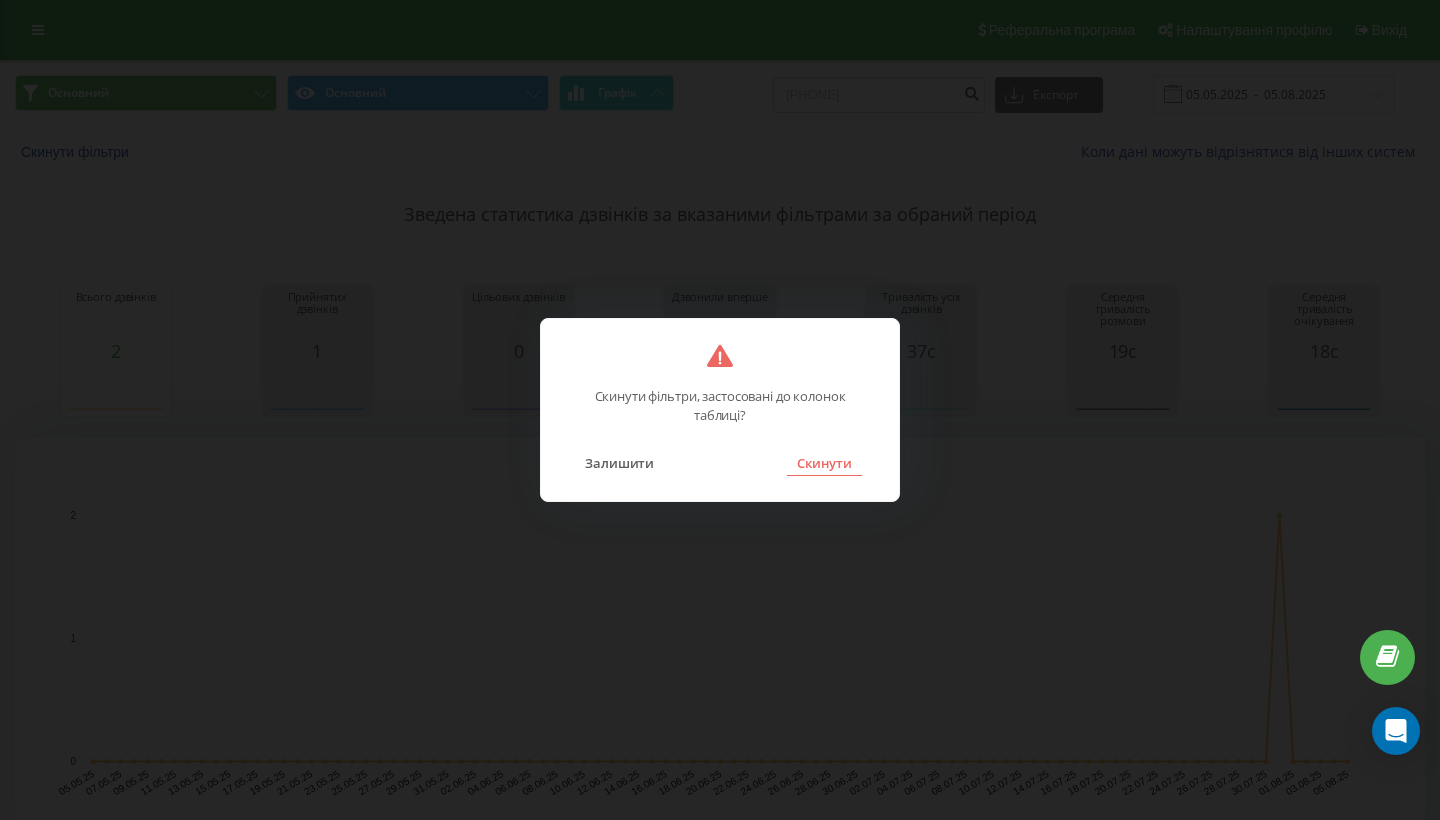 click on "Скинути" at bounding box center (824, 463) 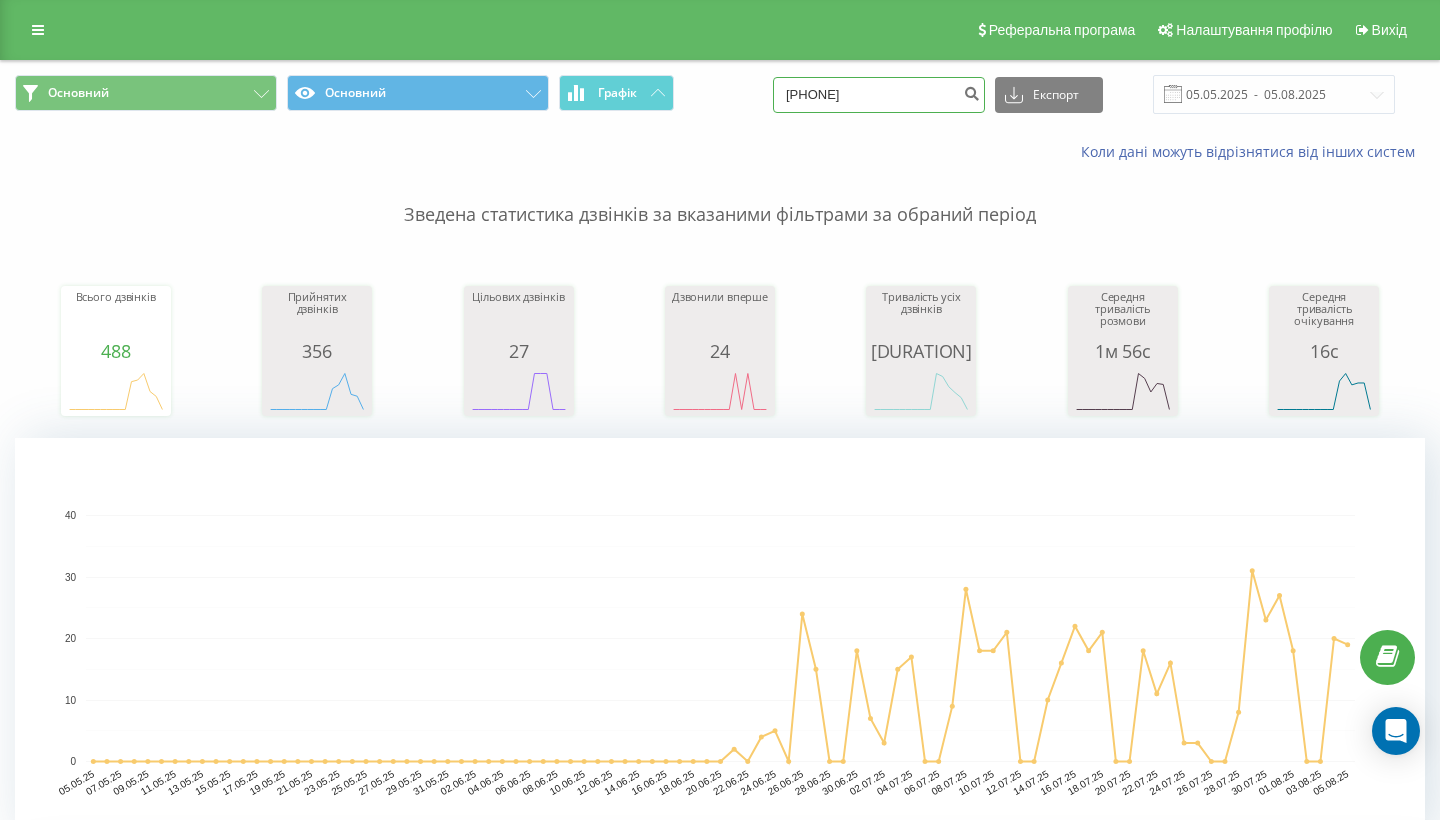 click on "380663300450" at bounding box center (879, 95) 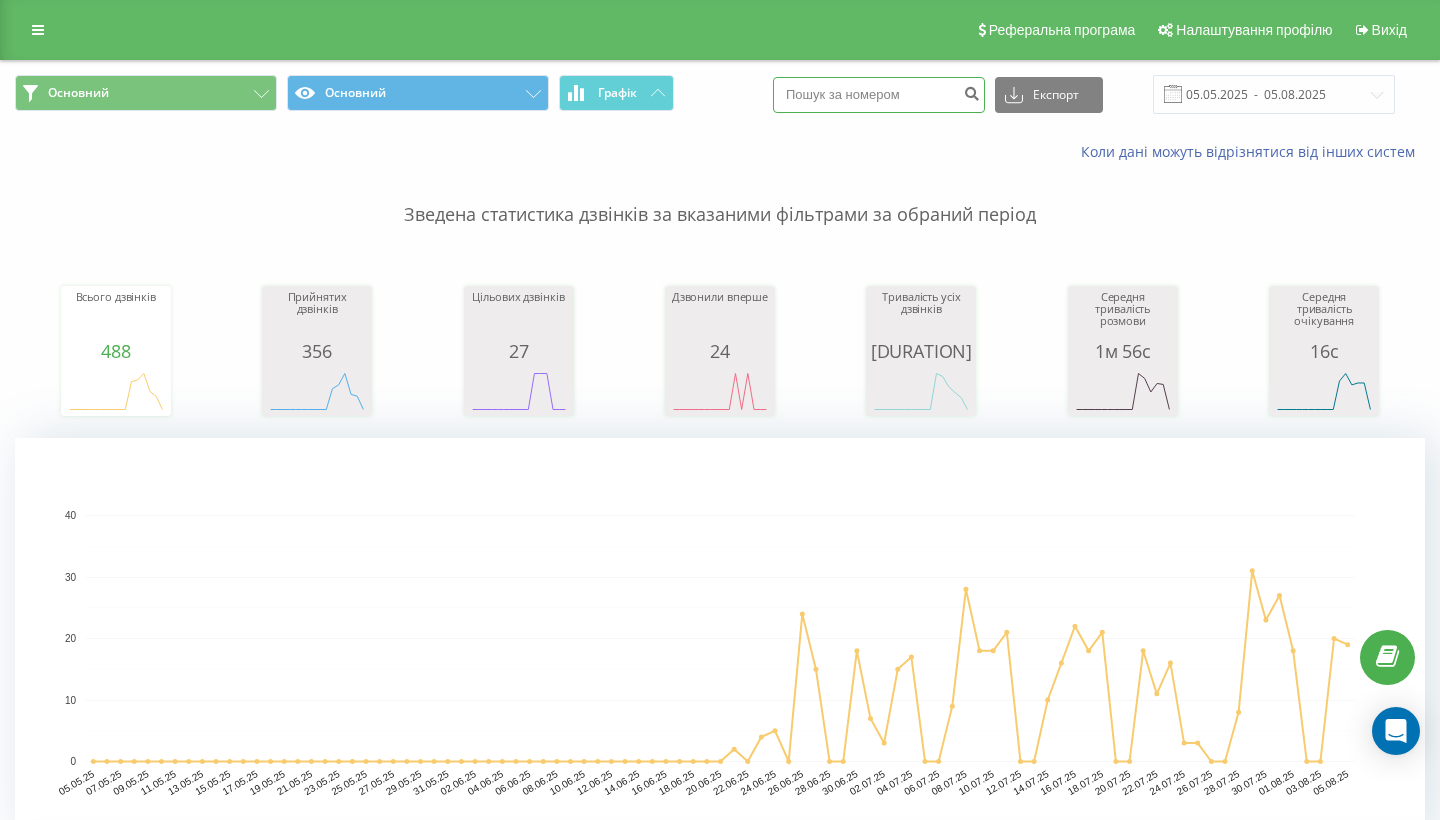 type 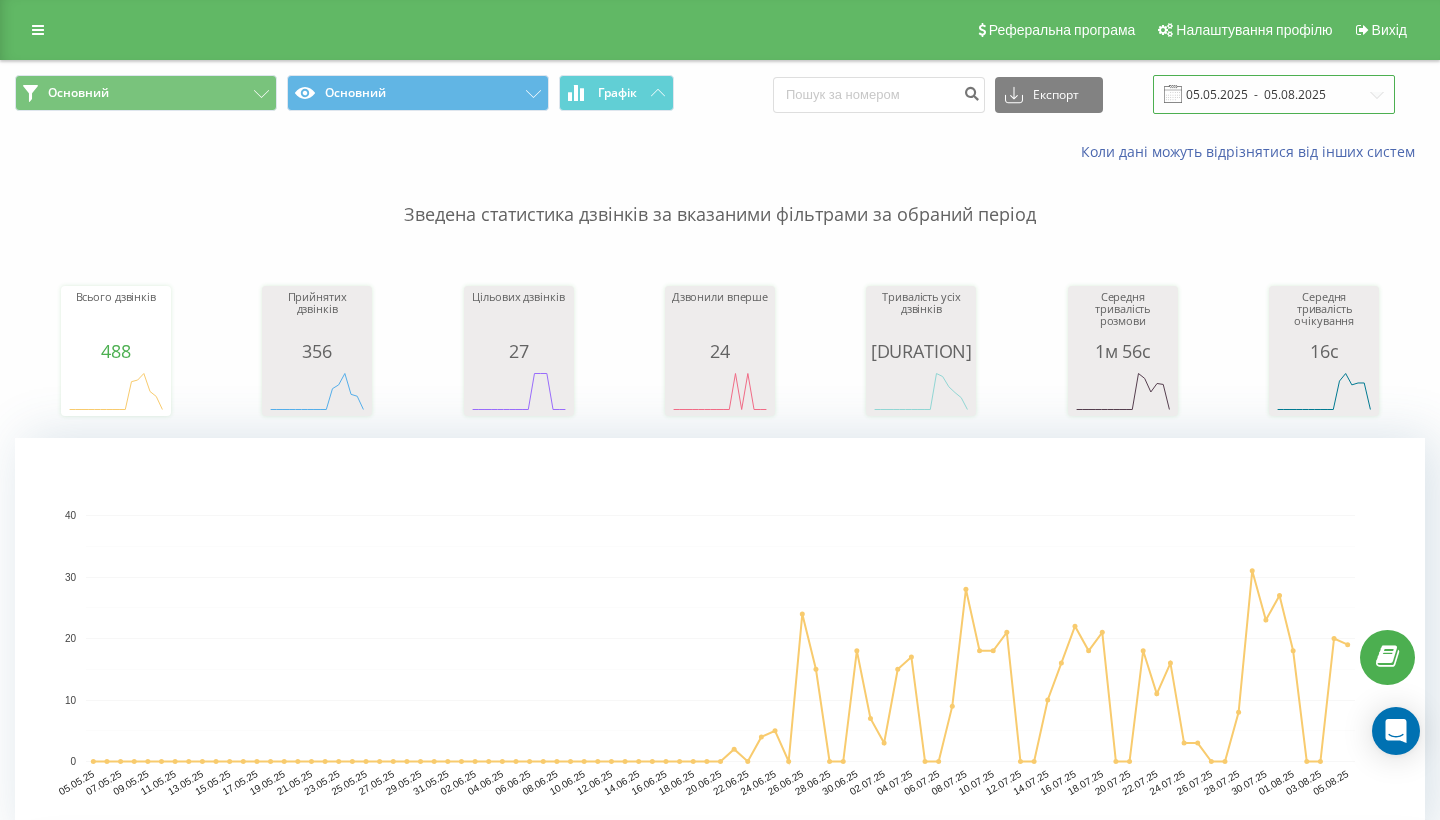 click on "05.05.2025  -  05.08.2025" at bounding box center [1274, 94] 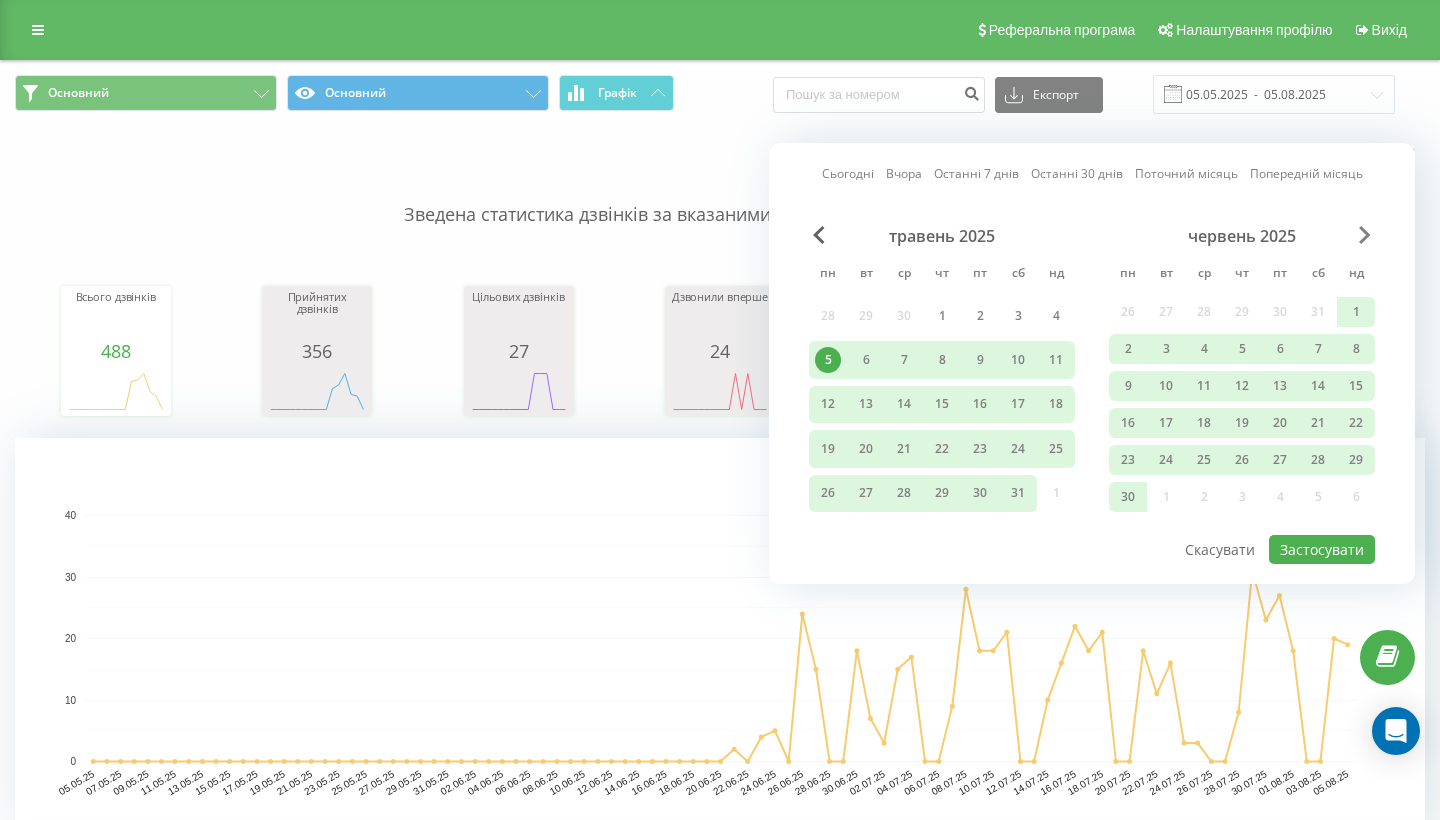 click at bounding box center [1365, 235] 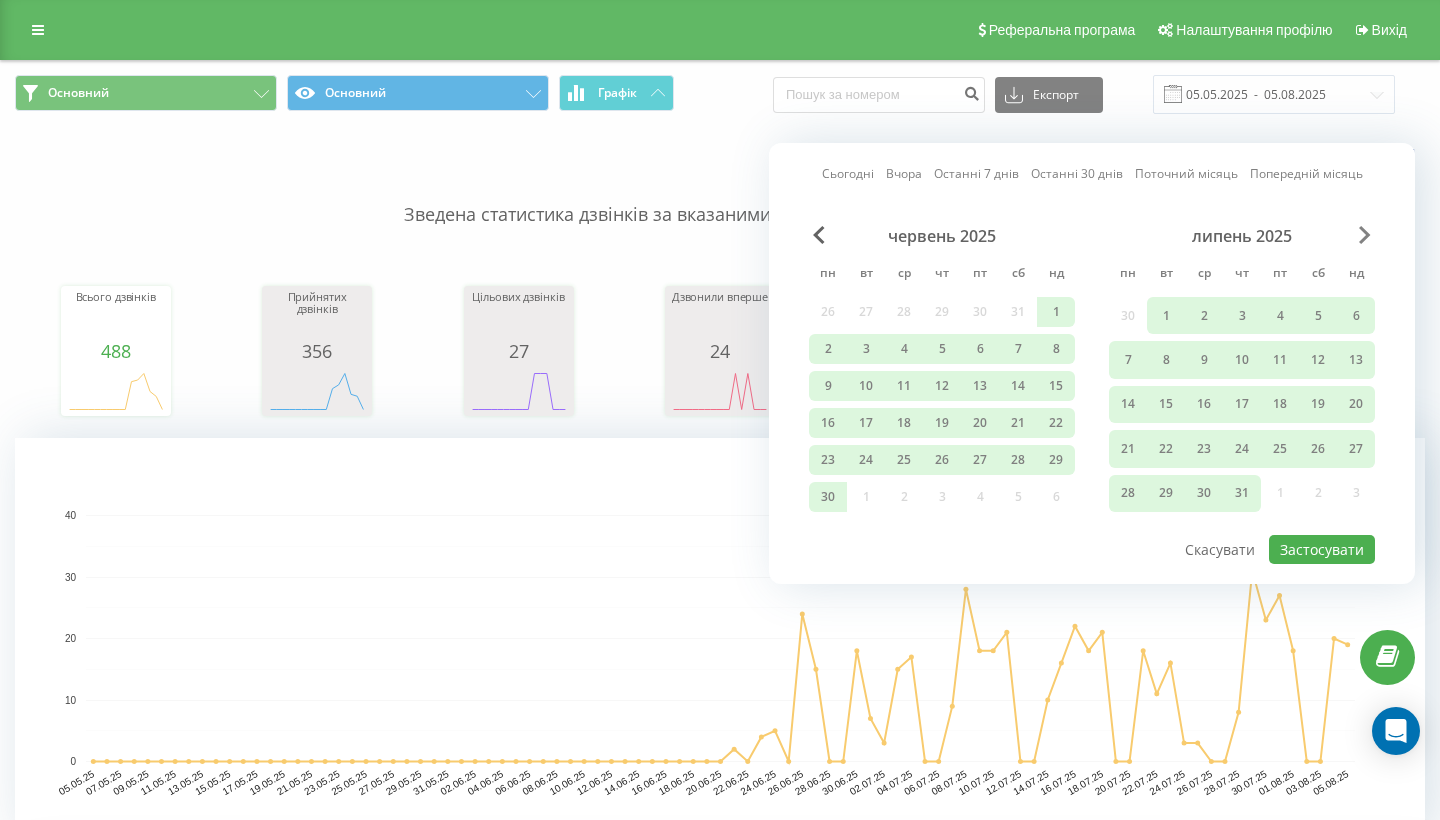 click at bounding box center [1365, 235] 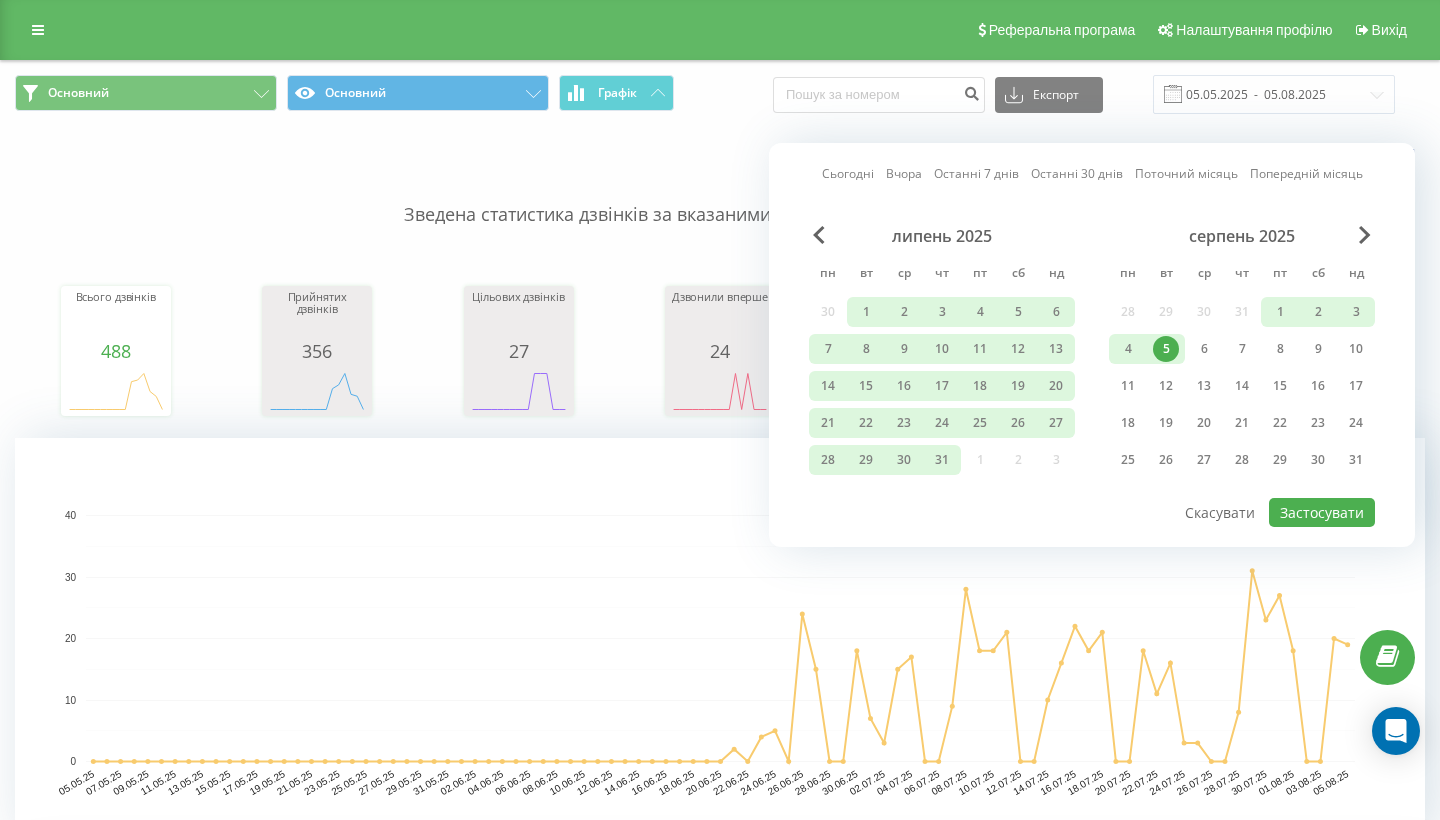 click on "5" at bounding box center [1166, 349] 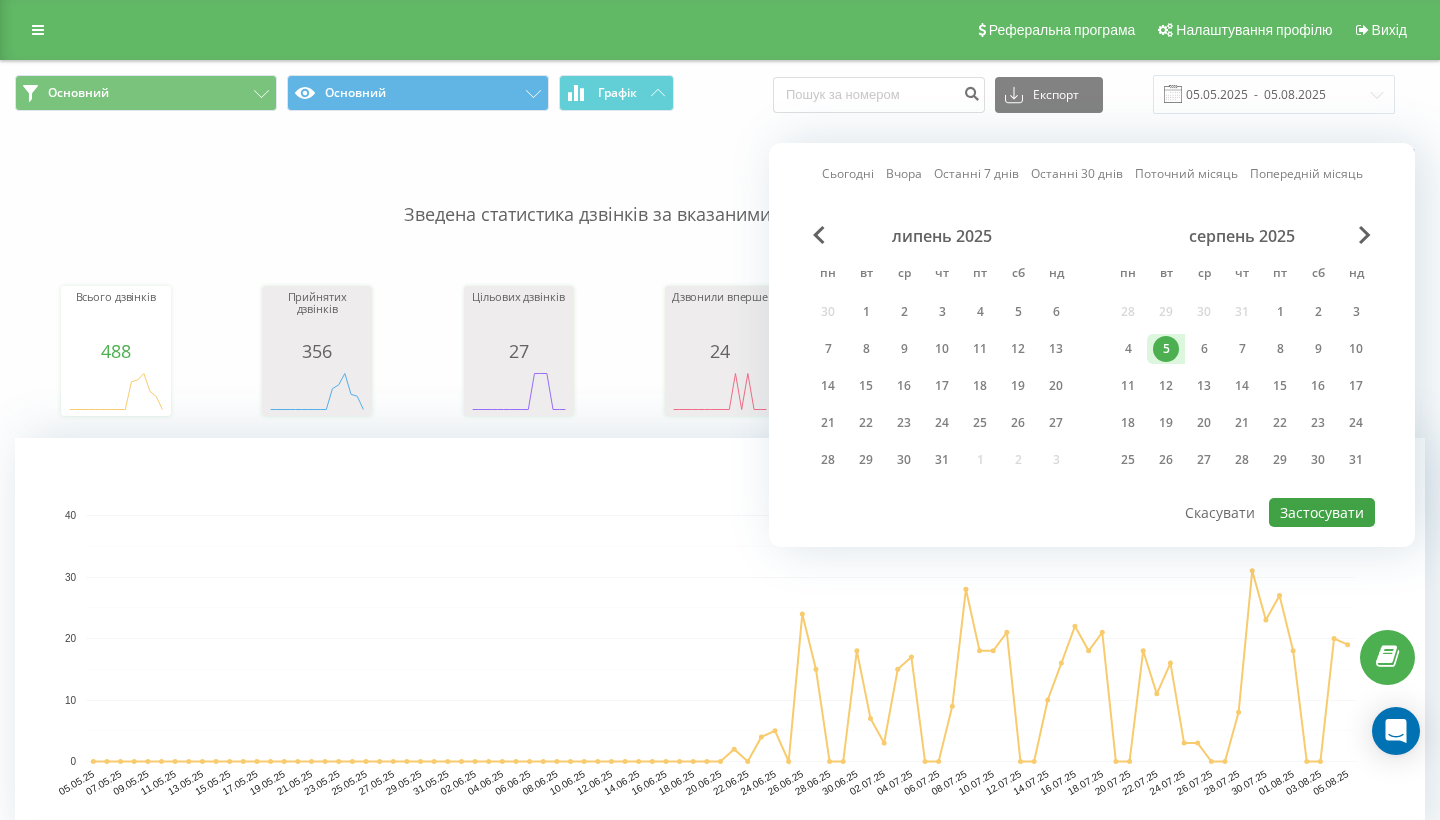 click on "Застосувати" at bounding box center [1322, 512] 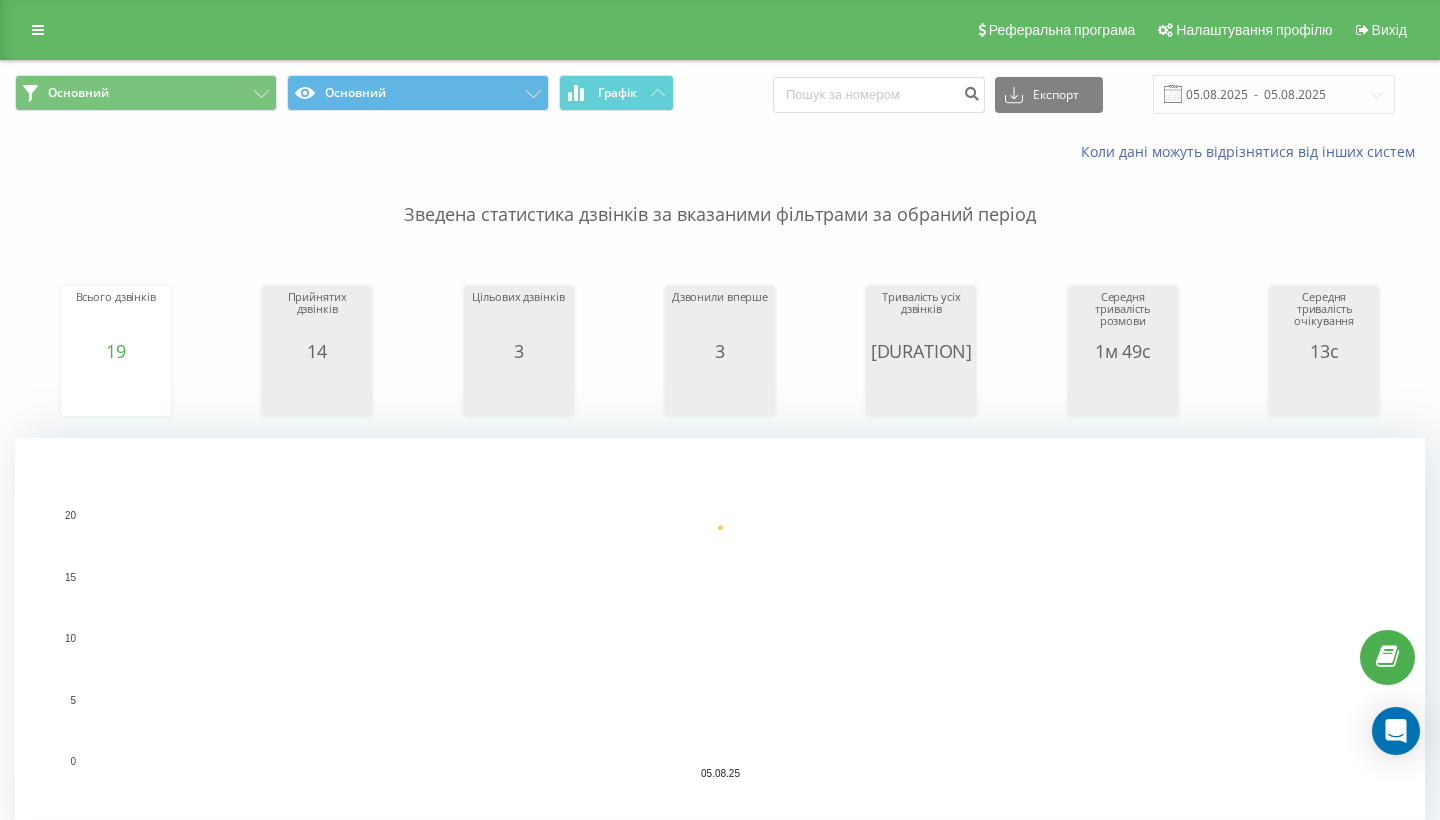 scroll, scrollTop: 0, scrollLeft: 0, axis: both 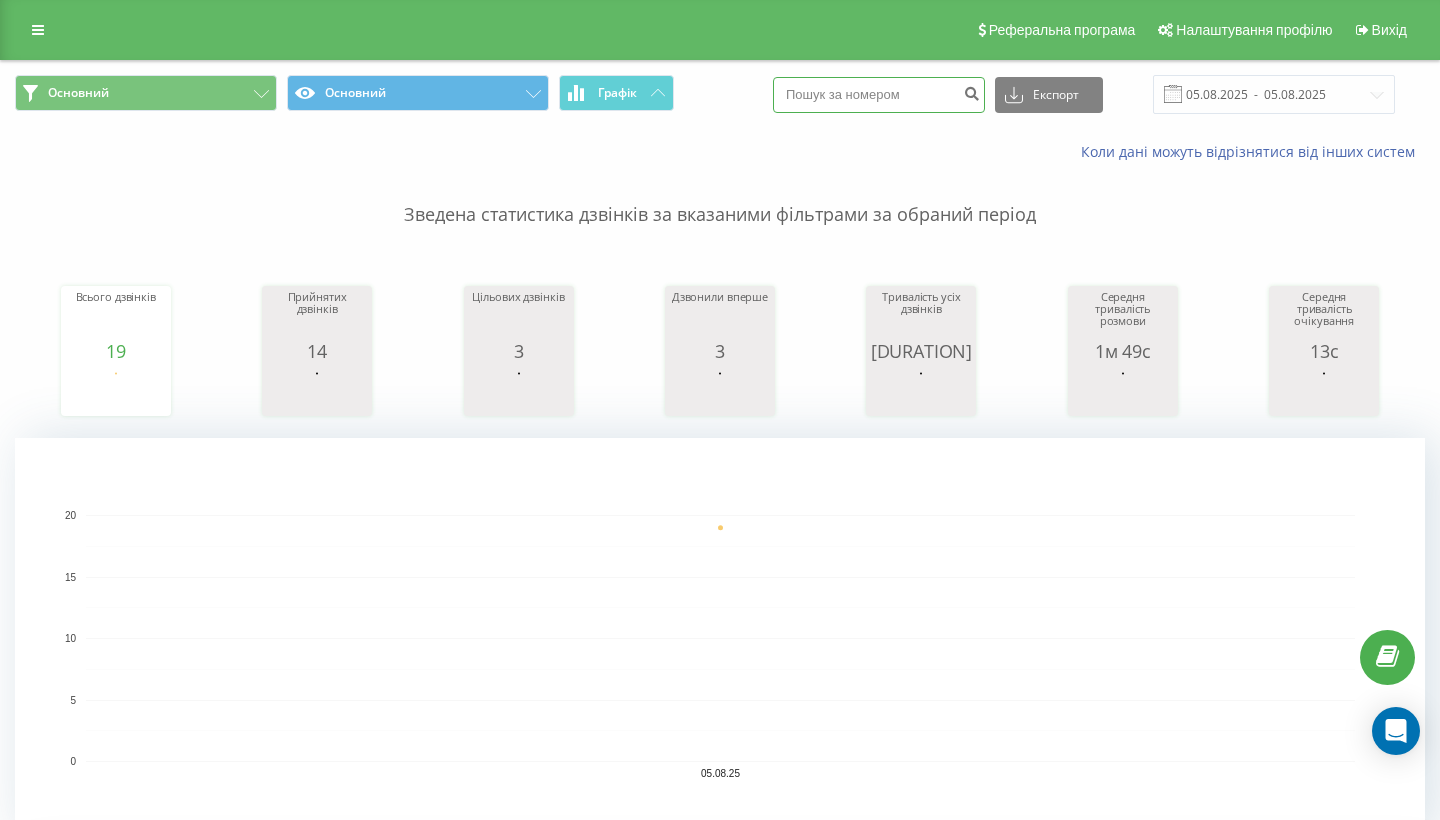 click at bounding box center [879, 95] 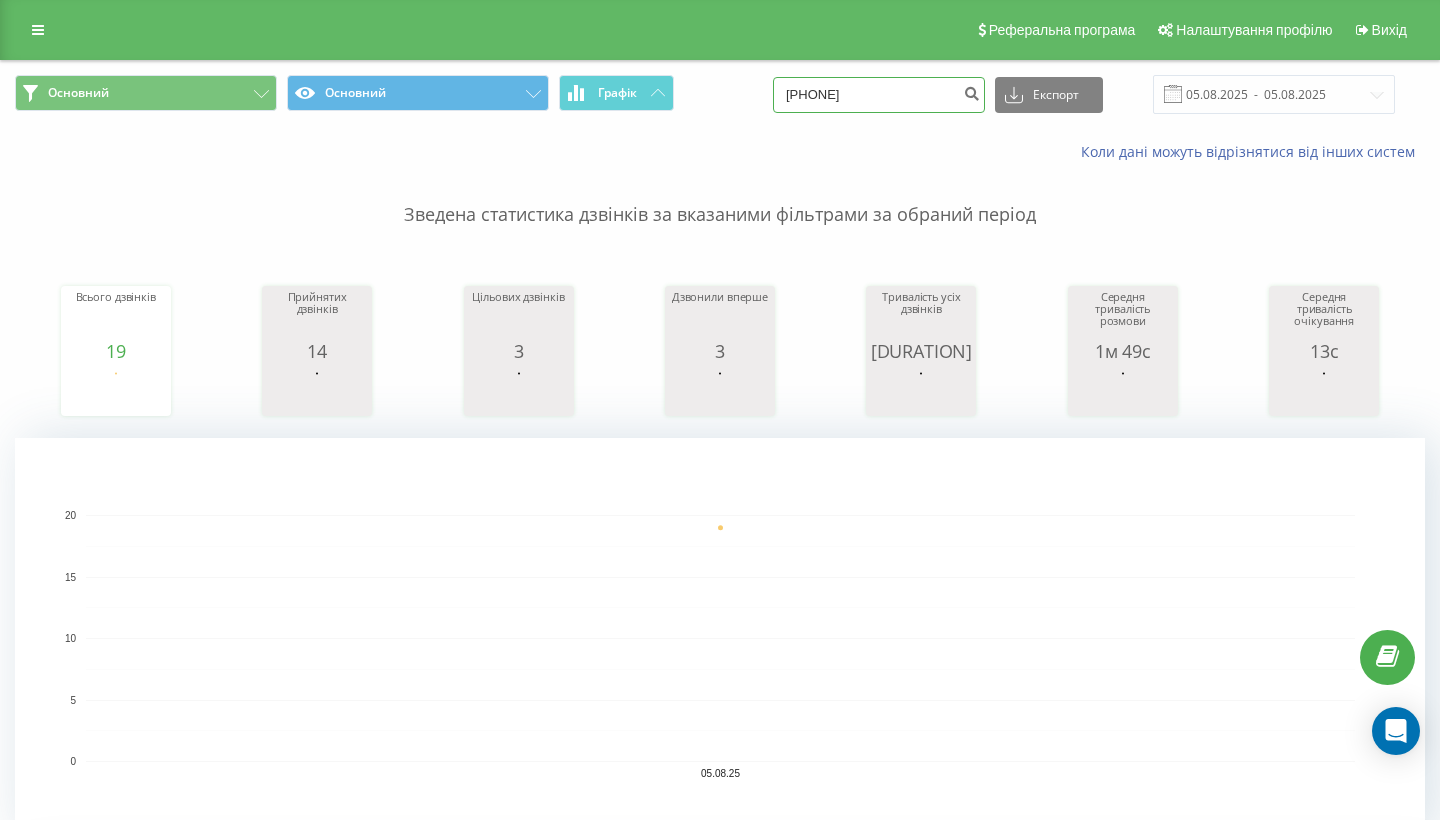 type on "[PHONE]" 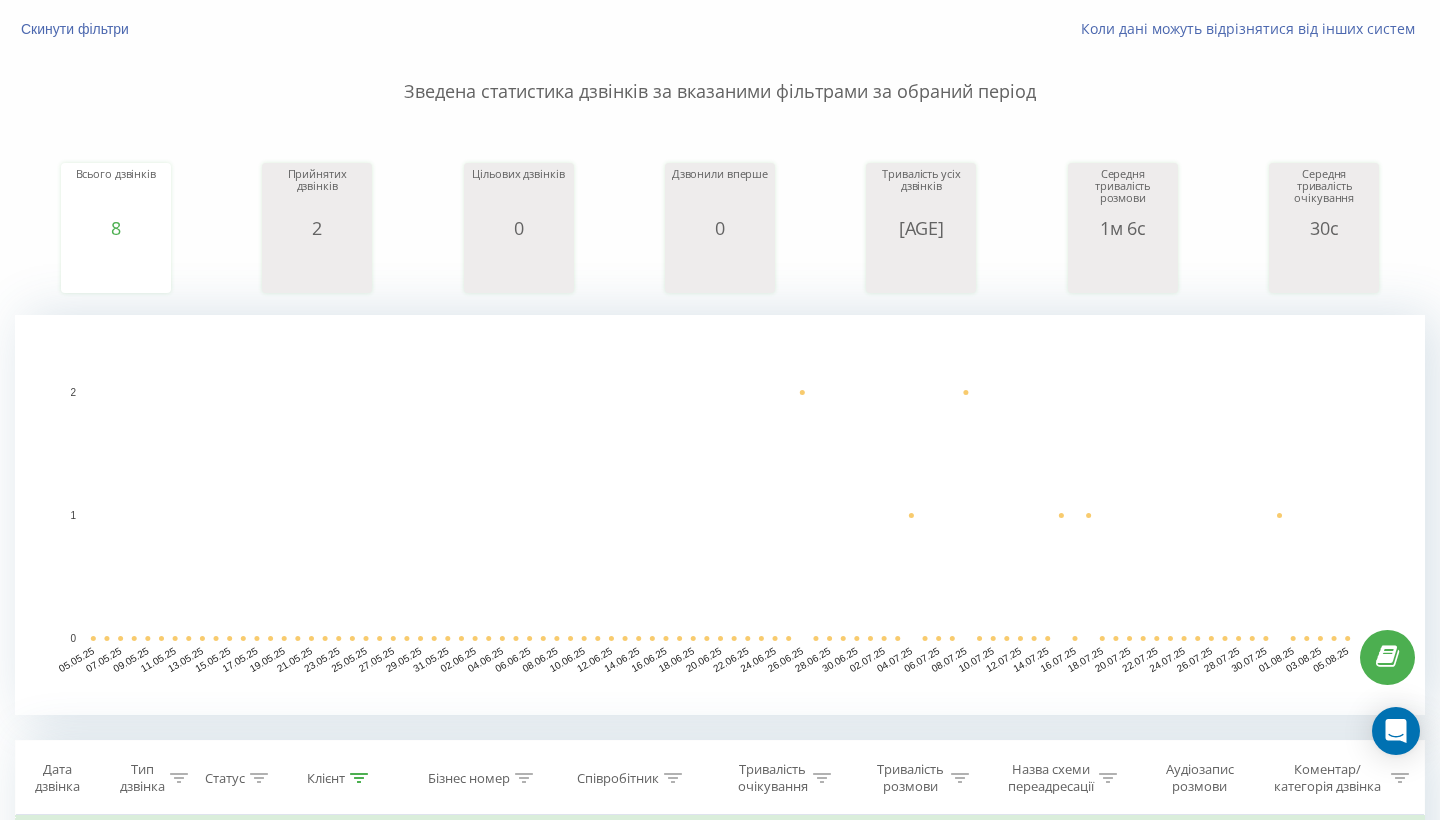 scroll, scrollTop: 707, scrollLeft: 0, axis: vertical 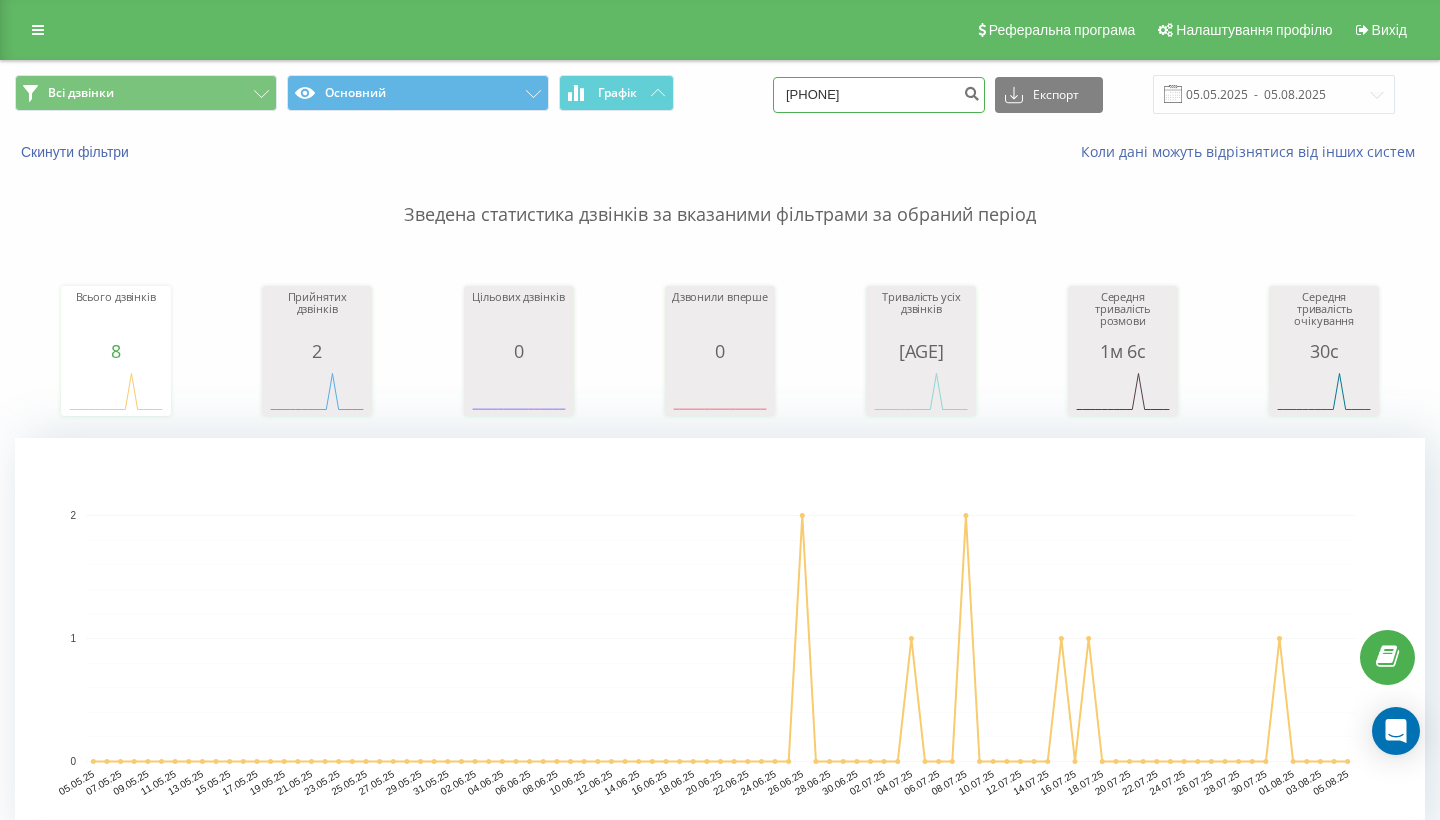 drag, startPoint x: 955, startPoint y: 119, endPoint x: 783, endPoint y: 119, distance: 172 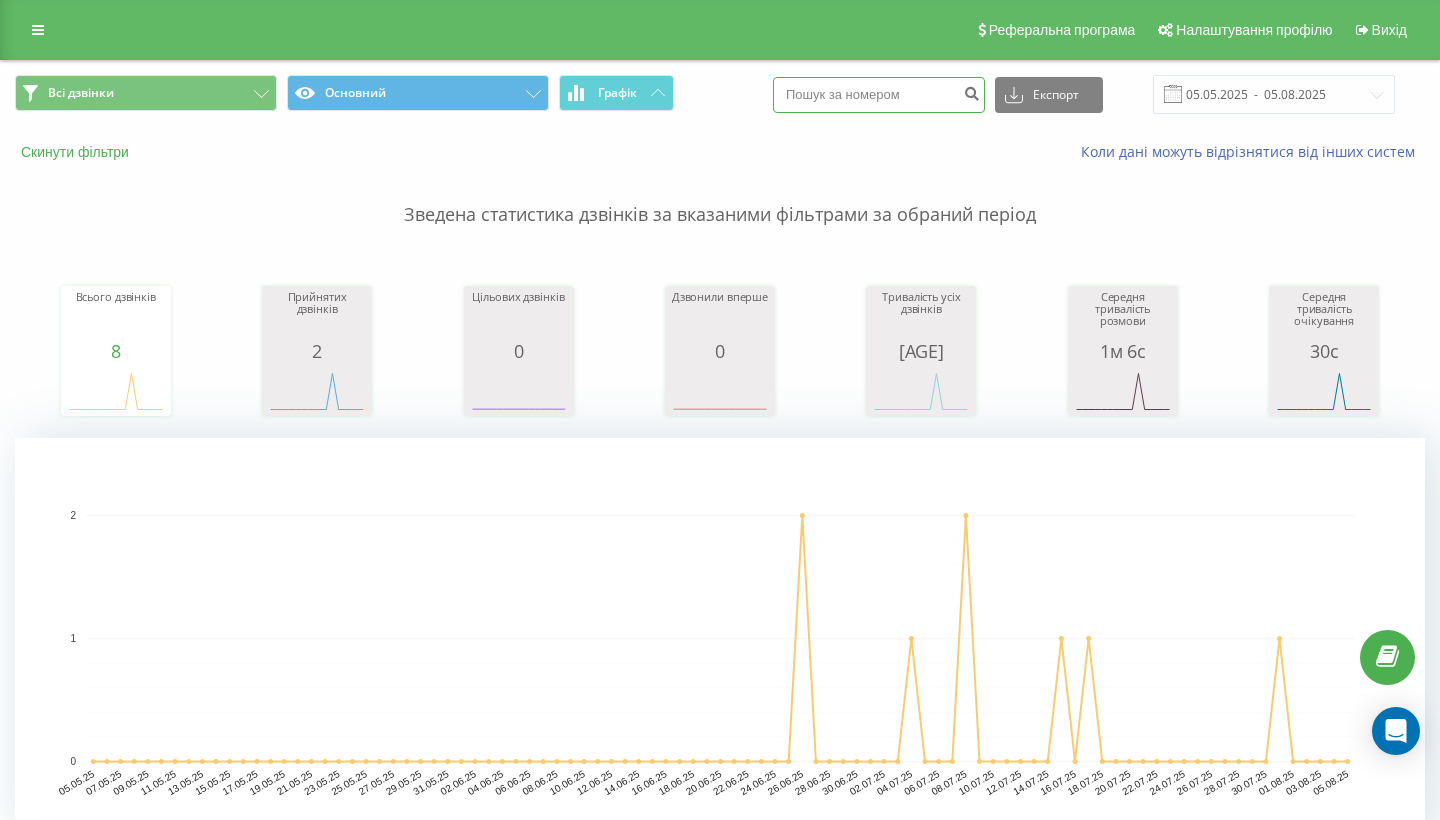 type 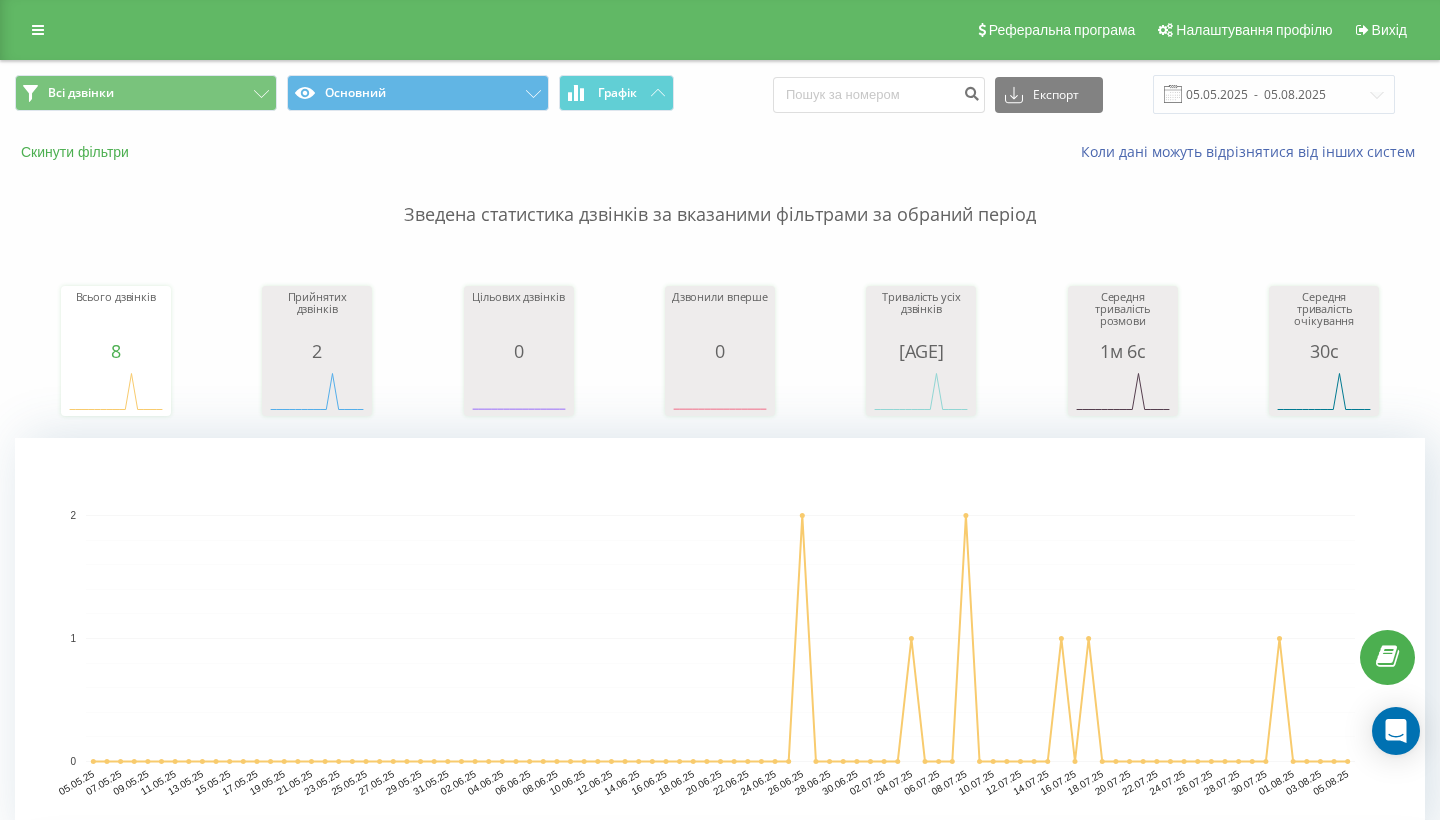 click on "Скинути фільтри" at bounding box center [77, 152] 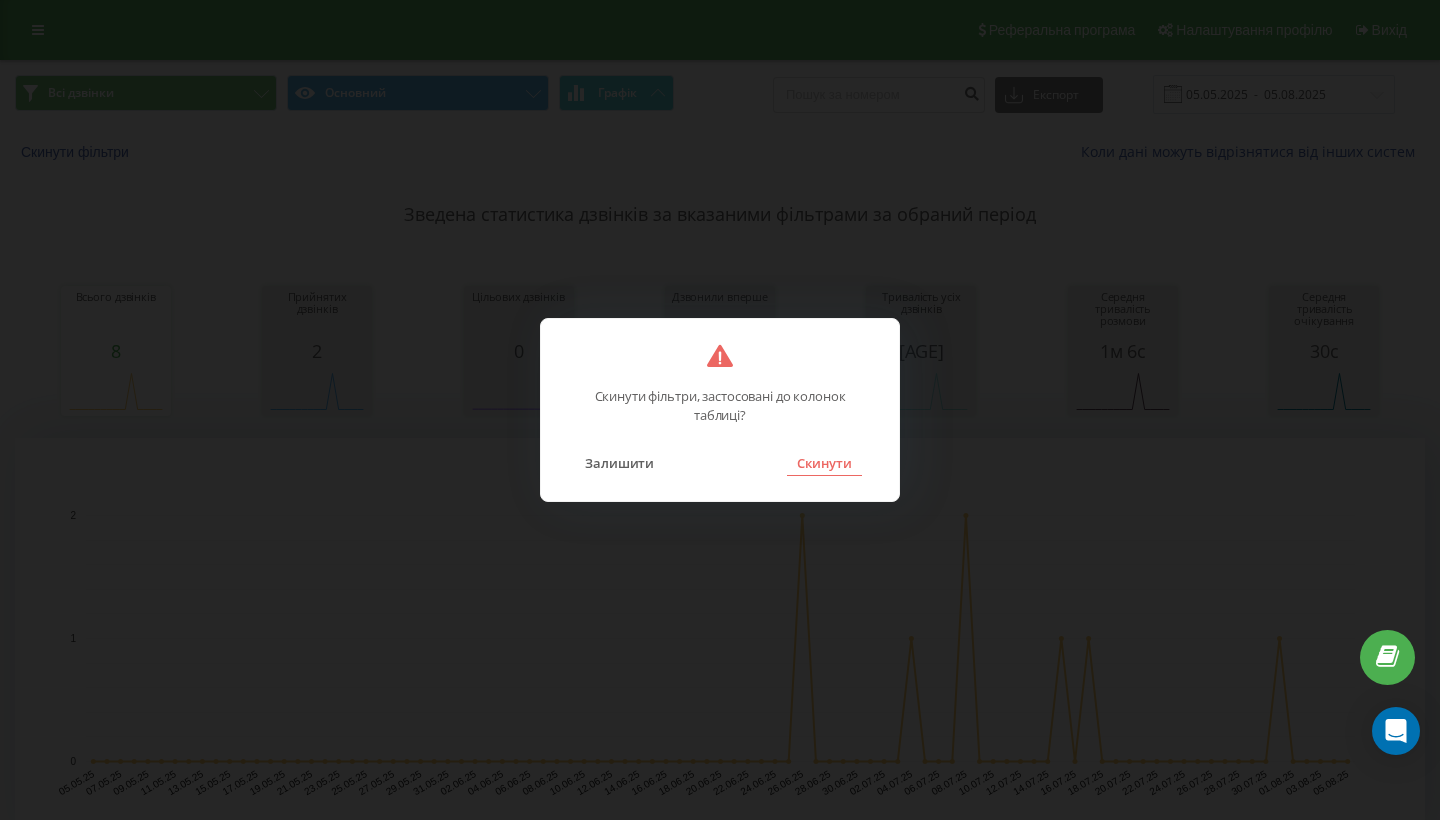 click on "Скинути" at bounding box center (824, 463) 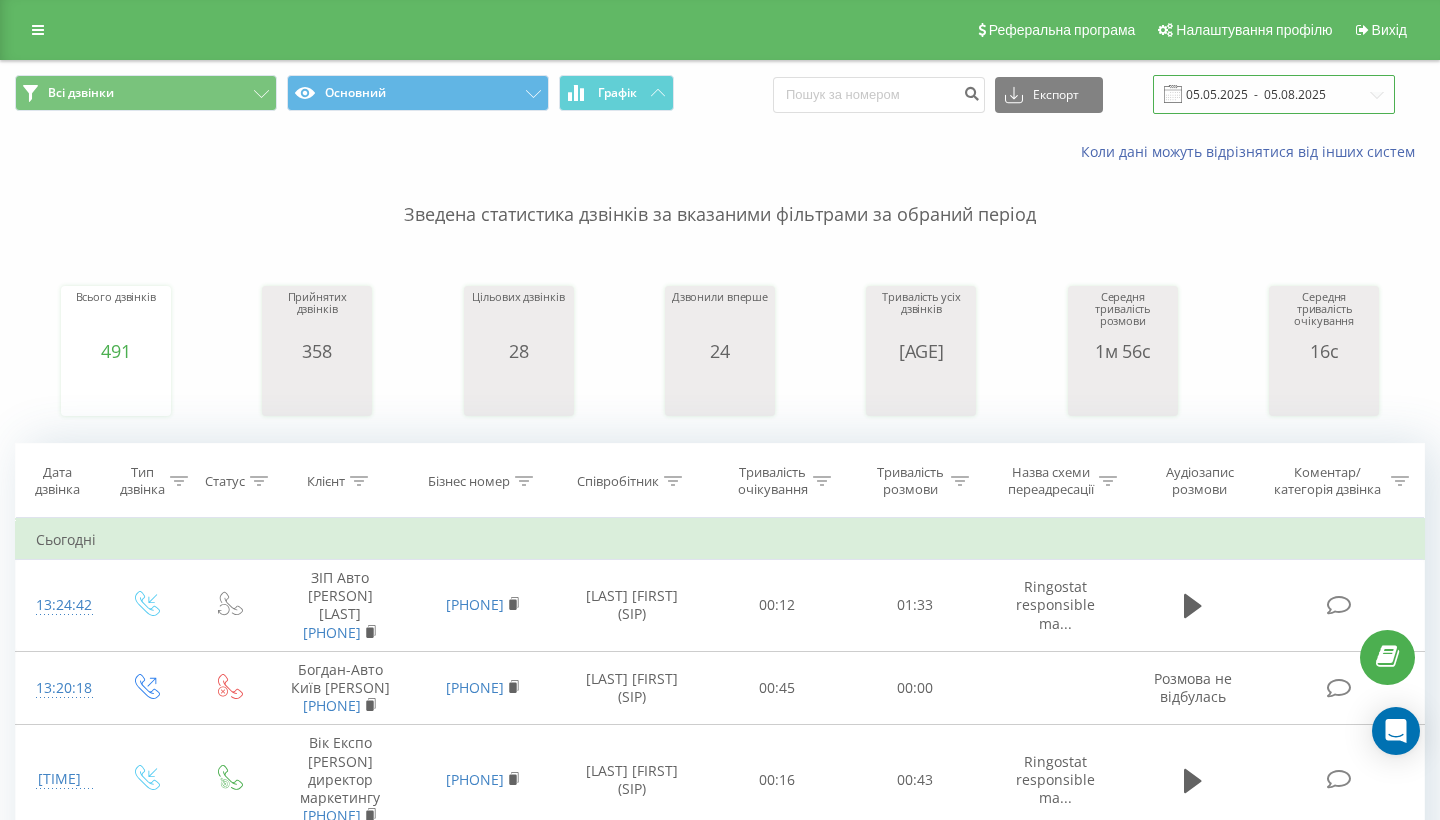 click on "05.05.2025  -  05.08.2025" at bounding box center [1274, 94] 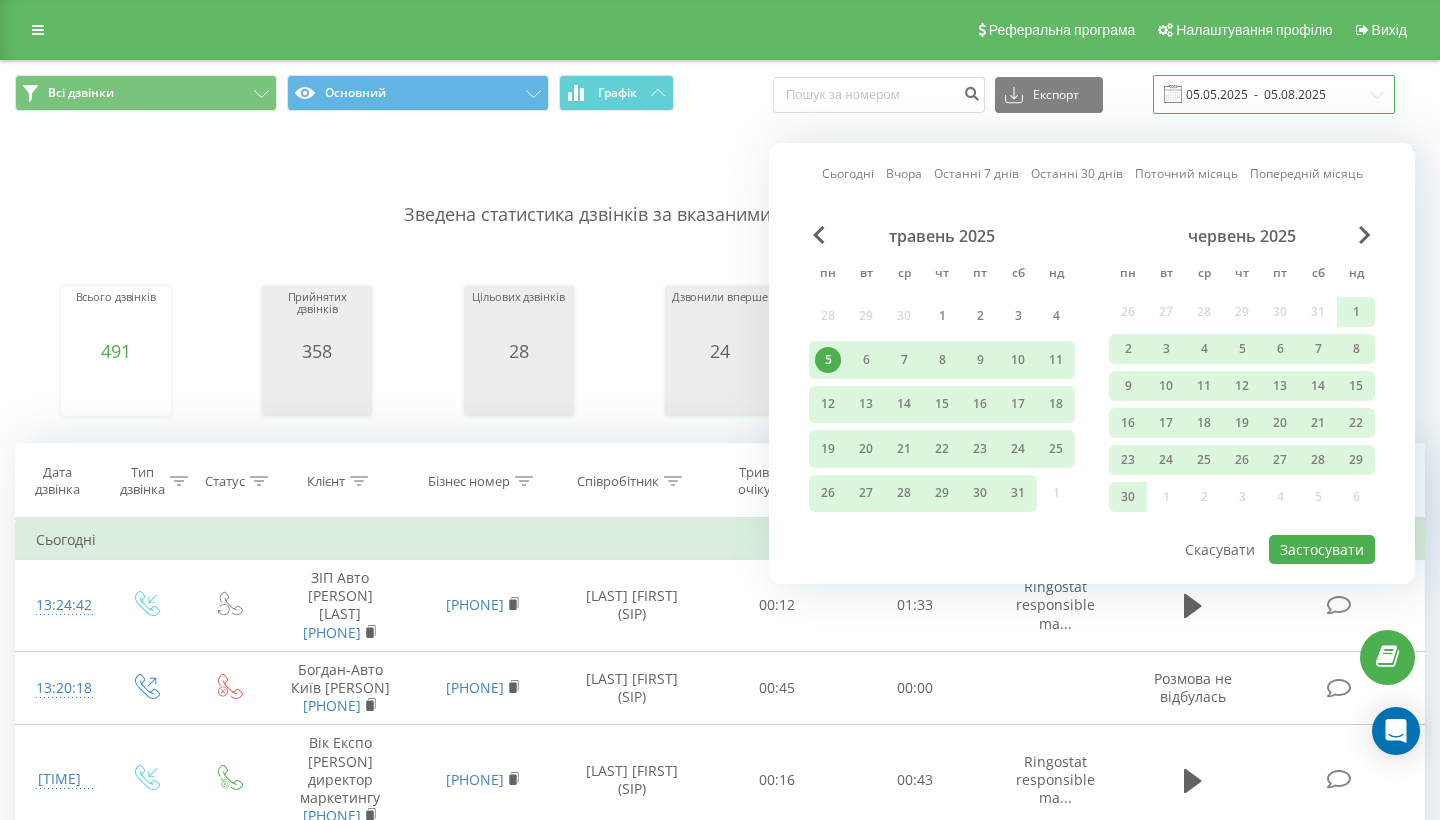 click on "05.05.2025  -  05.08.2025" at bounding box center [1274, 94] 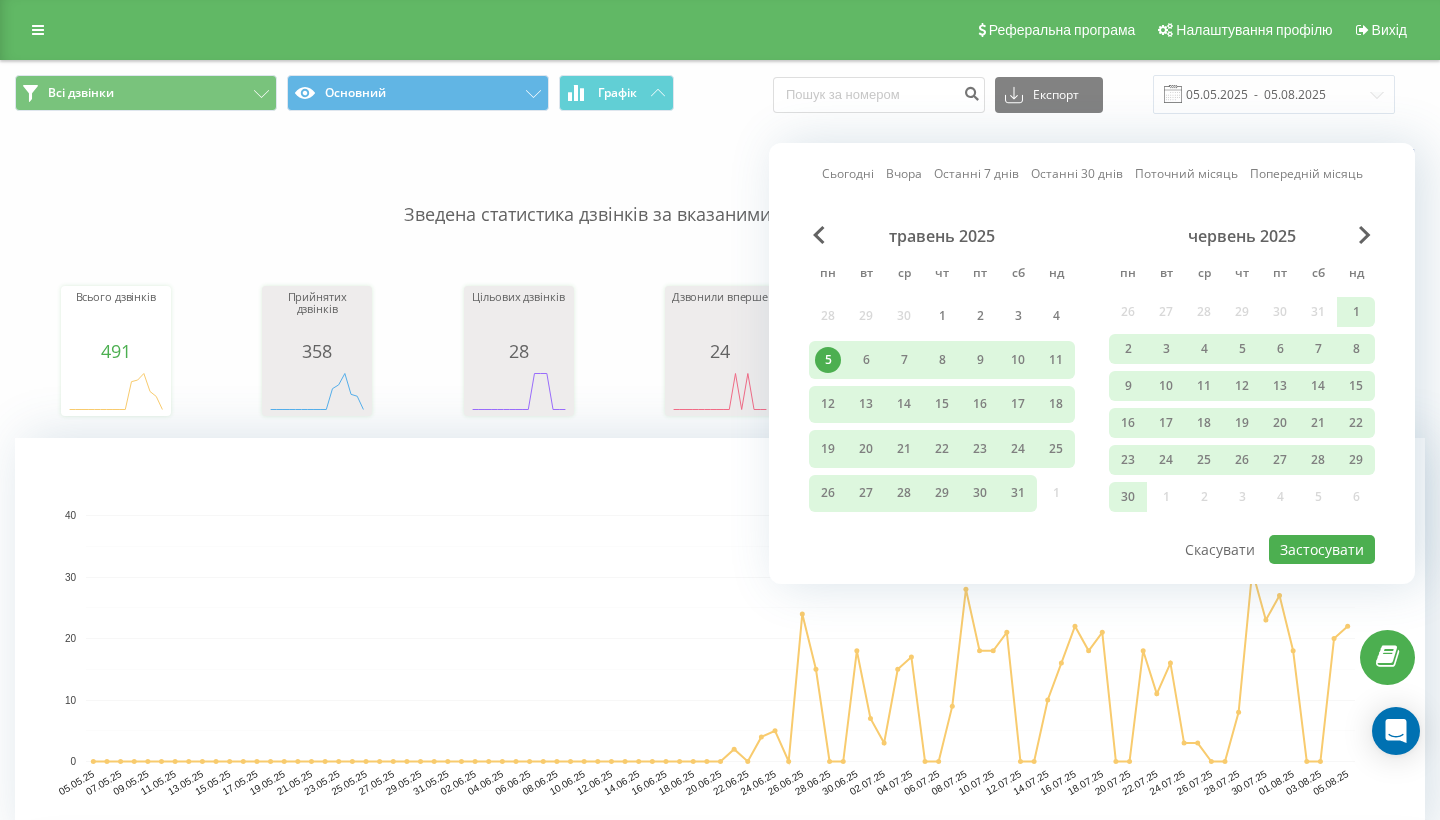 click on "червень 2025" at bounding box center [1242, 236] 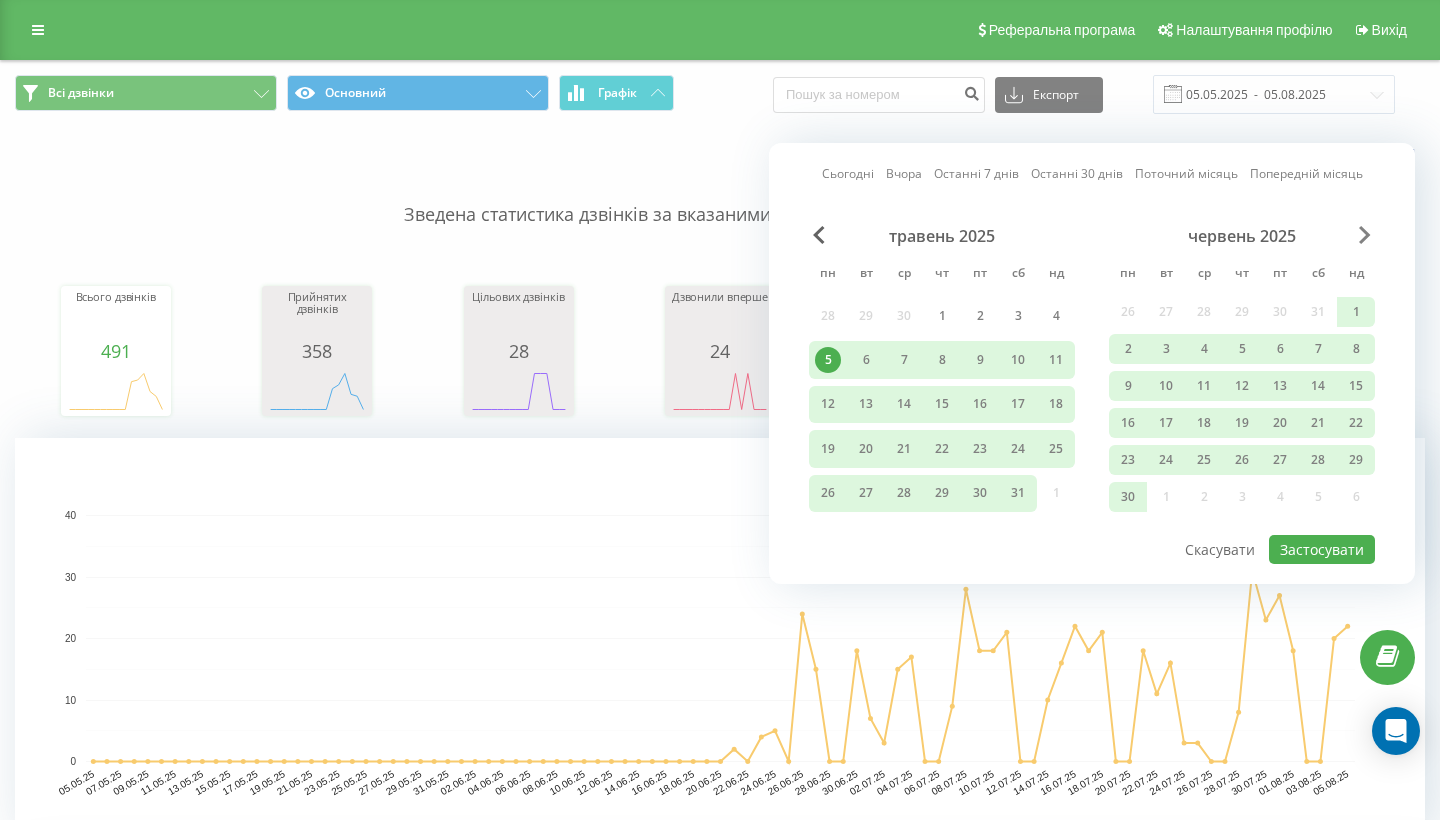 click at bounding box center [1365, 235] 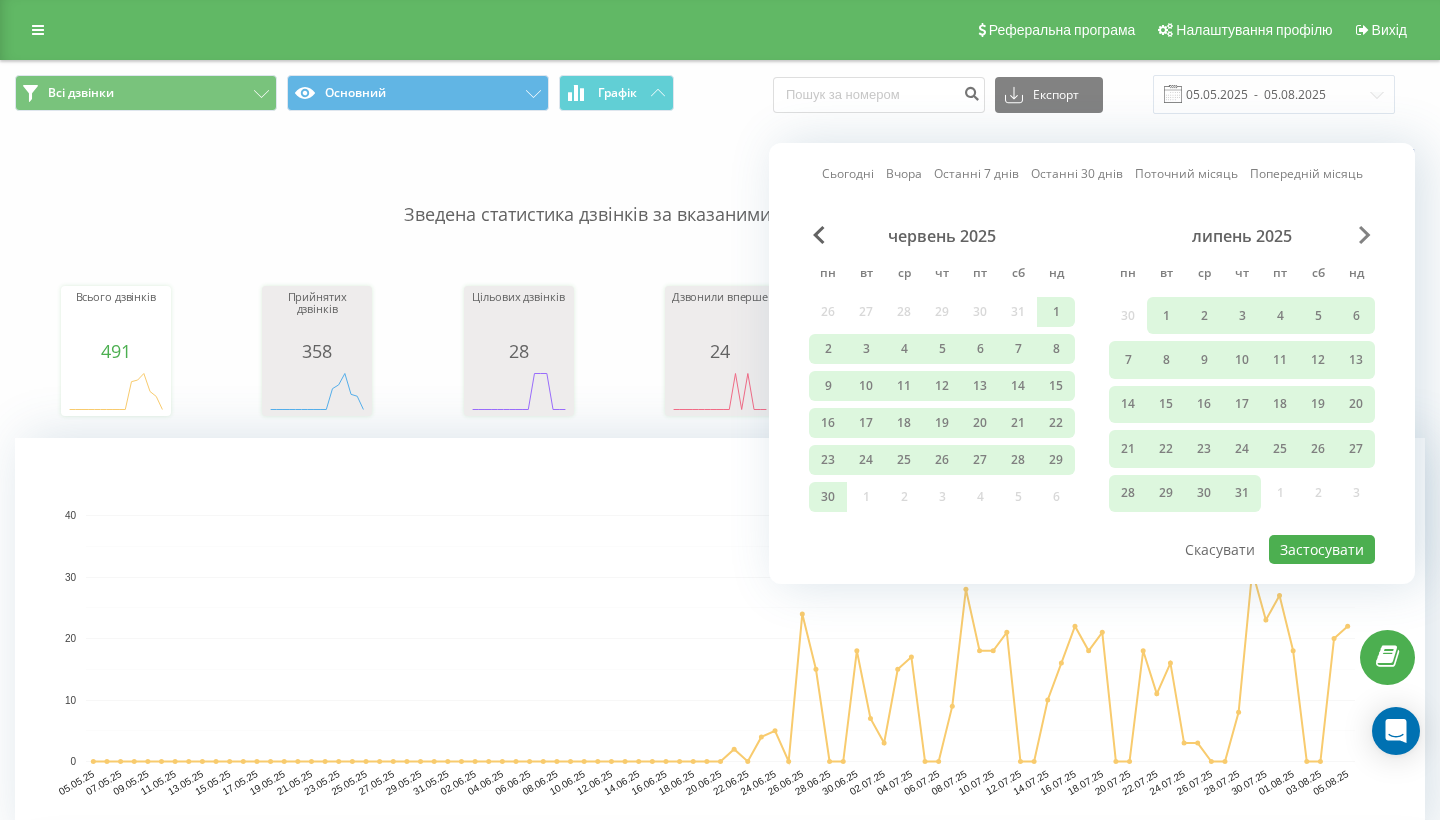 click at bounding box center [1365, 235] 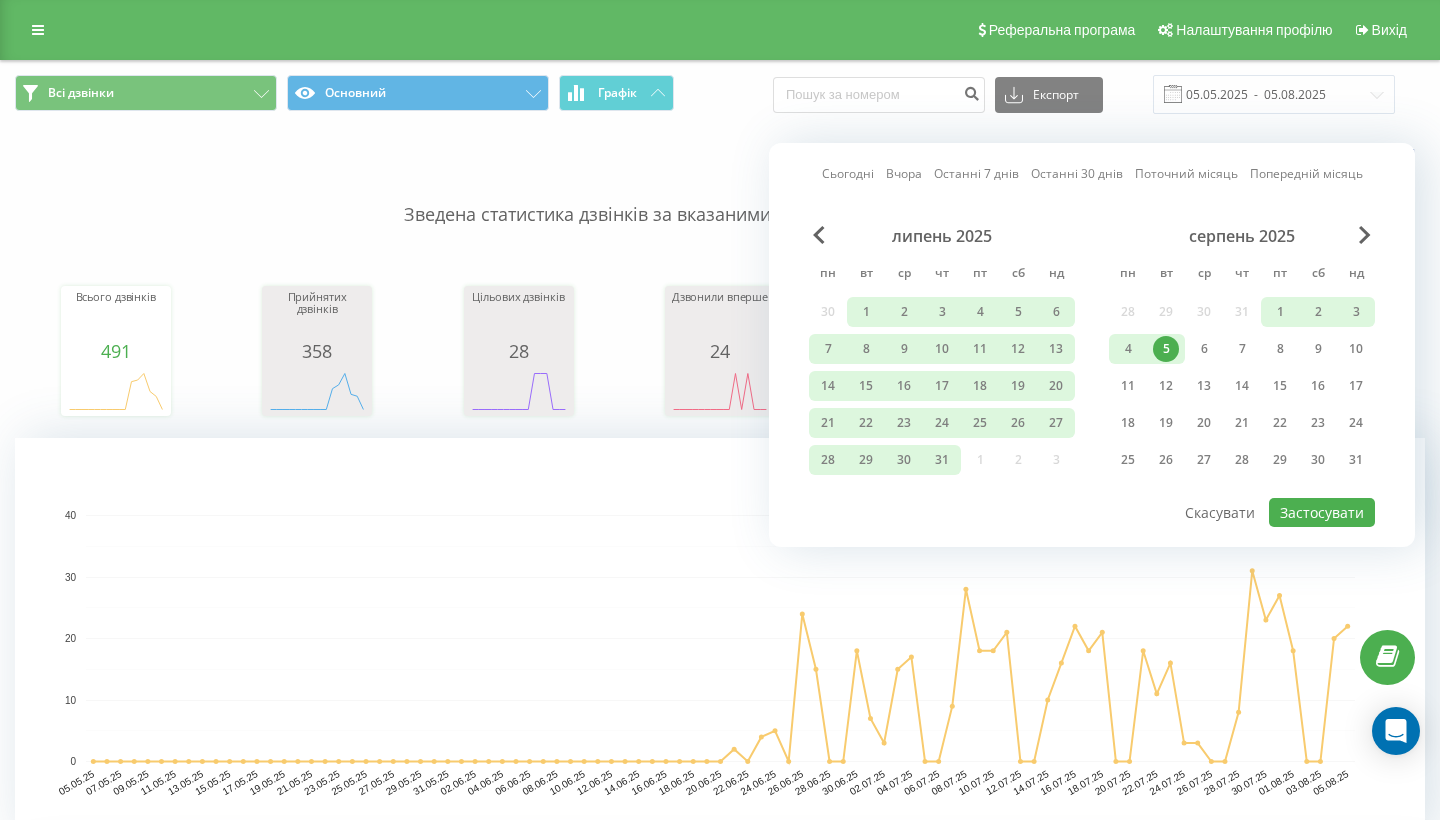 click on "5" at bounding box center [1166, 349] 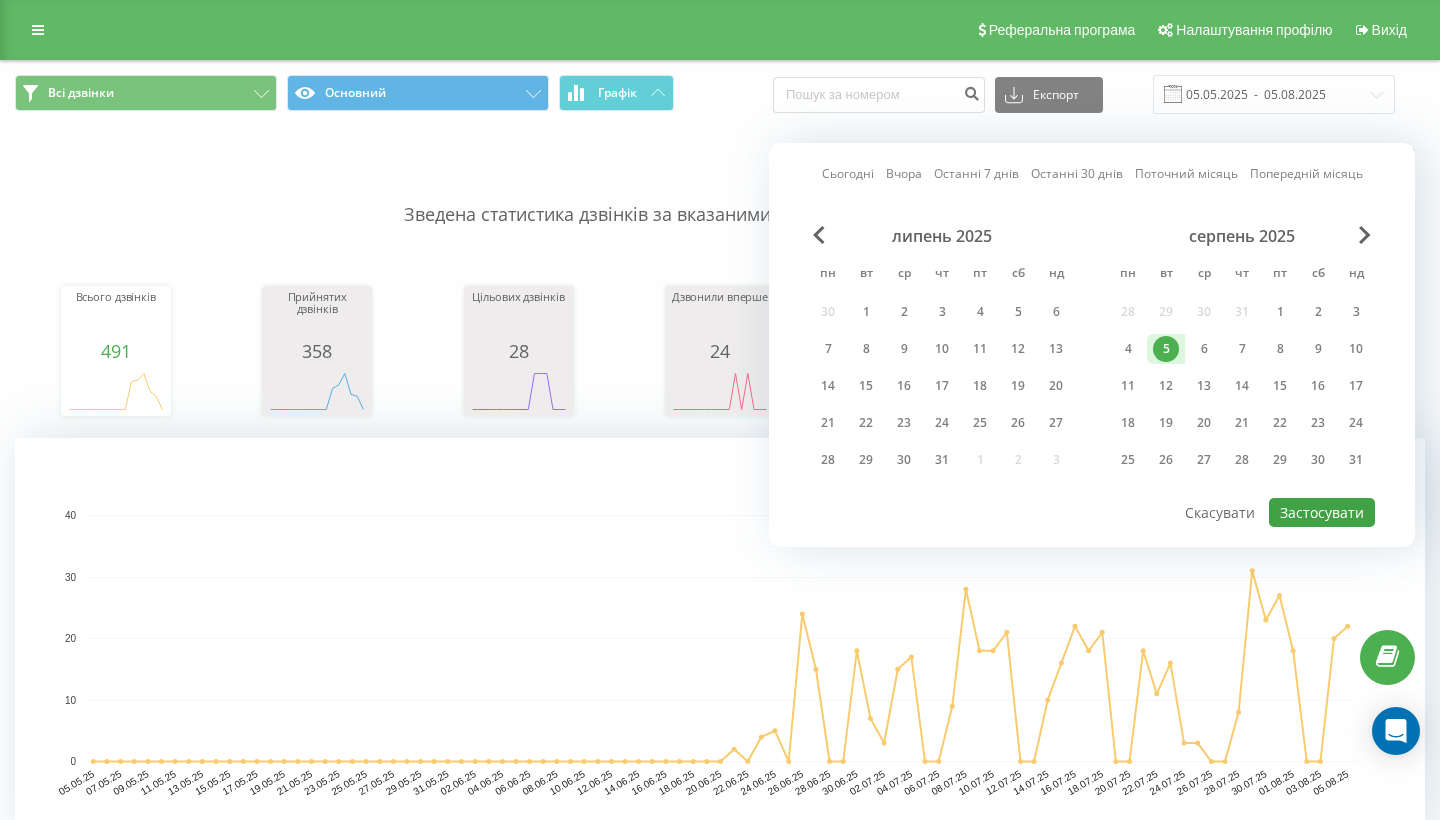 click on "Застосувати" at bounding box center [1322, 512] 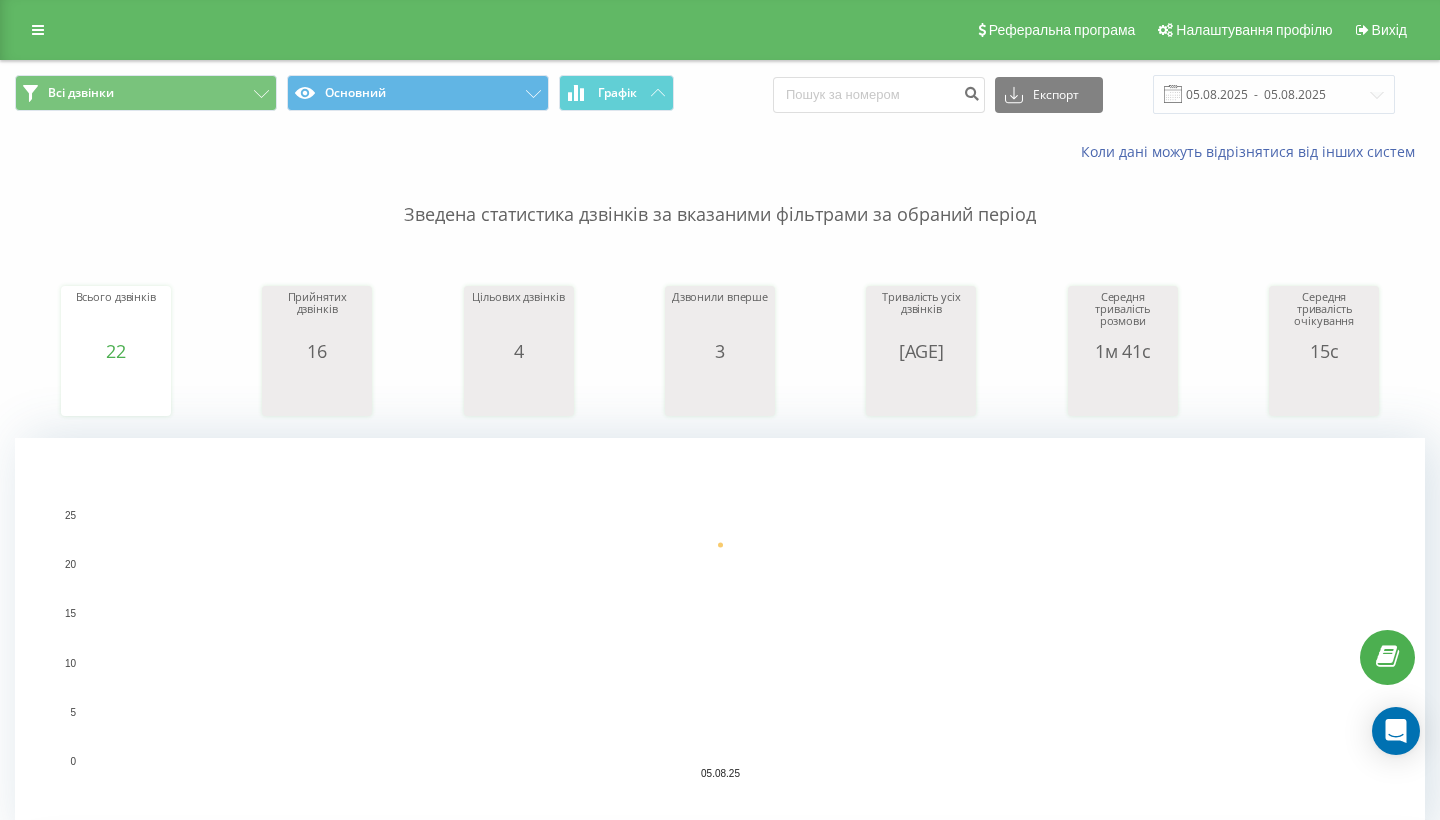 scroll, scrollTop: 0, scrollLeft: 0, axis: both 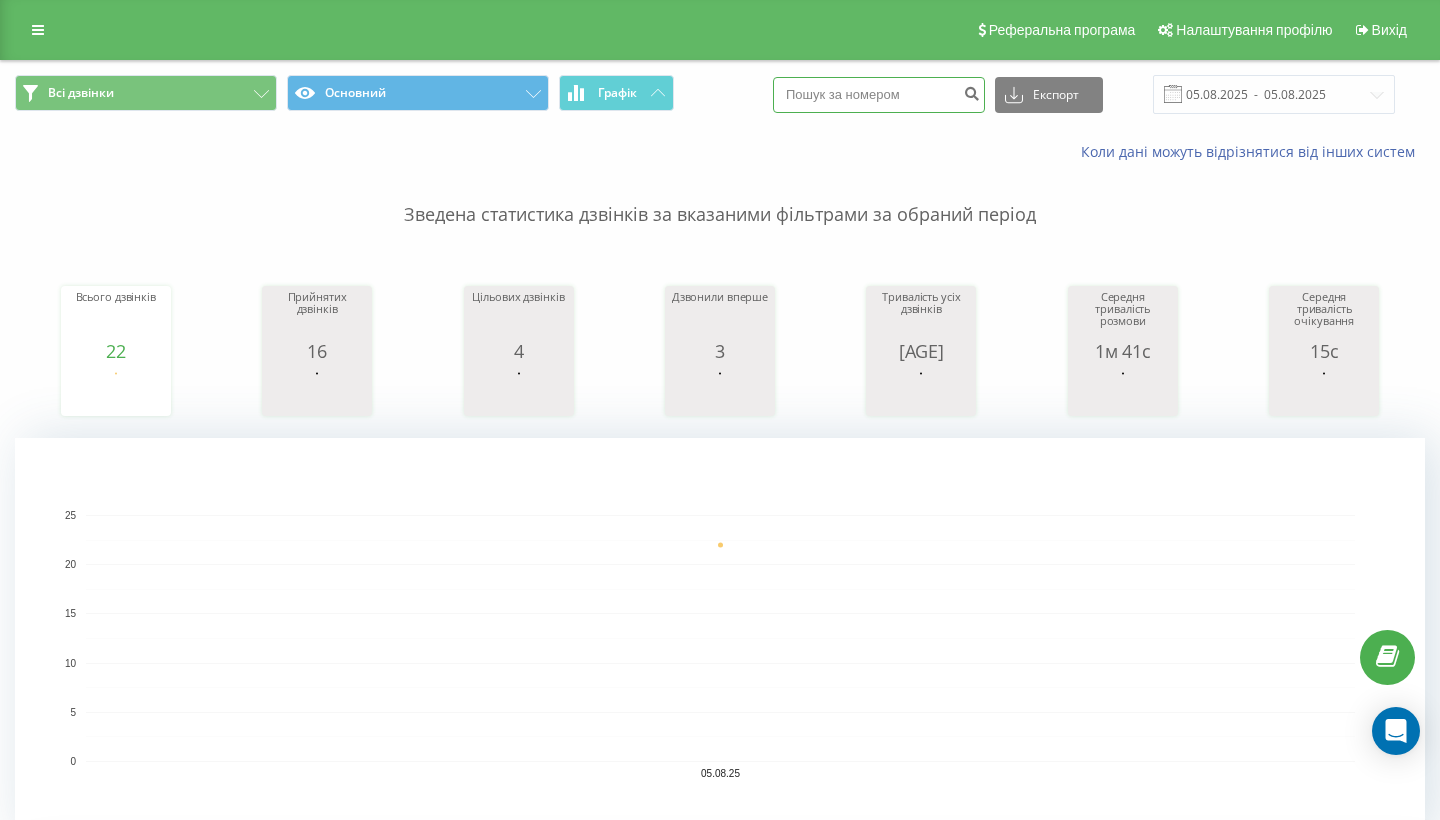 click at bounding box center (879, 95) 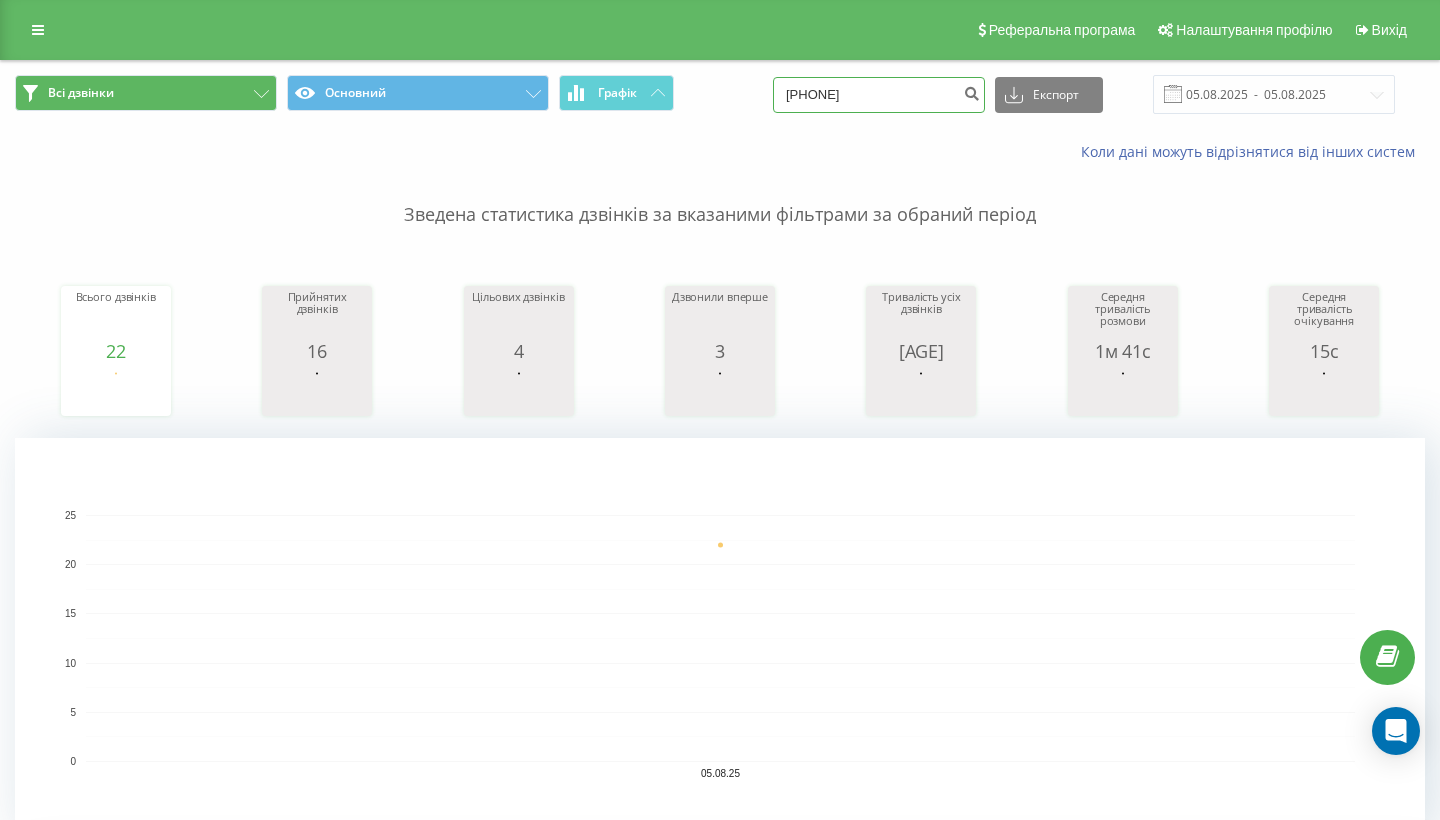 type on "[PHONE]" 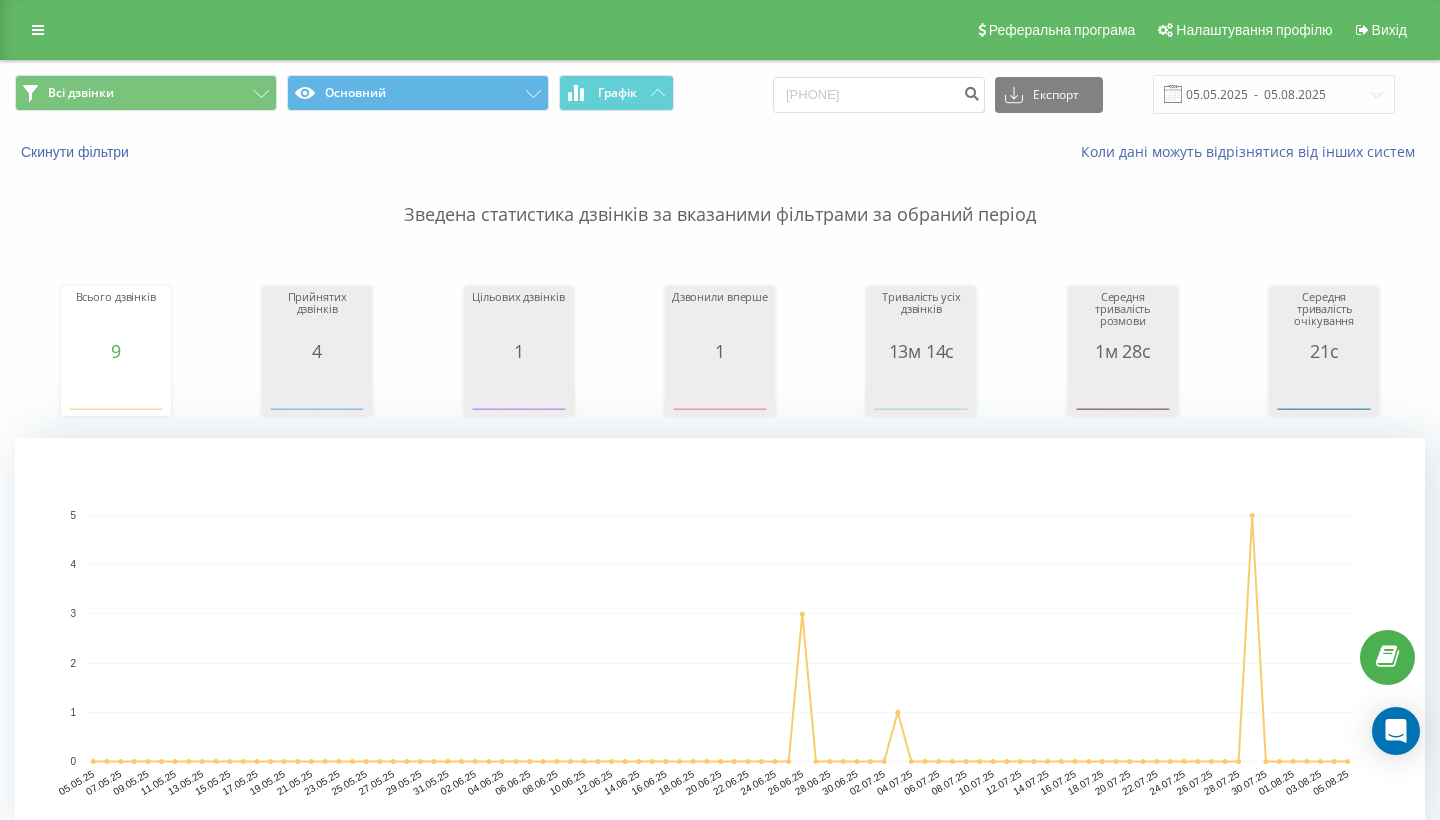 scroll, scrollTop: 235, scrollLeft: 0, axis: vertical 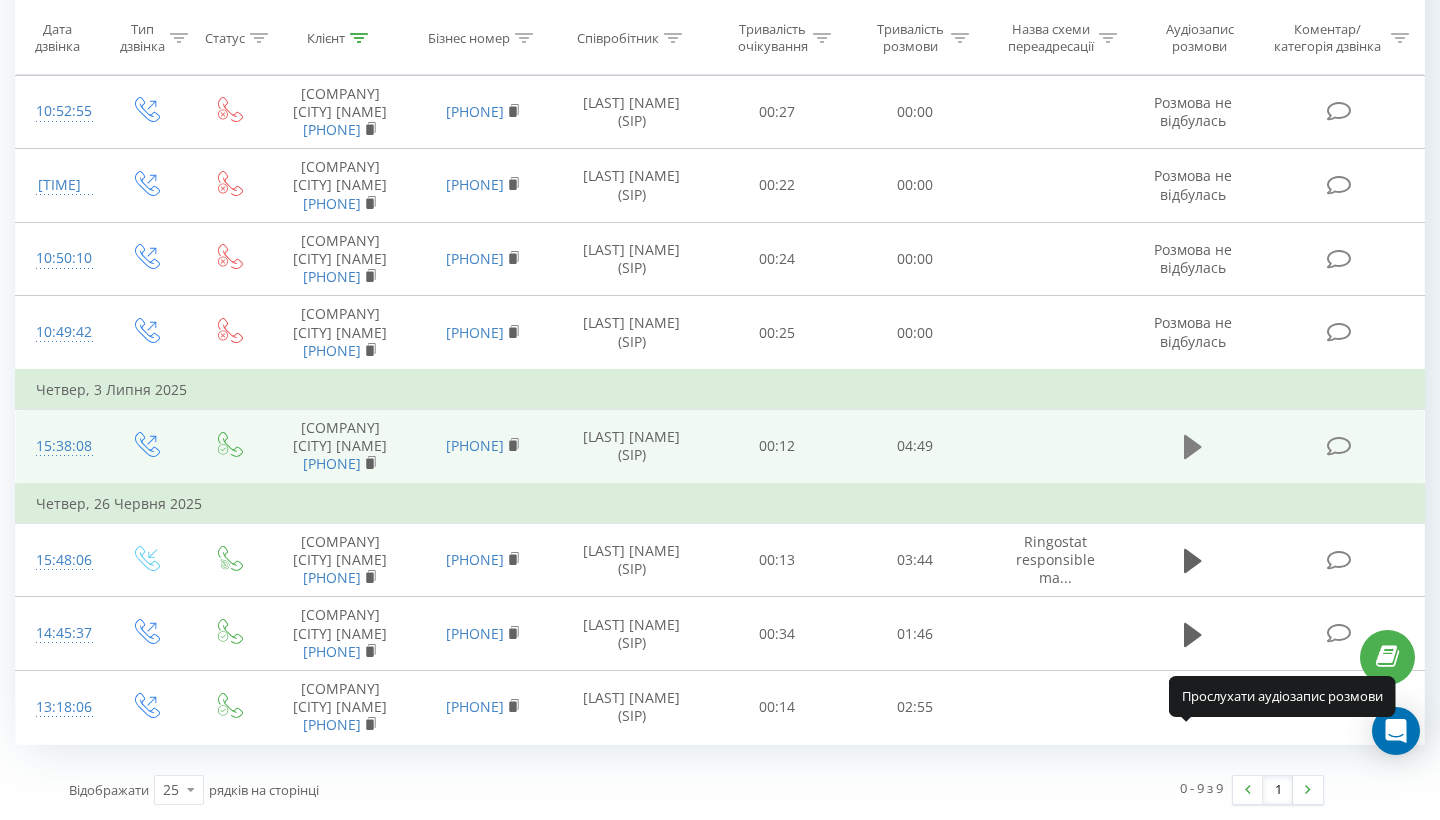 click 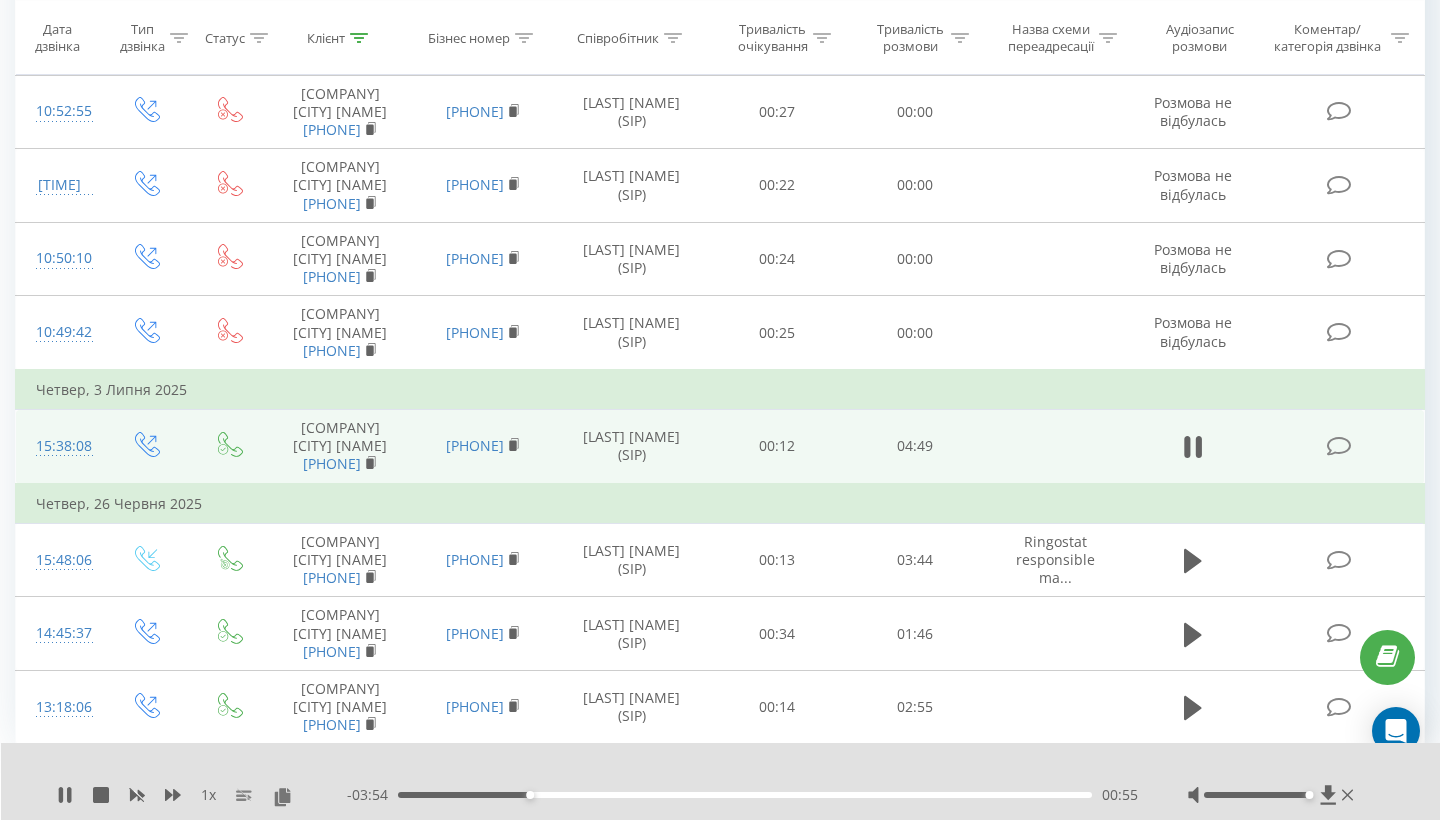 scroll, scrollTop: 1113, scrollLeft: 0, axis: vertical 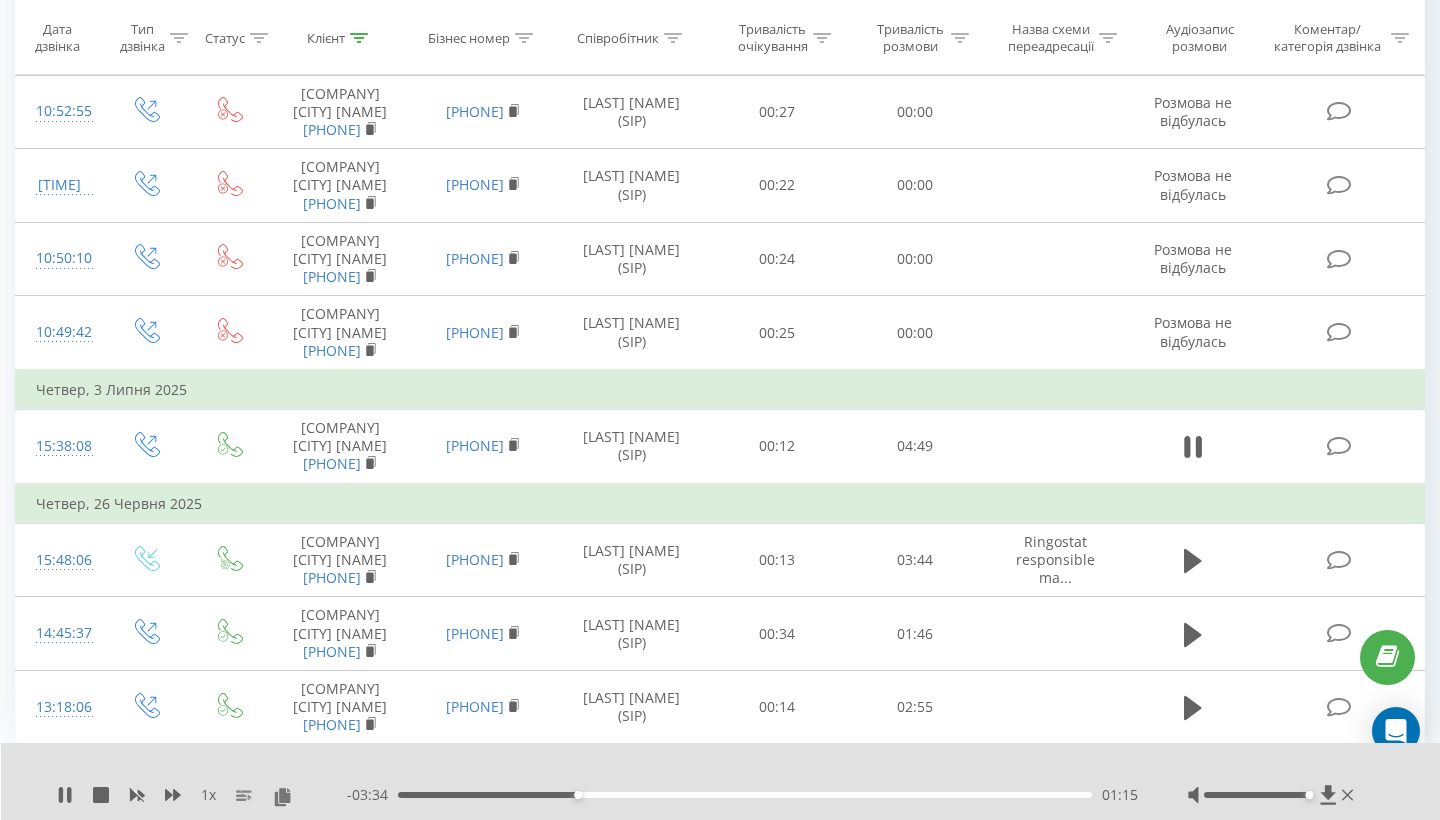click on "01:15" at bounding box center (745, 795) 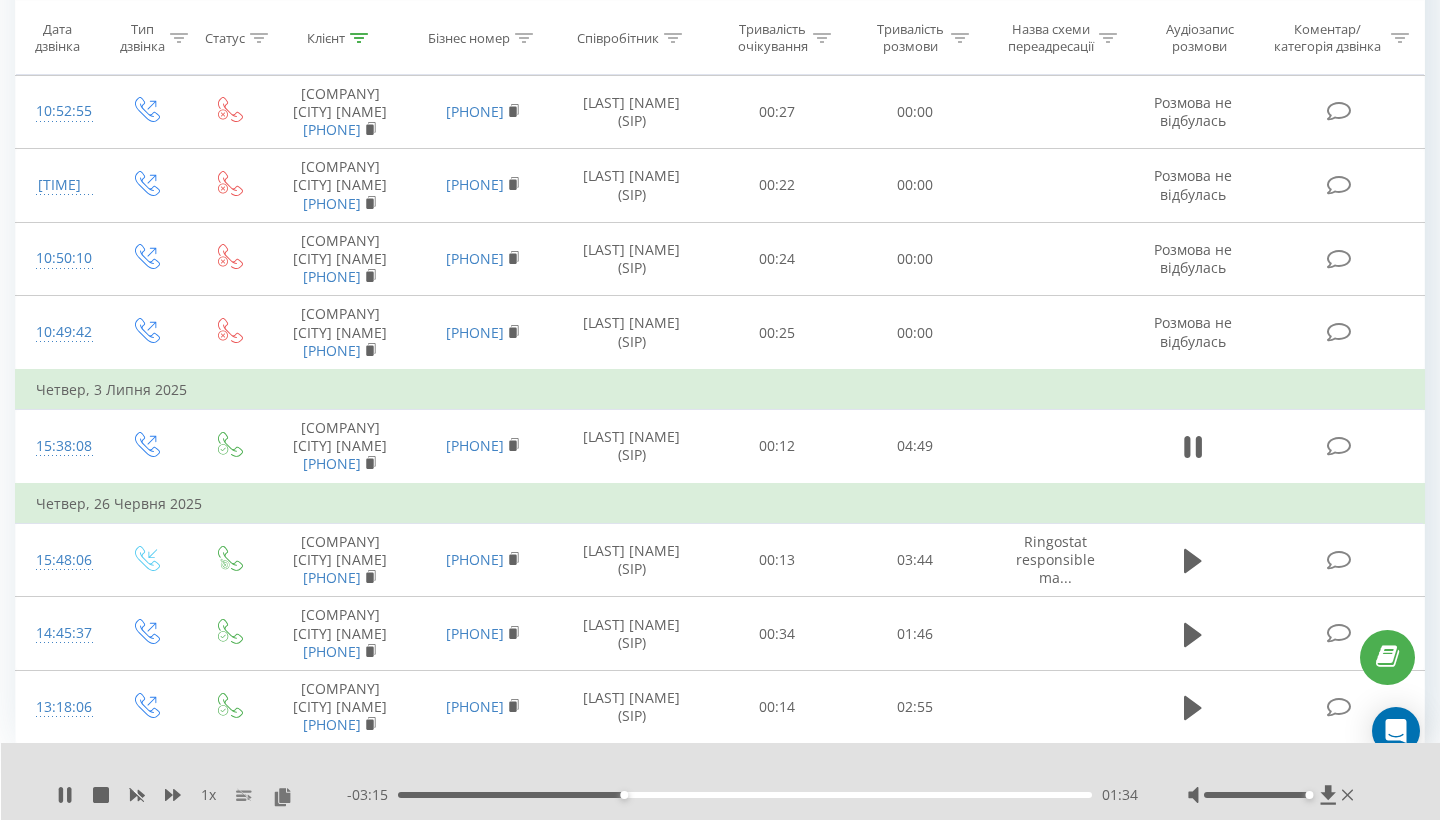 click on "01:34" at bounding box center [745, 795] 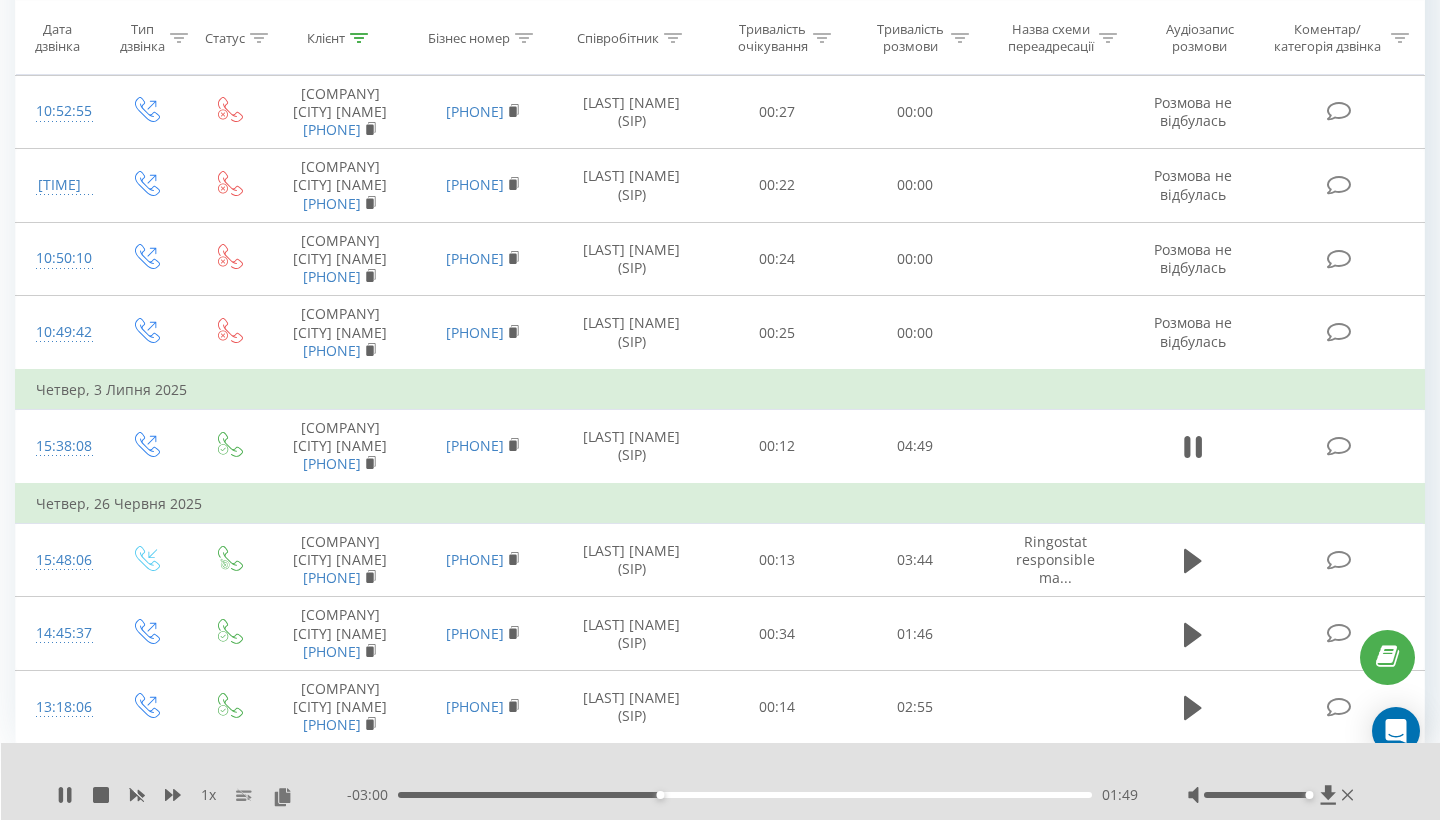 click on "01:49" at bounding box center (745, 795) 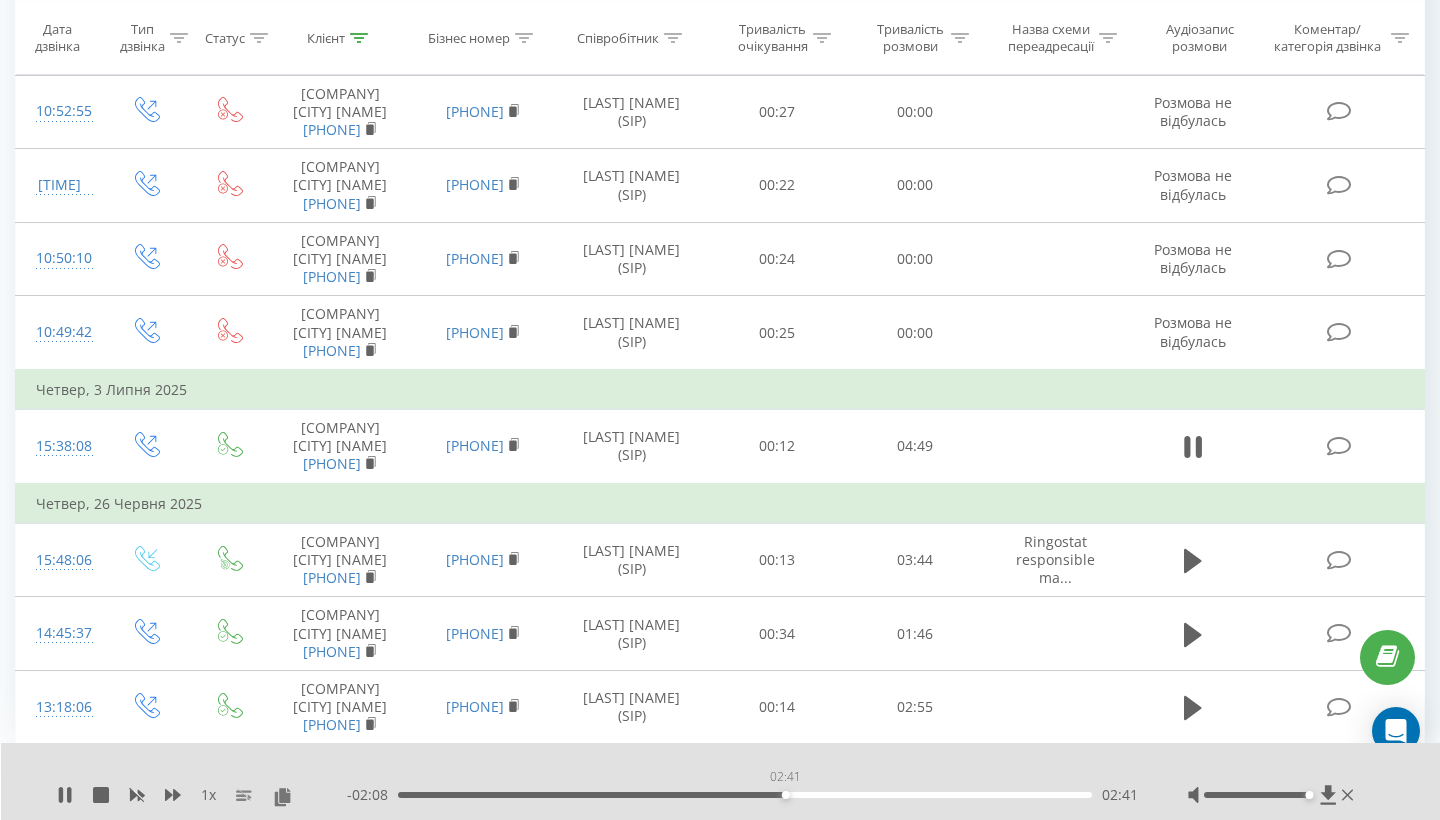 click on "02:41" at bounding box center [745, 795] 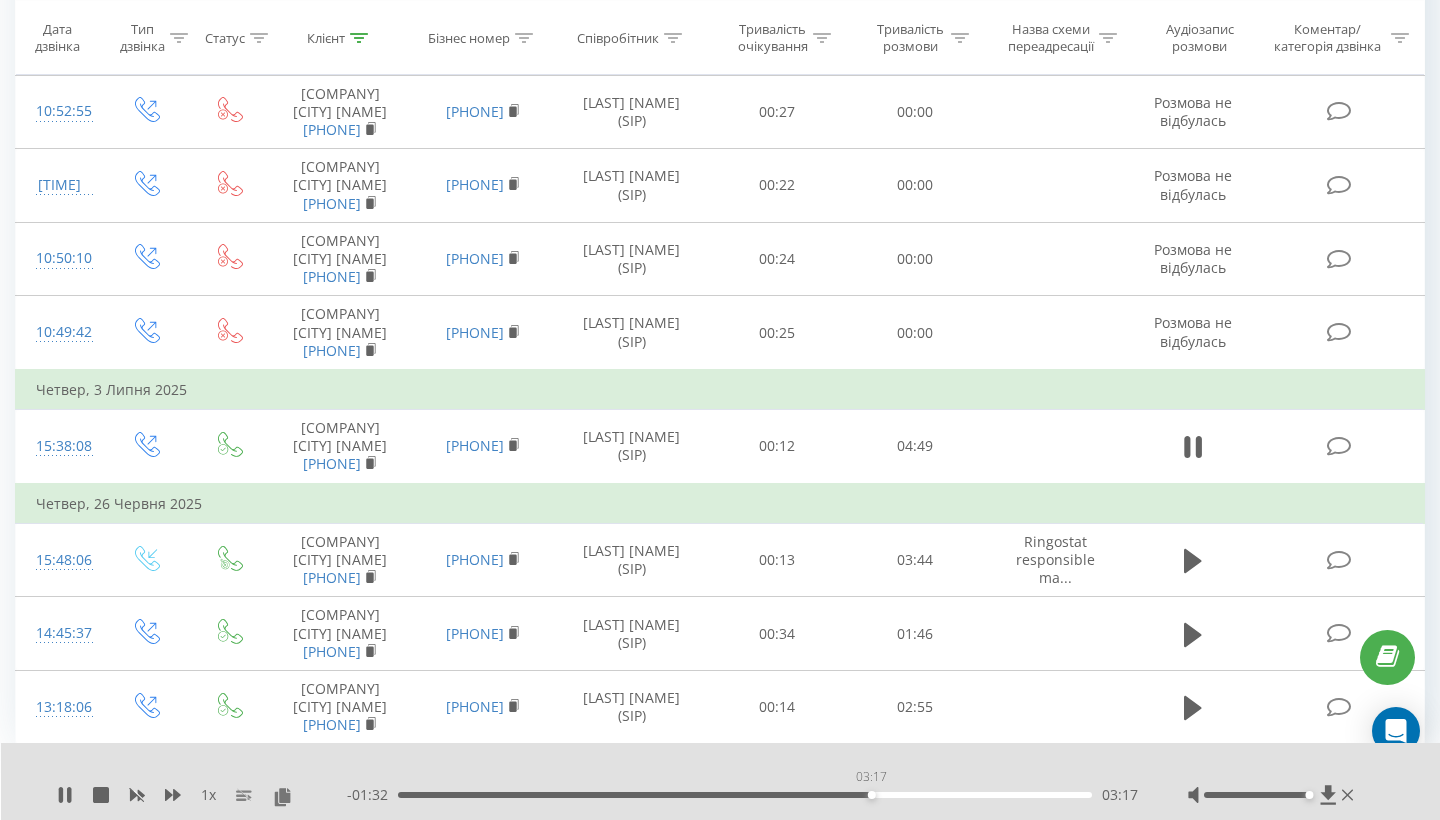 click on "03:17" at bounding box center [745, 795] 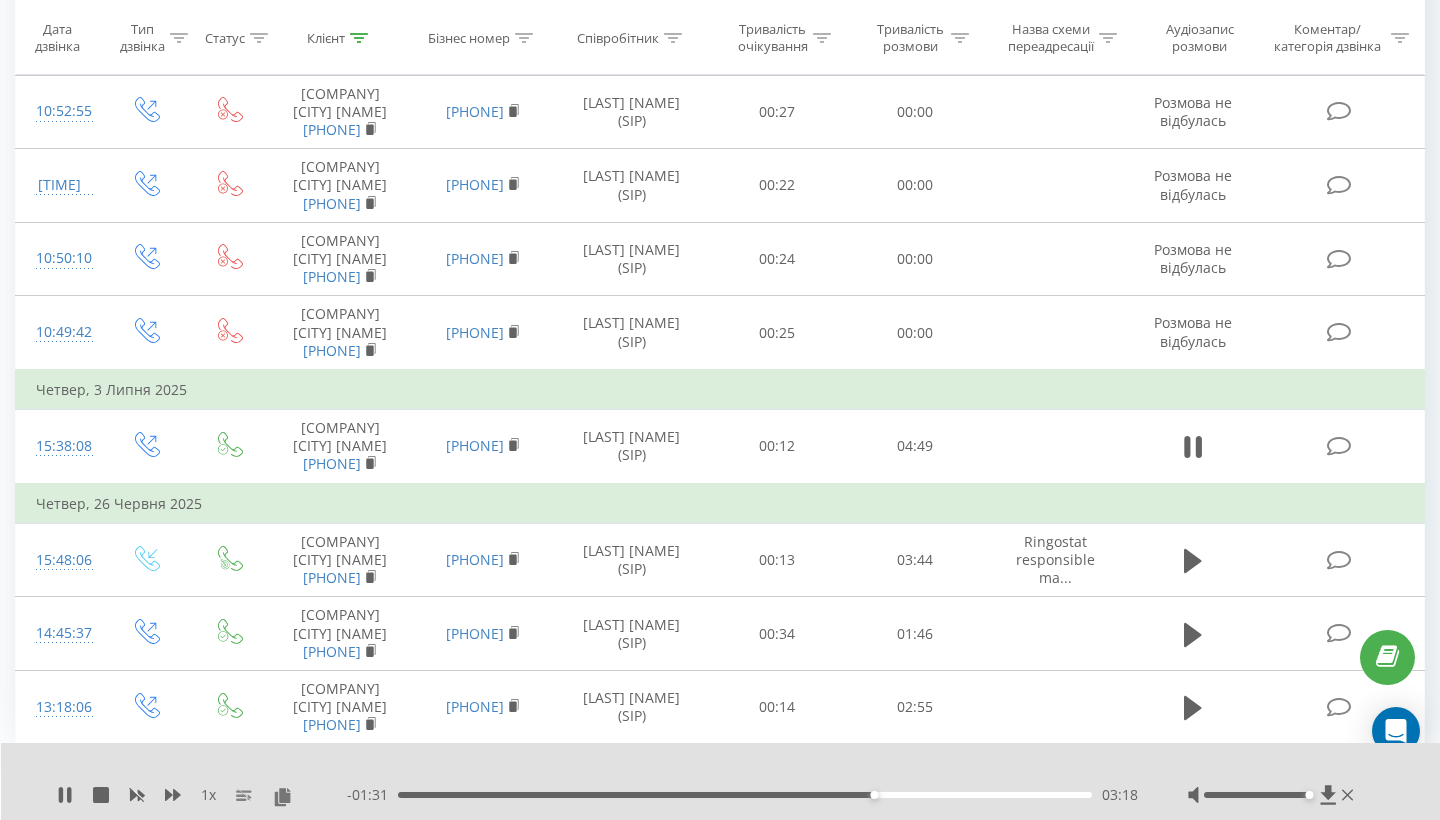 click on "03:18" at bounding box center [745, 795] 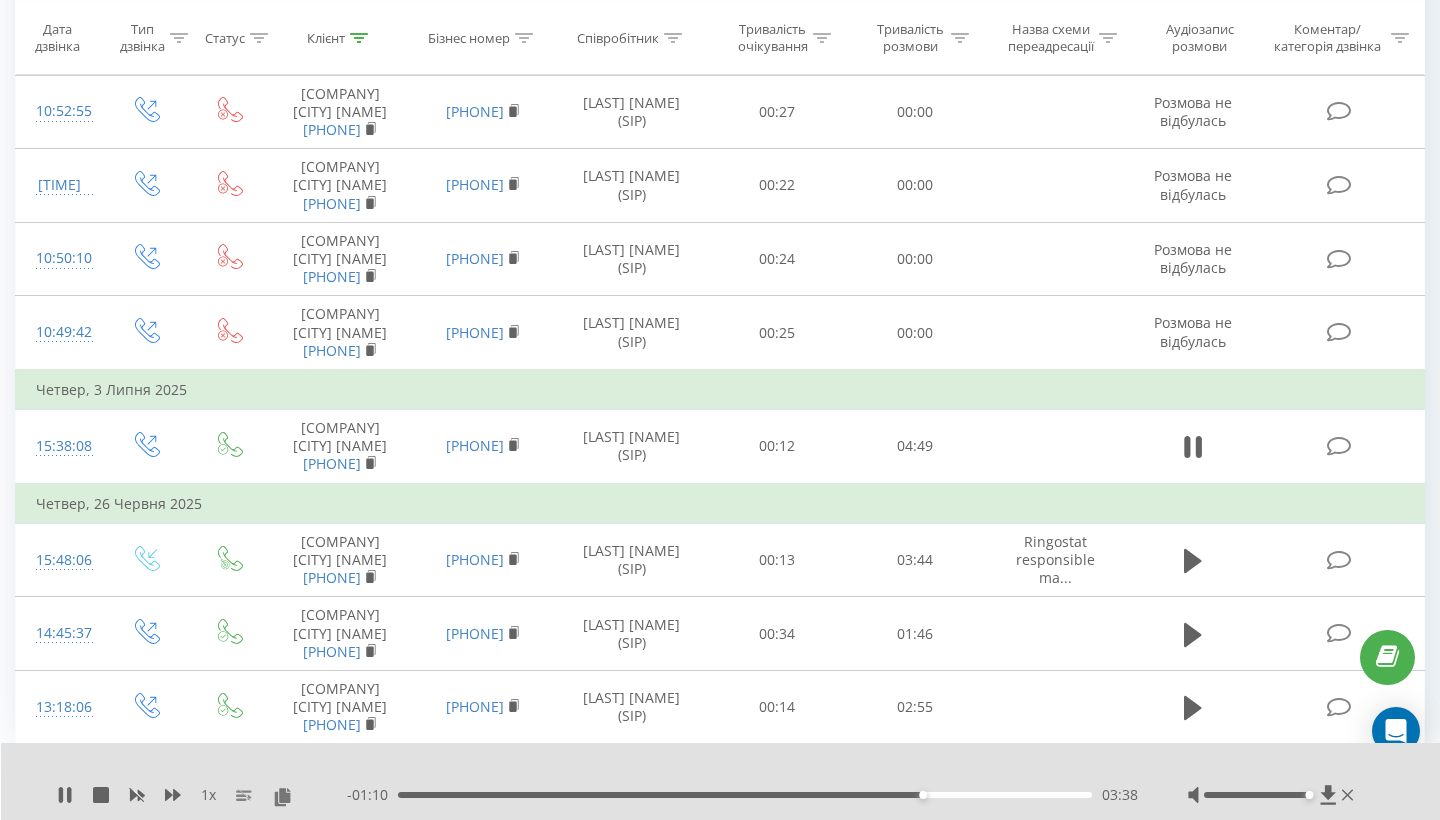 click on "03:38" at bounding box center (745, 795) 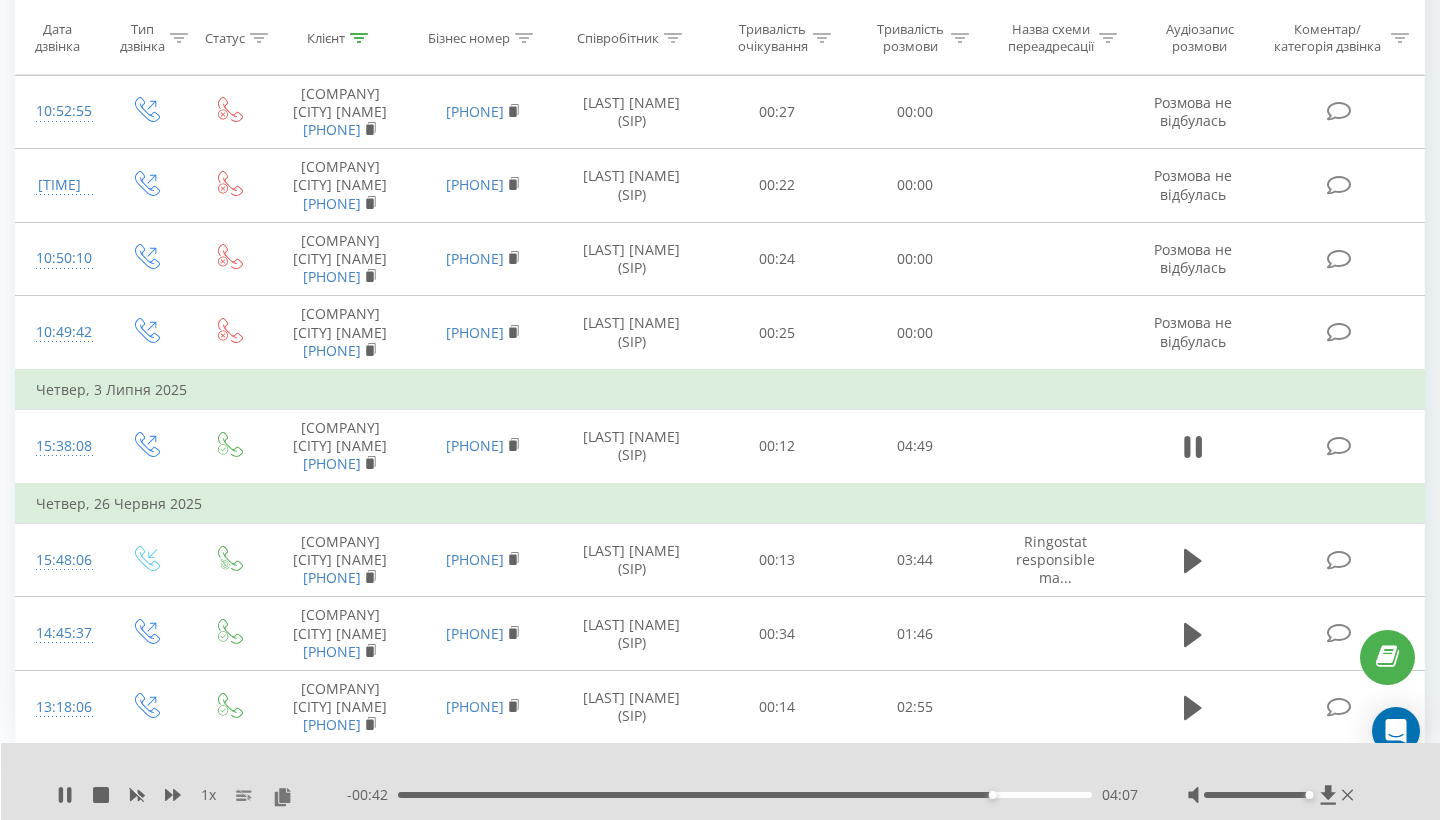 click on "04:07" at bounding box center (745, 795) 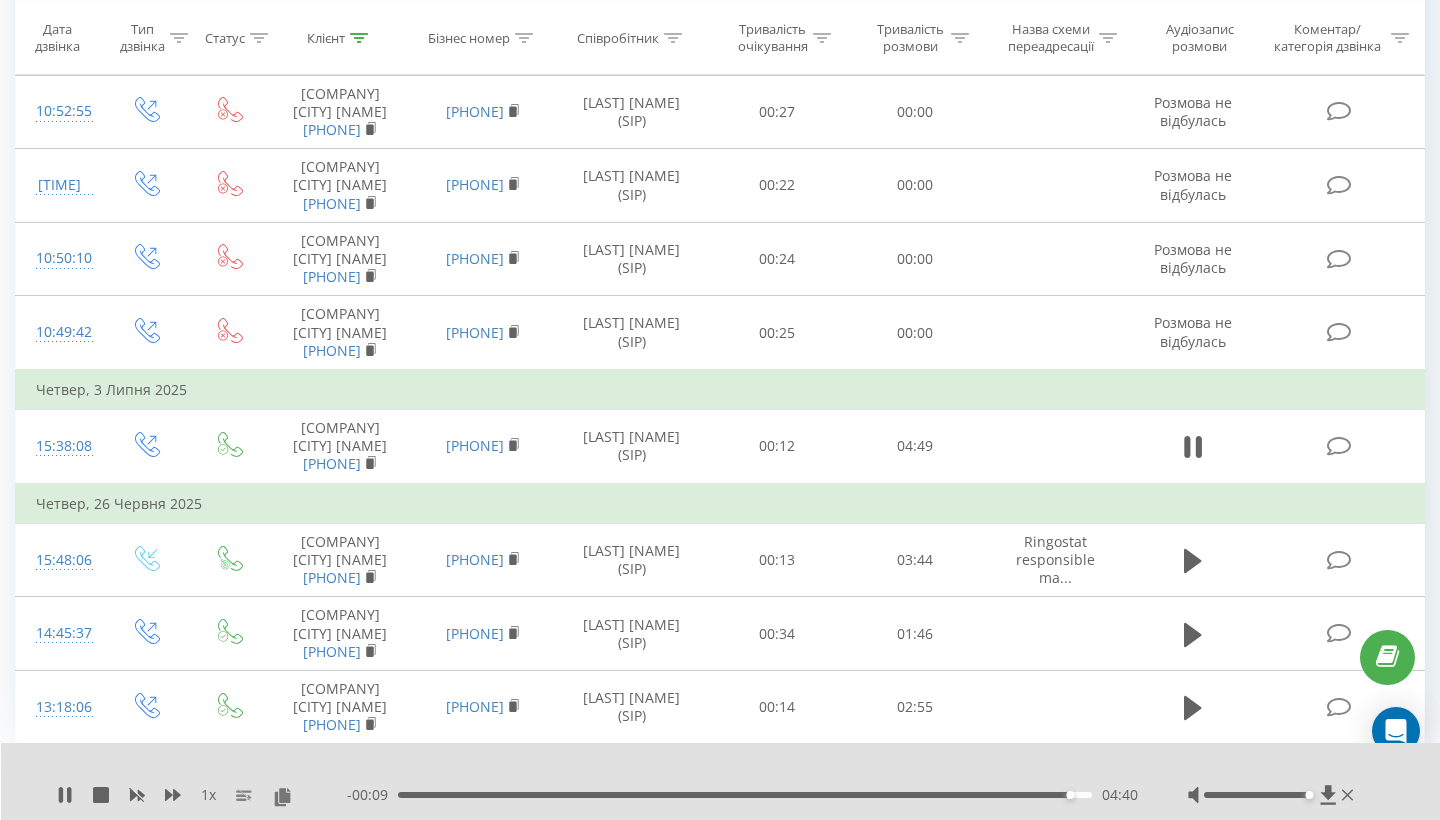 scroll, scrollTop: 1005, scrollLeft: 0, axis: vertical 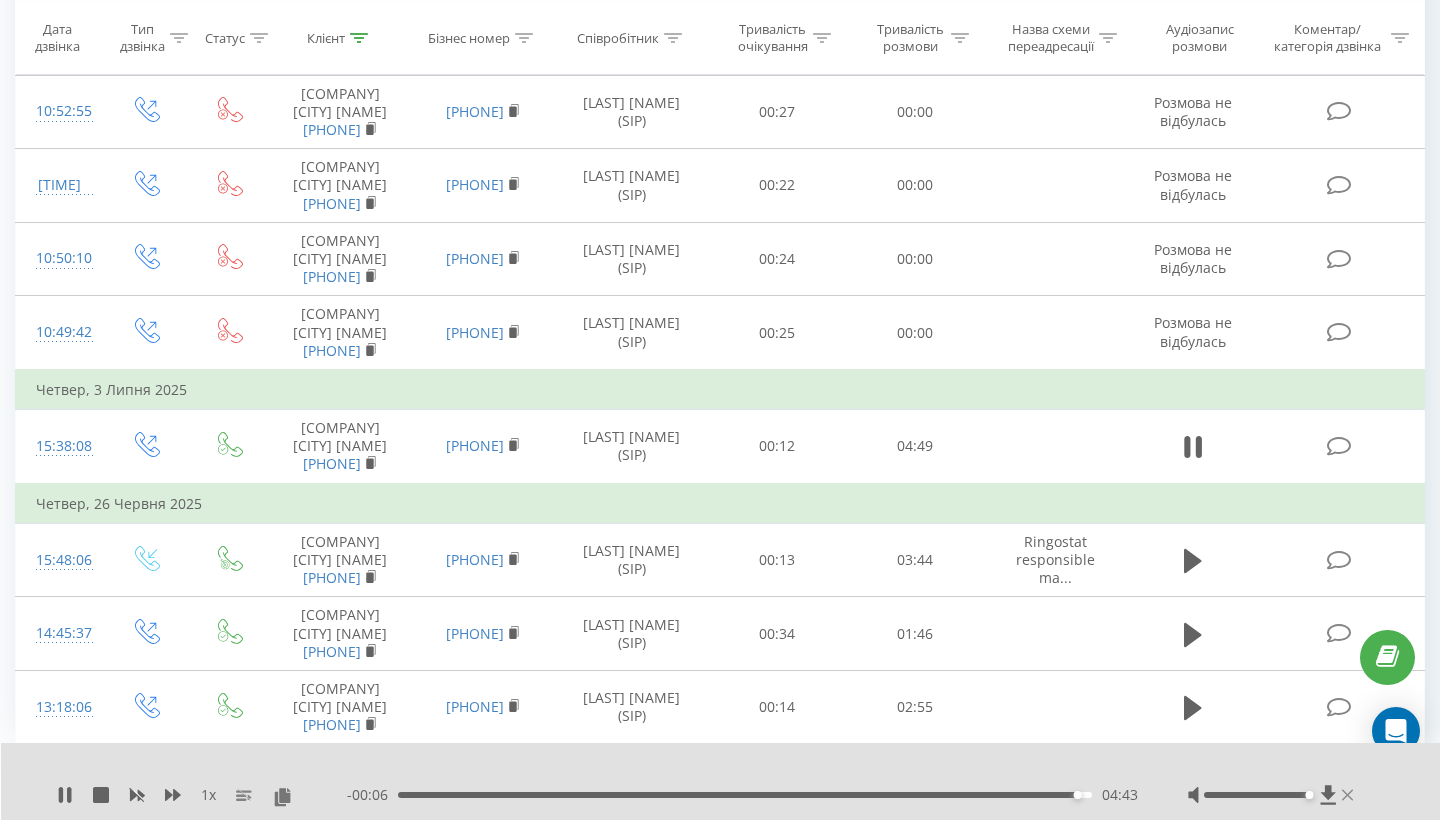 click 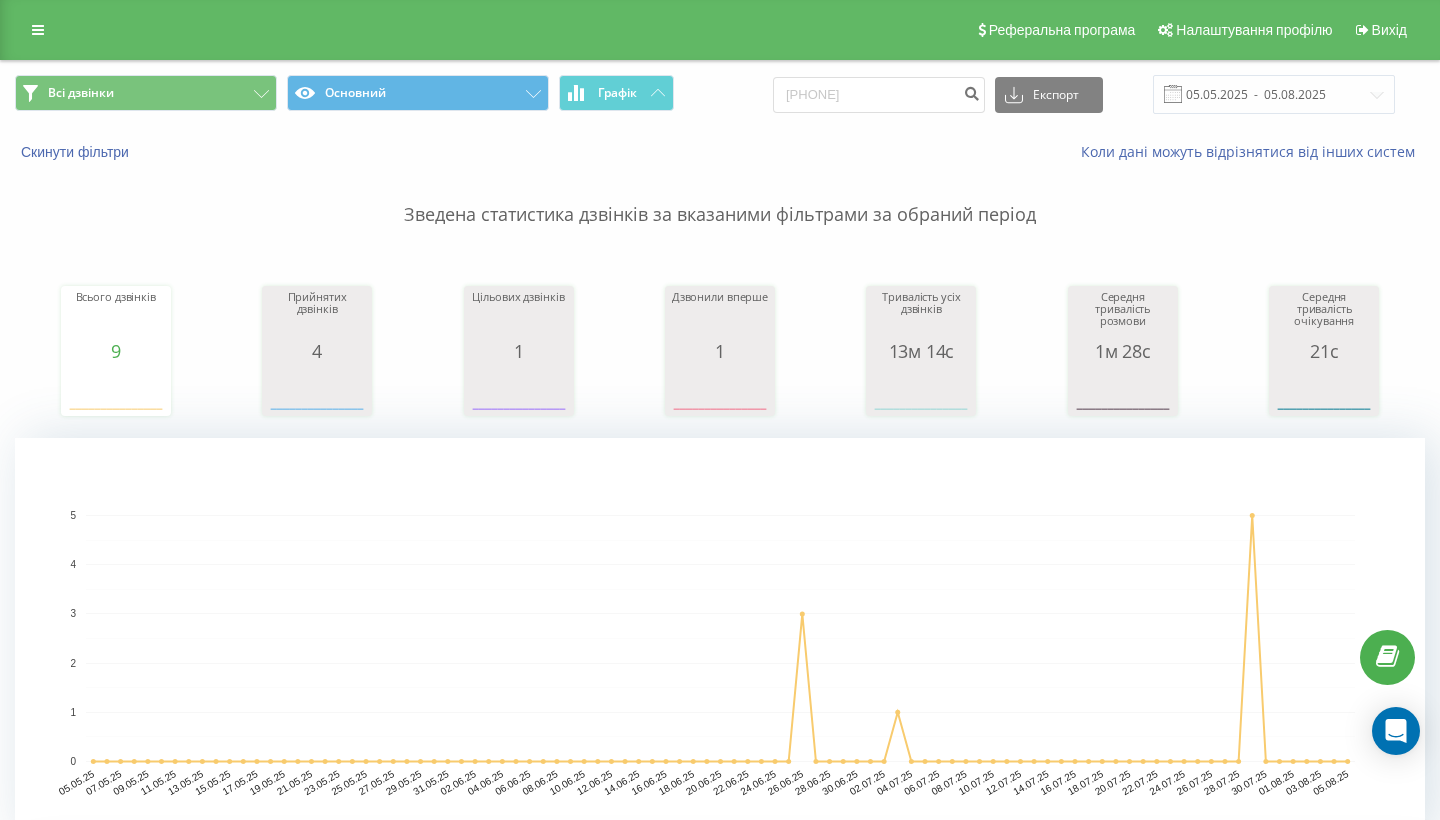 scroll, scrollTop: 0, scrollLeft: 0, axis: both 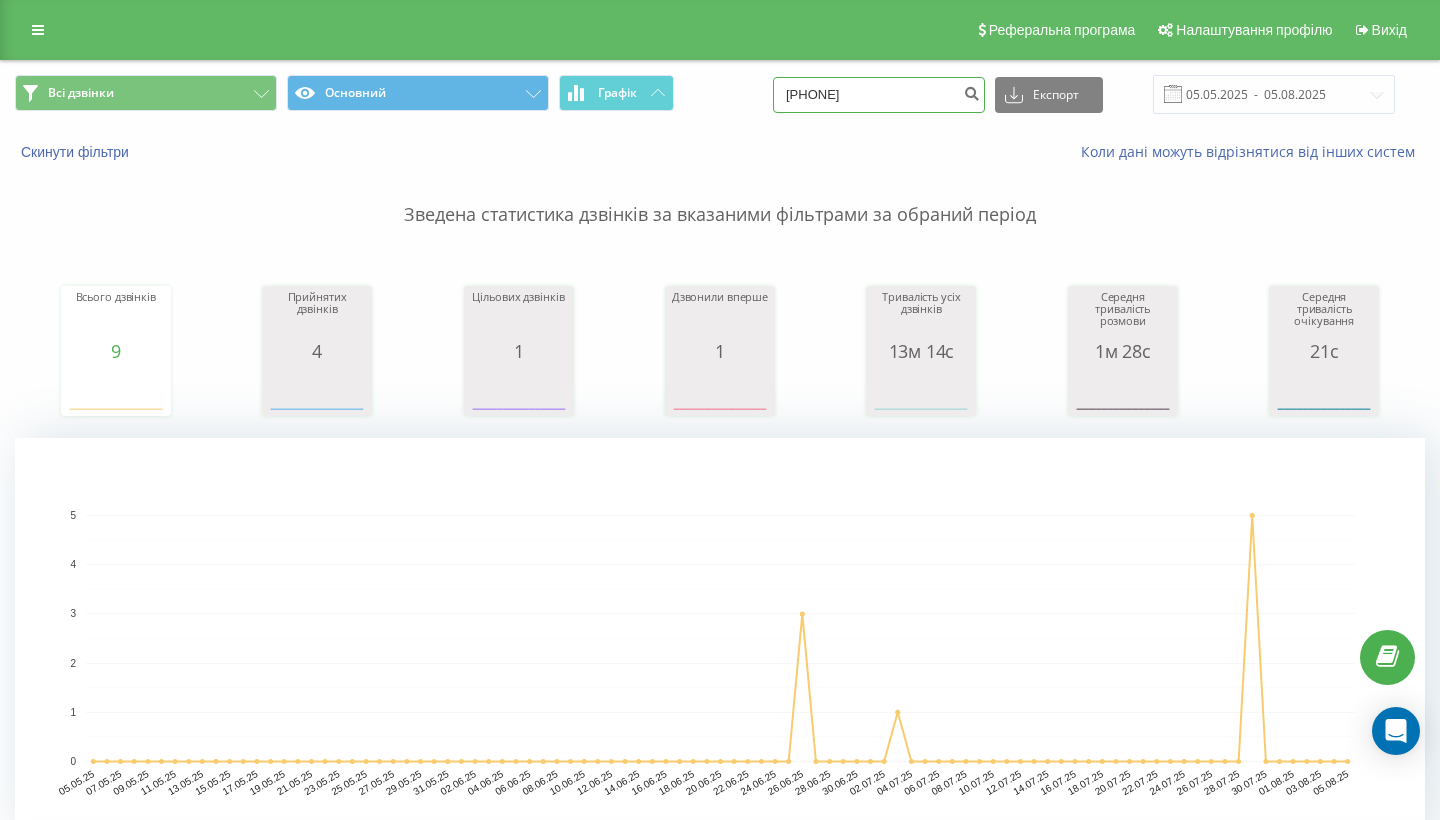 drag, startPoint x: 944, startPoint y: 118, endPoint x: 867, endPoint y: 119, distance: 77.00649 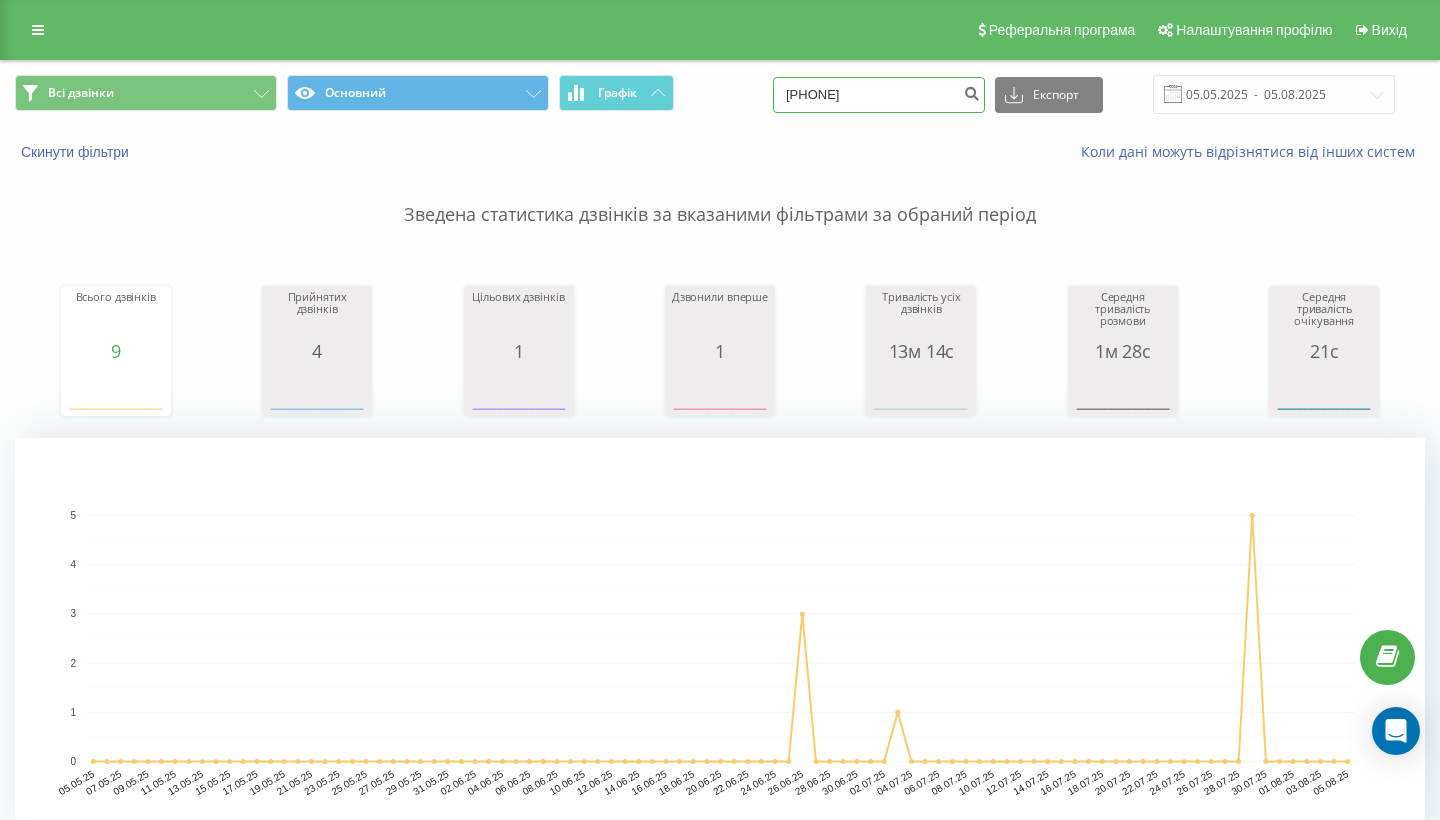 type on "380670770167" 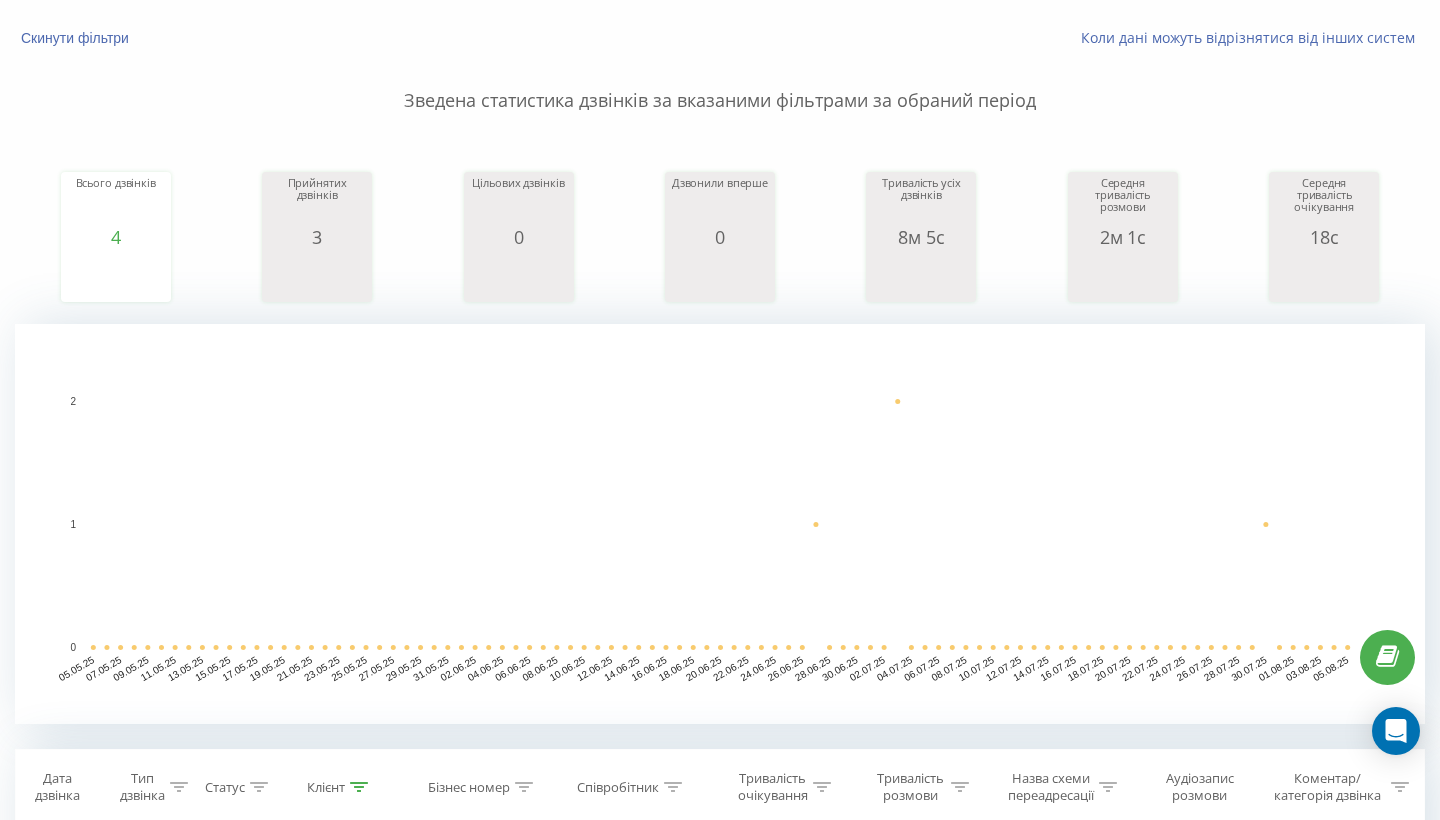 scroll, scrollTop: 321, scrollLeft: 0, axis: vertical 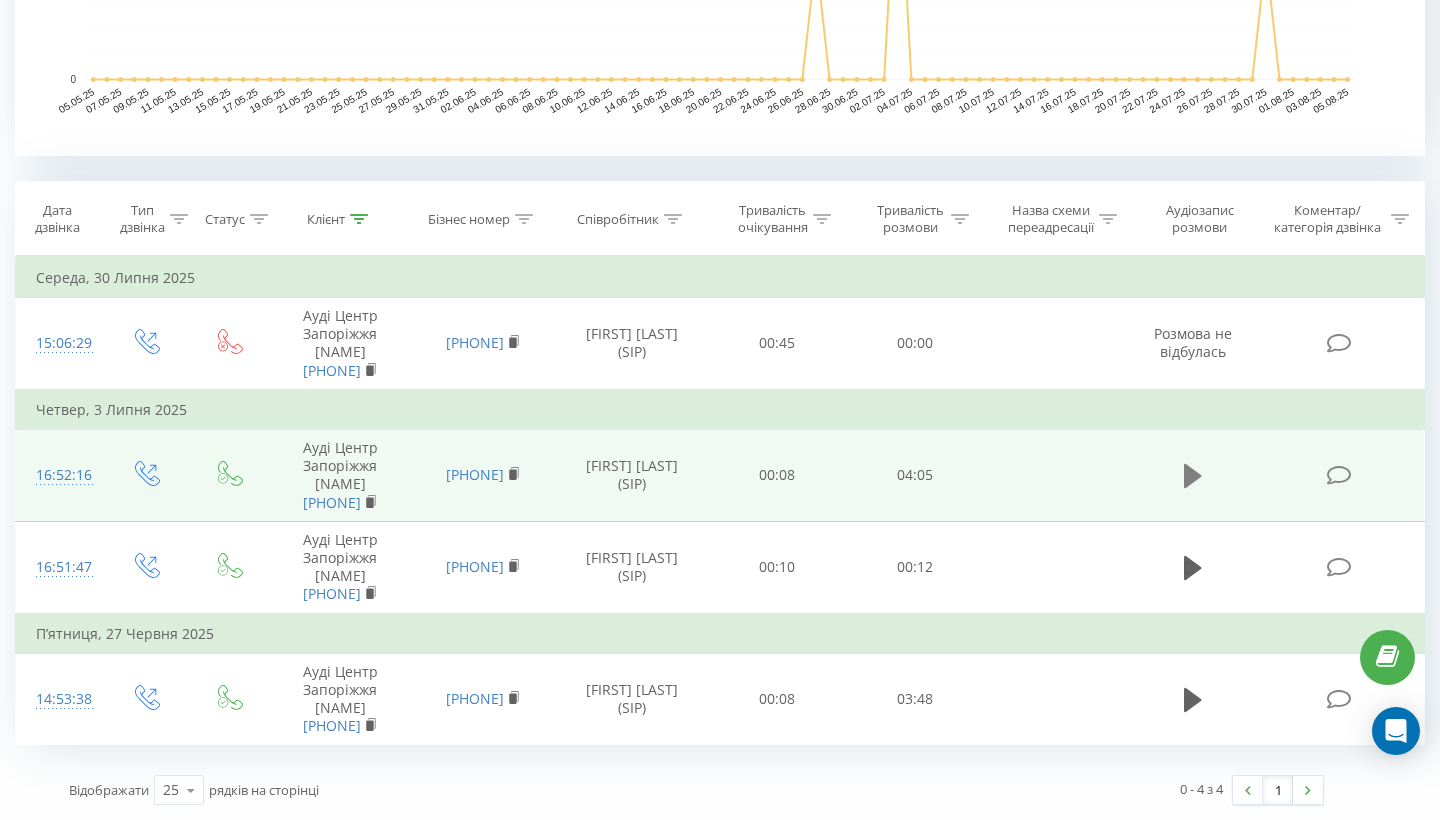 click at bounding box center (1193, 476) 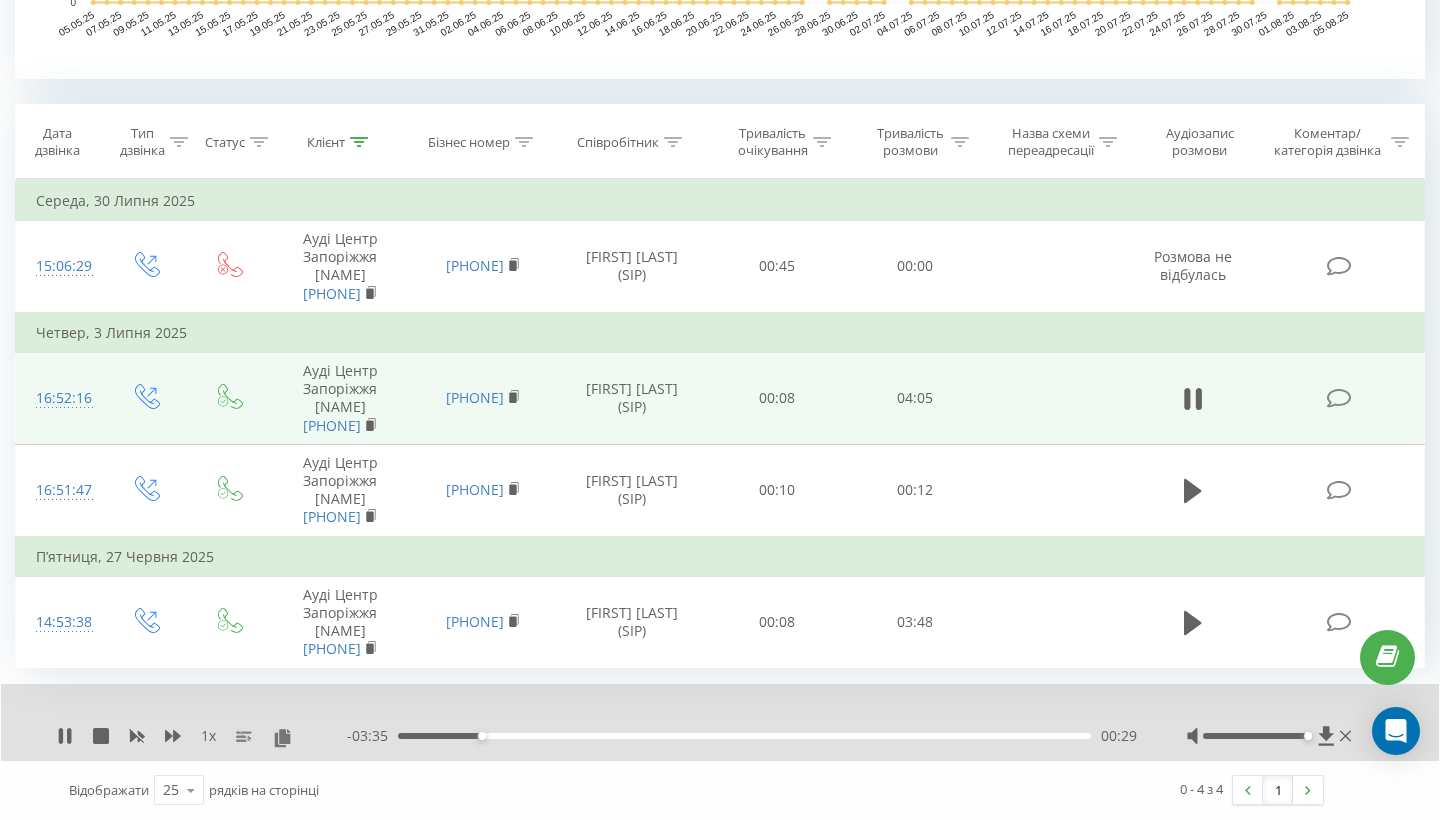 scroll, scrollTop: 827, scrollLeft: 0, axis: vertical 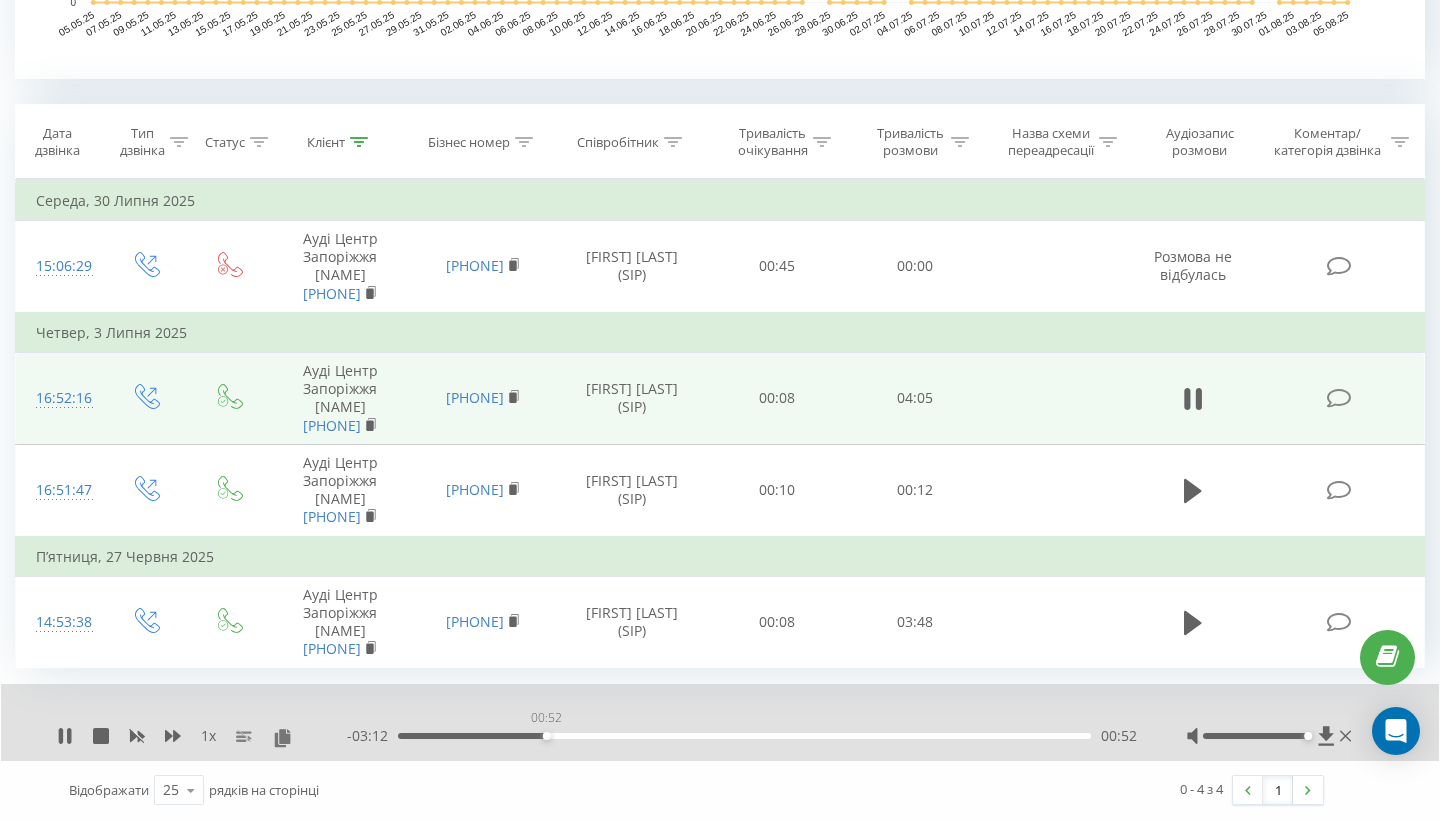 click on "00:52" at bounding box center (744, 736) 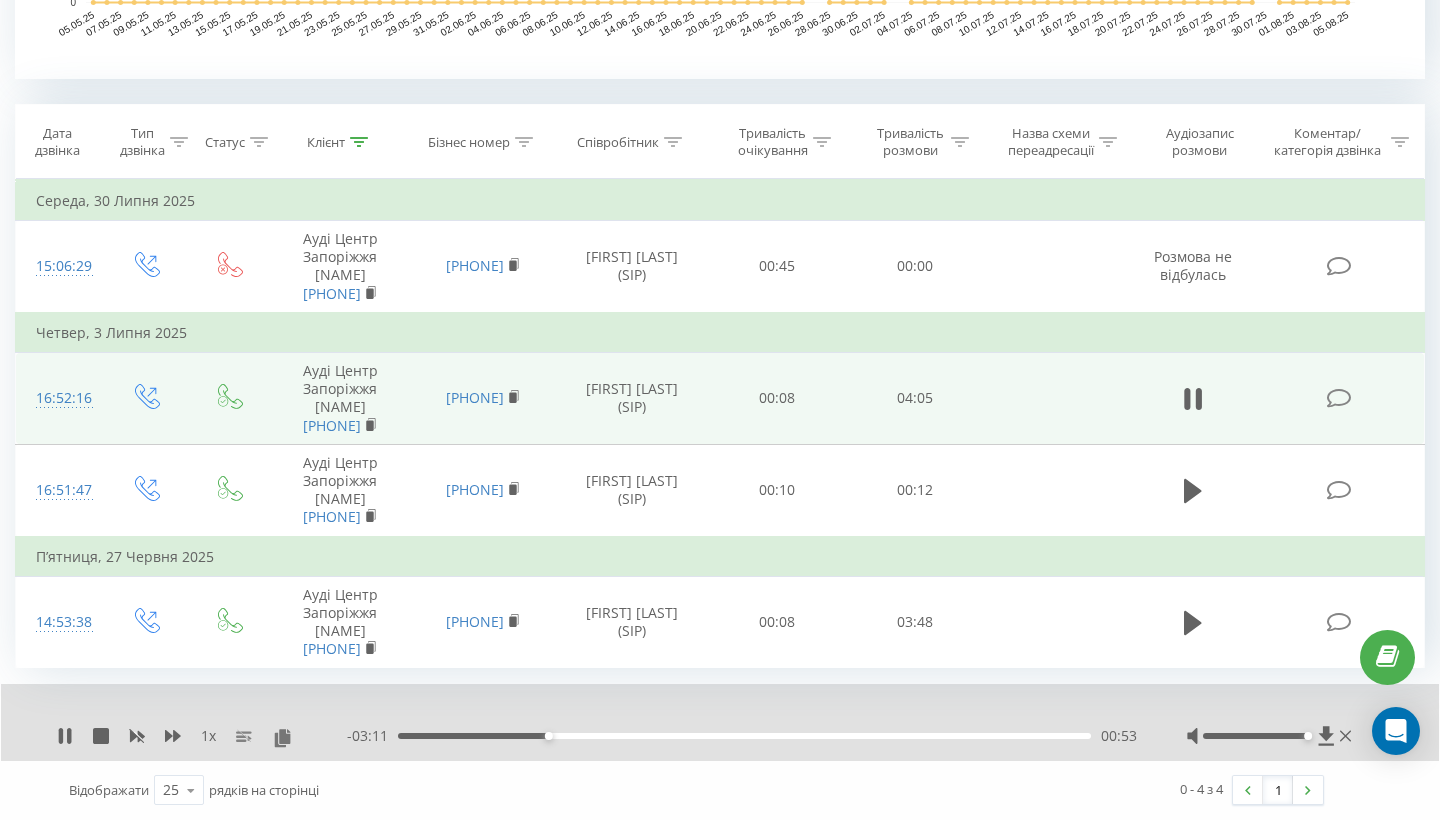 click on "00:53" at bounding box center [744, 736] 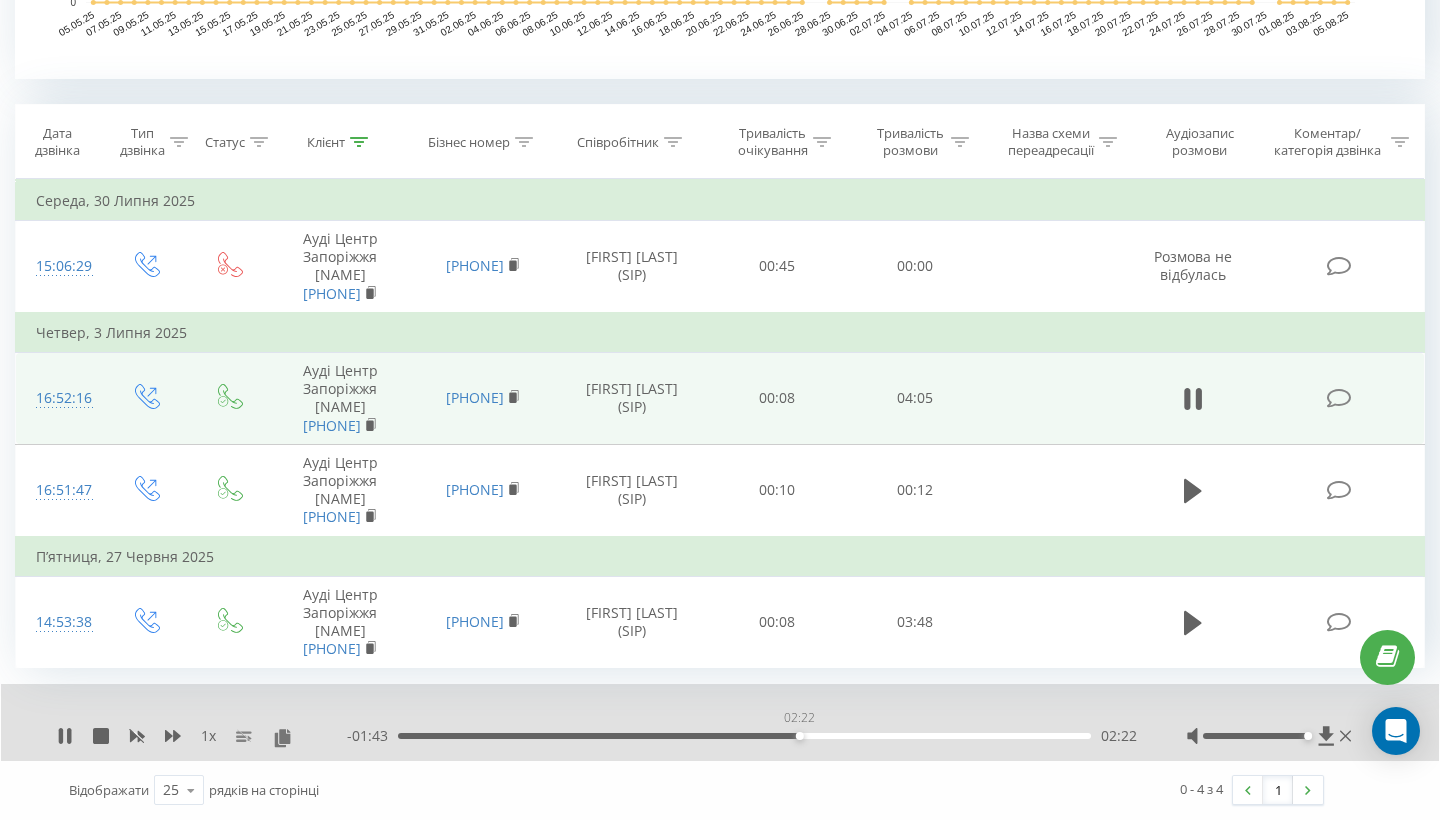 click on "02:22" at bounding box center (744, 736) 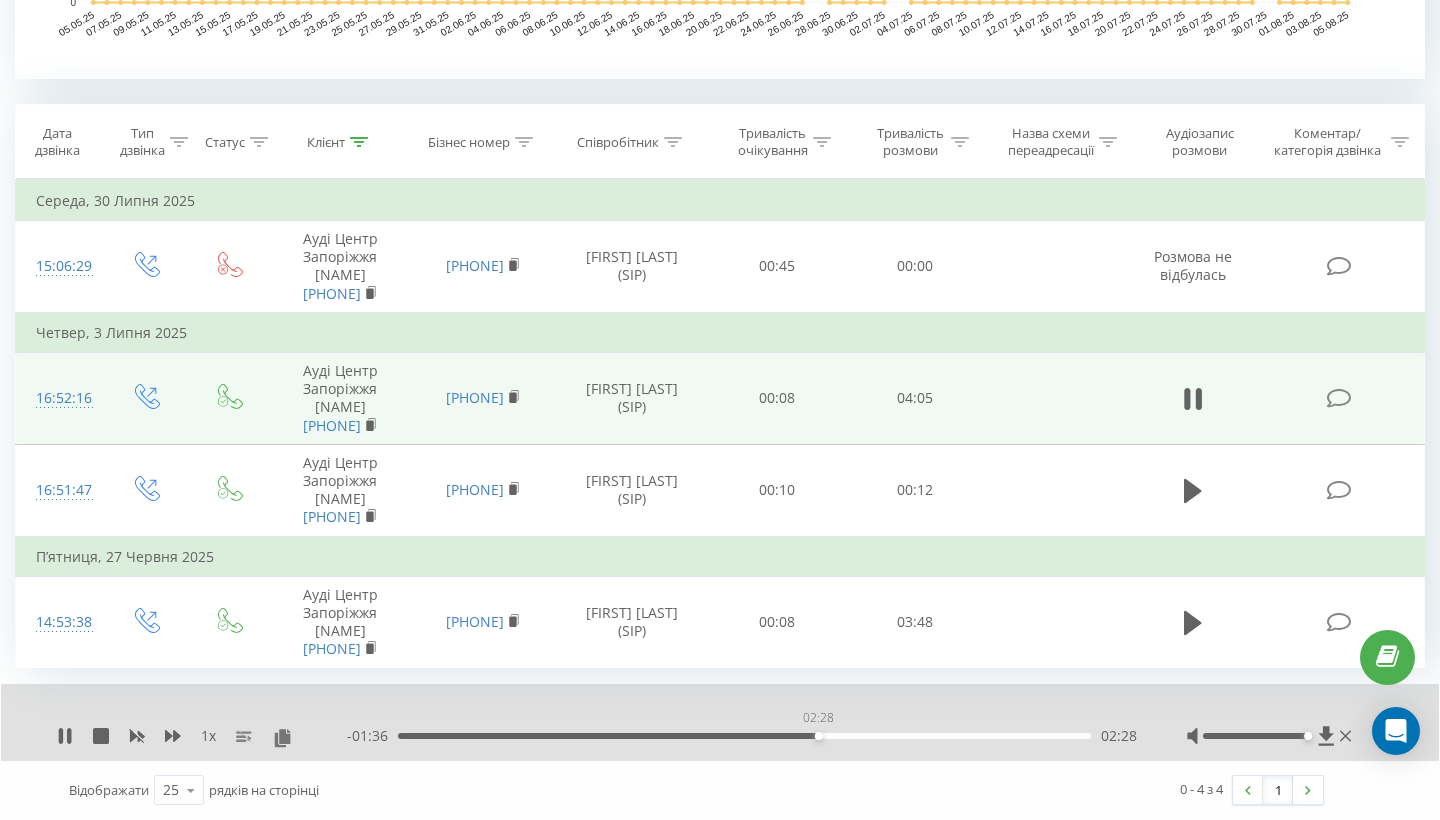 click on "02:28" at bounding box center [744, 736] 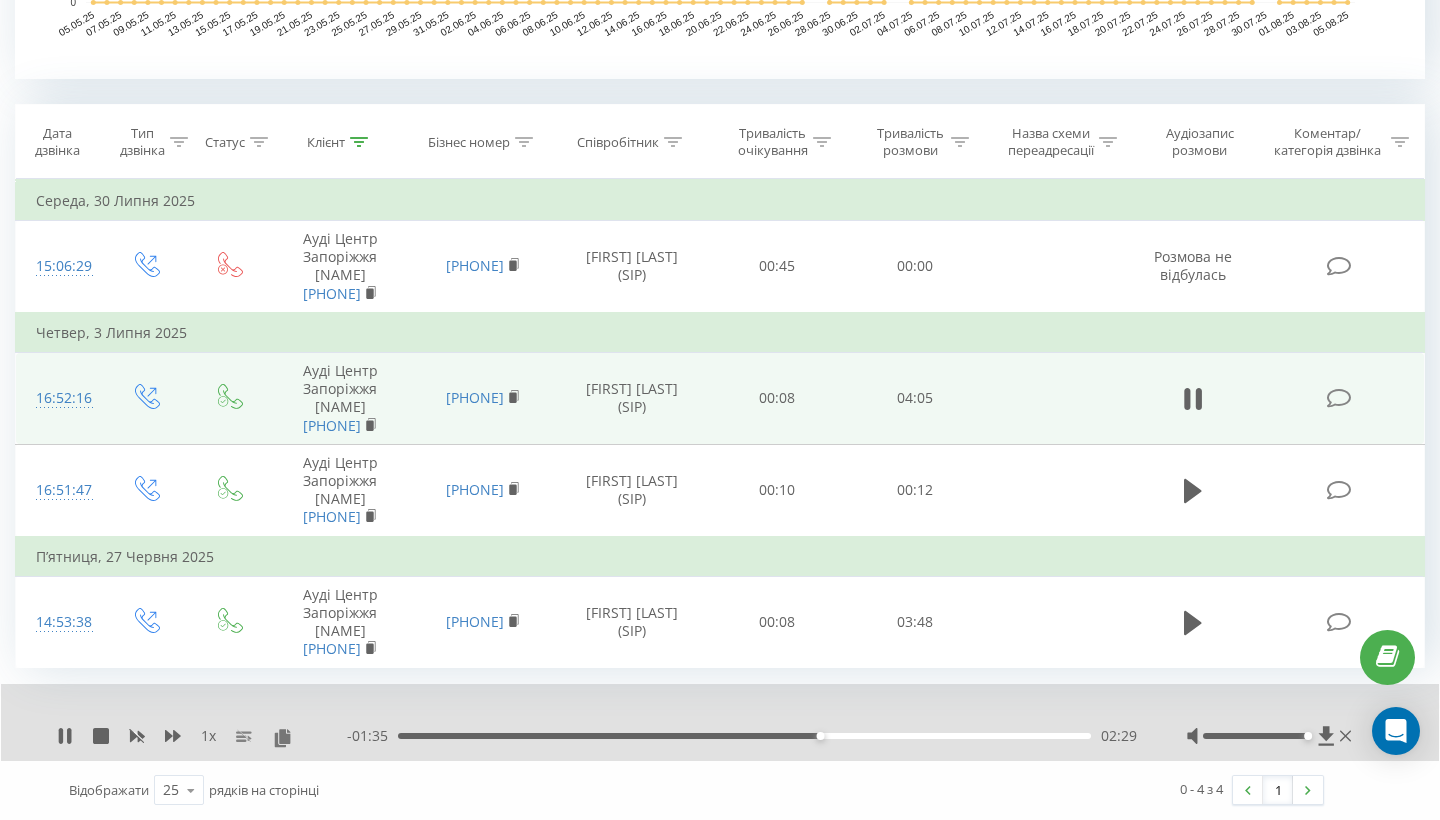 click on "02:29" at bounding box center [744, 736] 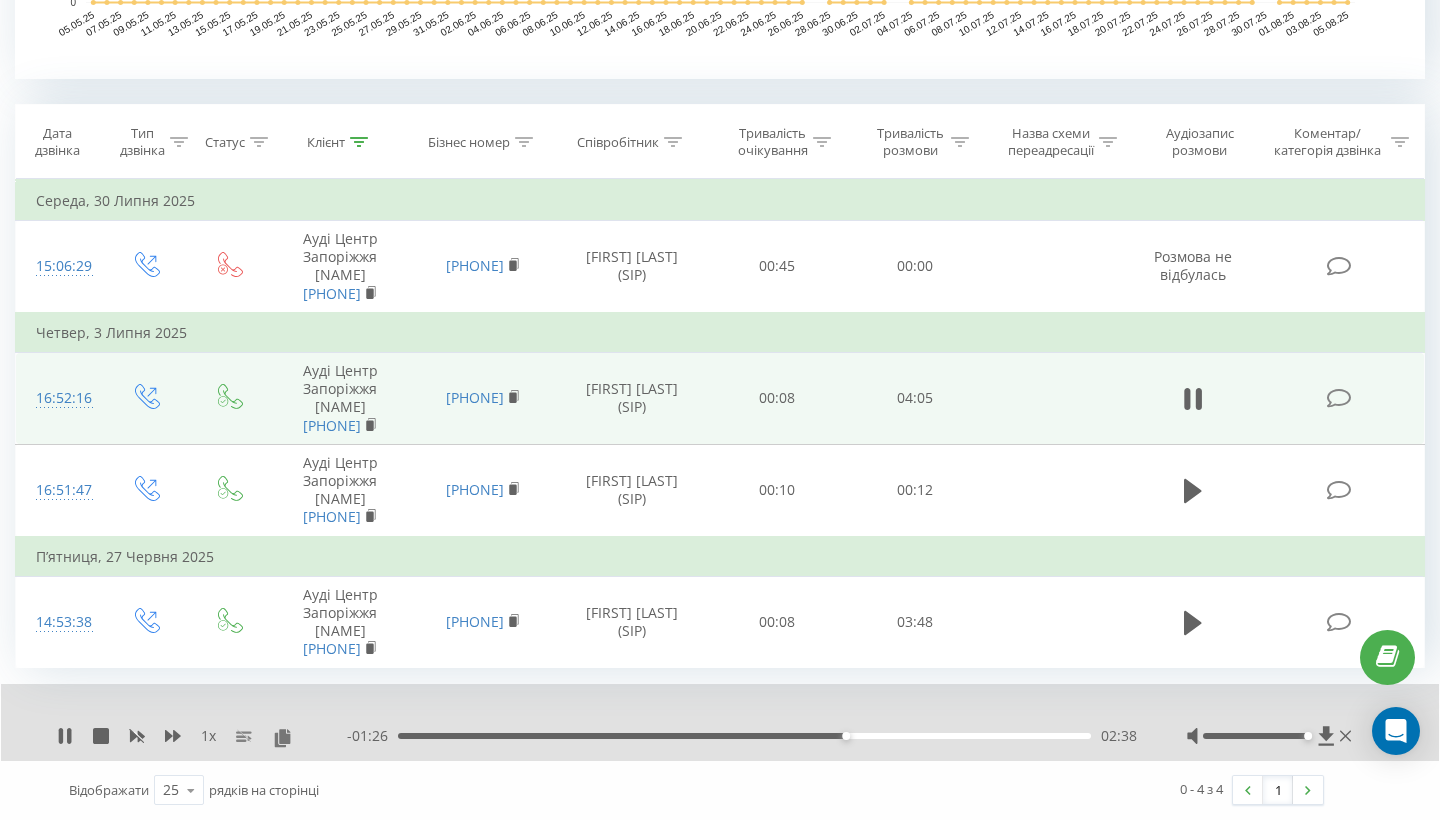 click on "02:38" at bounding box center [744, 736] 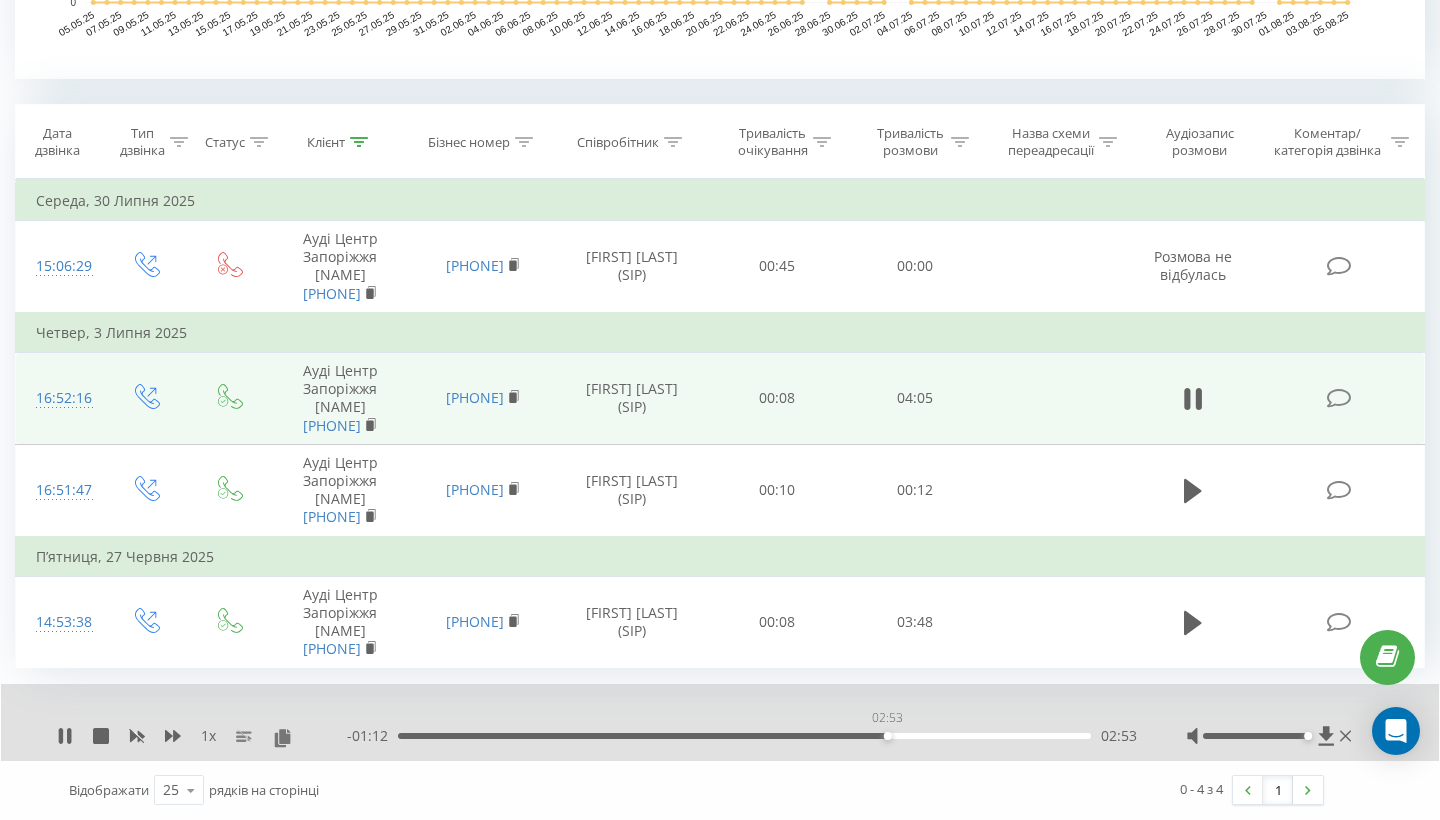 click on "02:53" at bounding box center [744, 736] 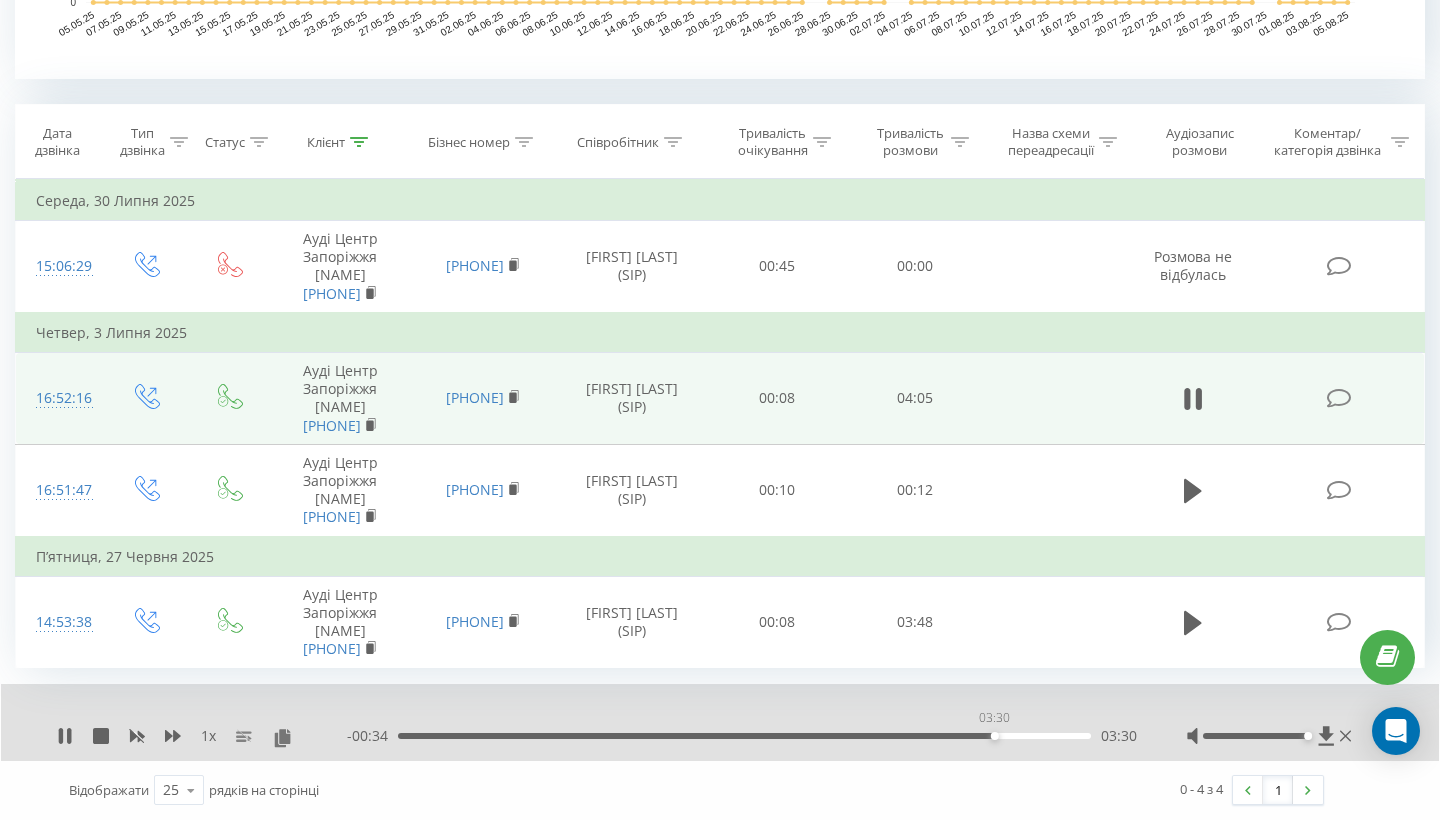 click on "03:30" at bounding box center [744, 736] 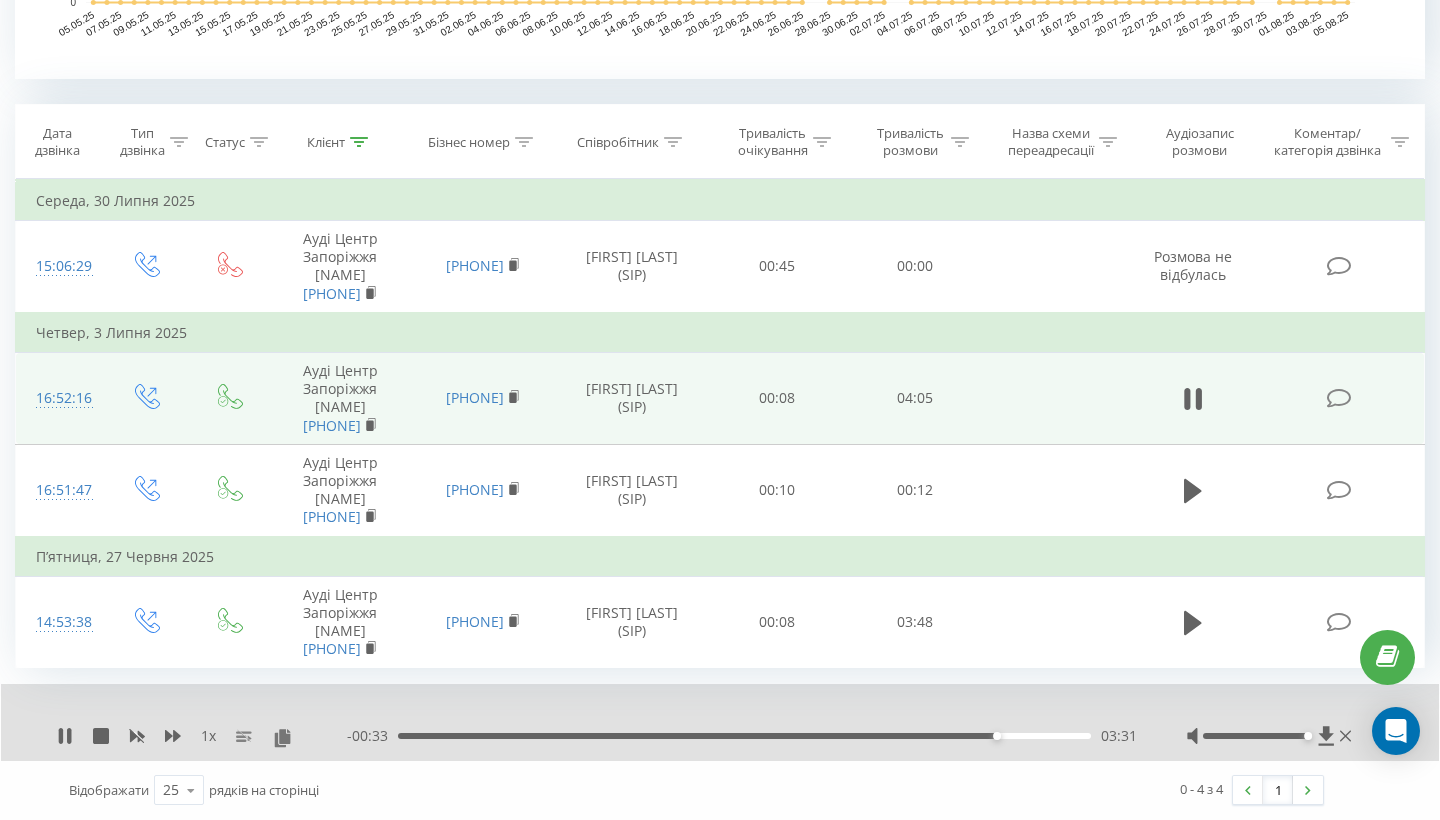 click on "03:31" at bounding box center (744, 736) 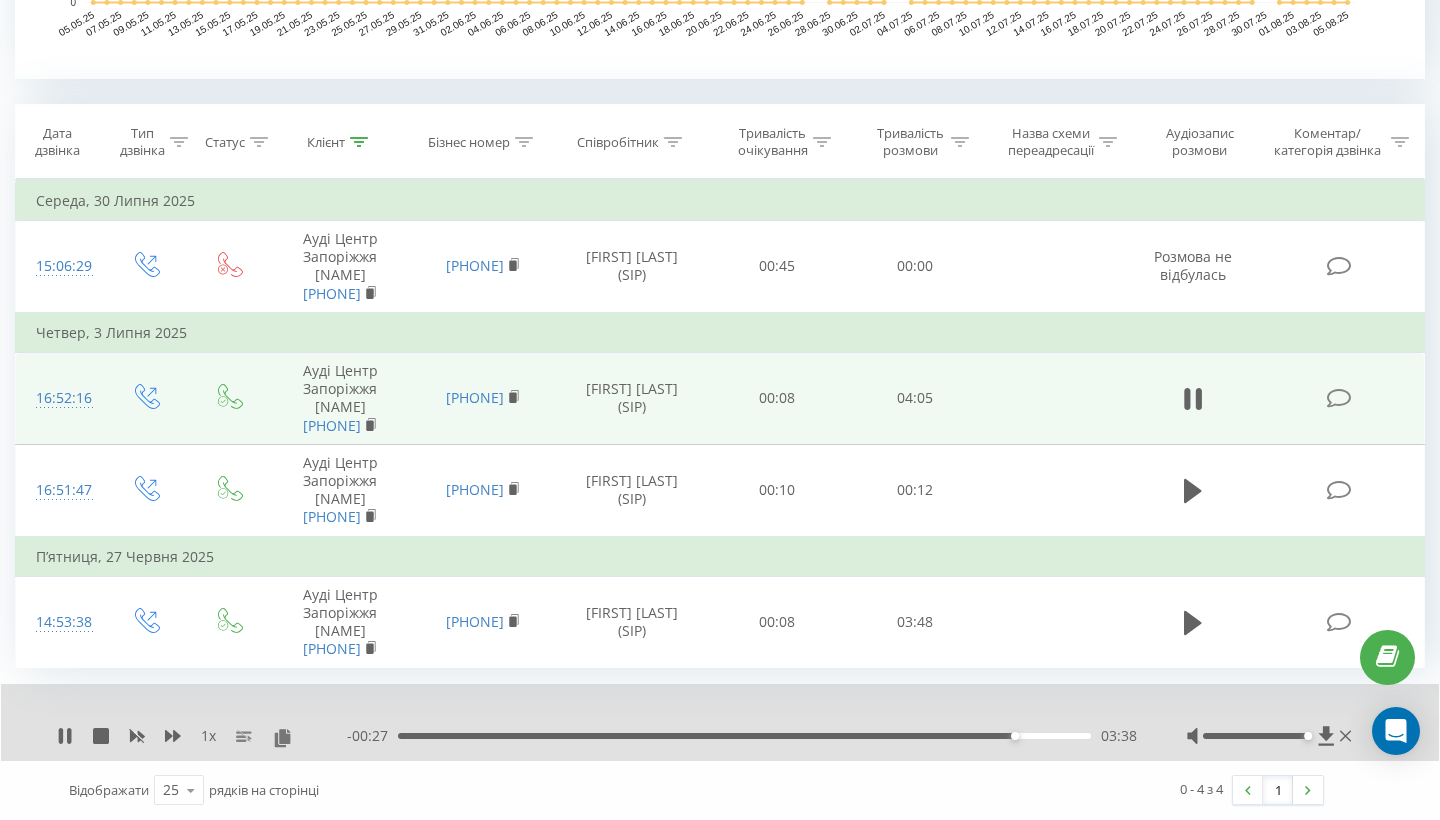 click on "03:38" at bounding box center [744, 736] 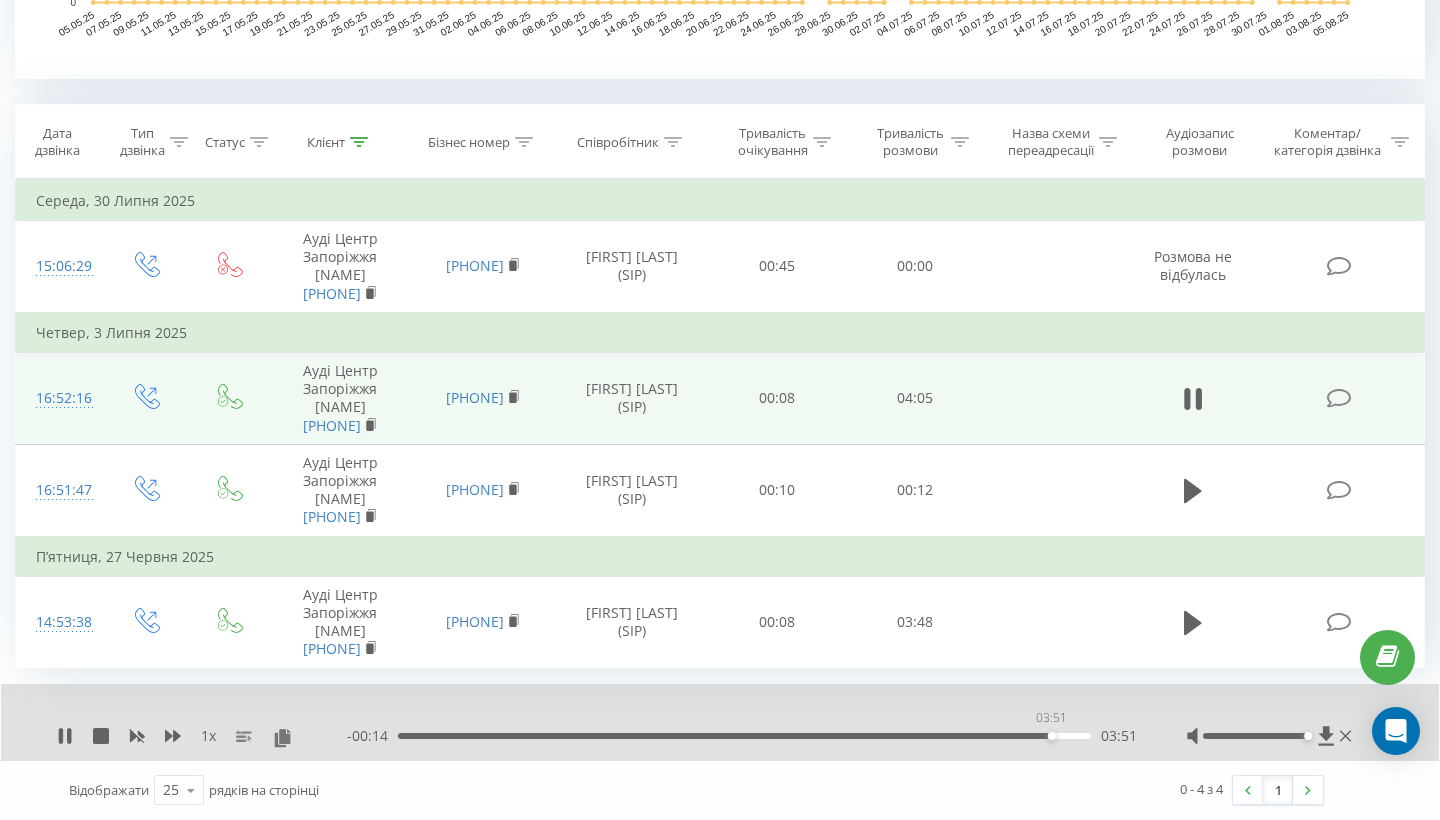 click on "03:51" at bounding box center [744, 736] 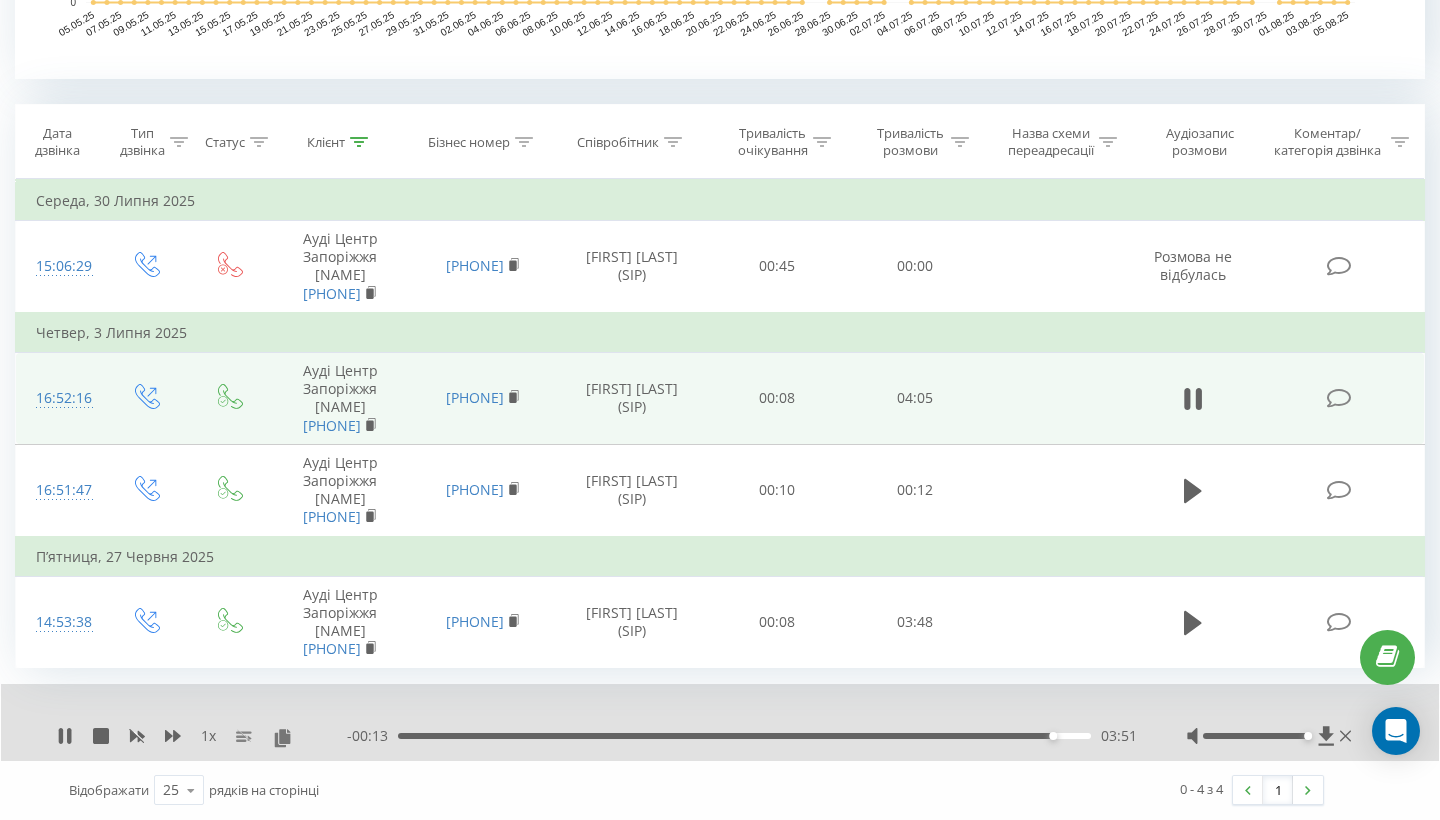 click on "03:51" at bounding box center (744, 736) 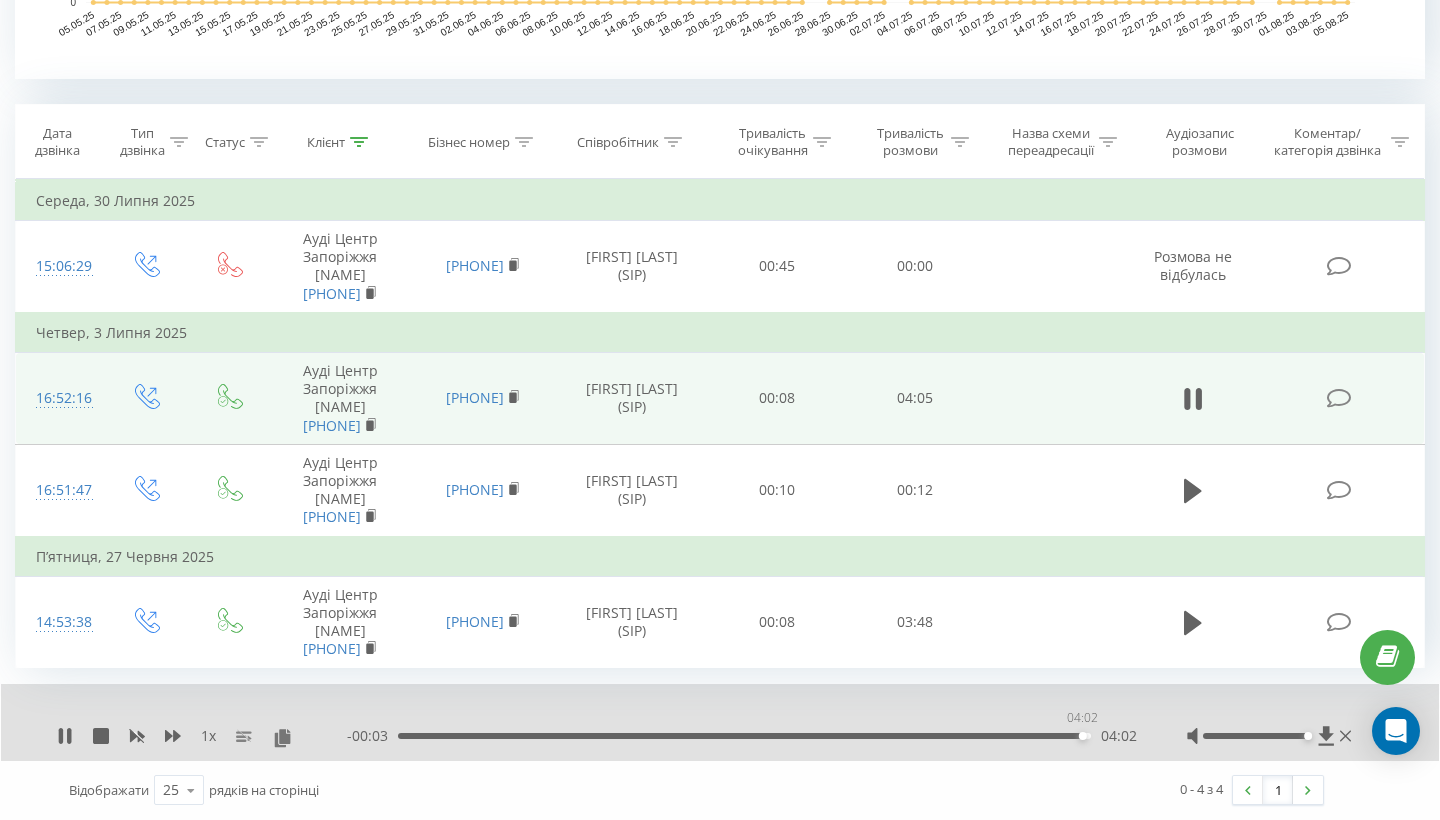 click on "04:02" at bounding box center (744, 736) 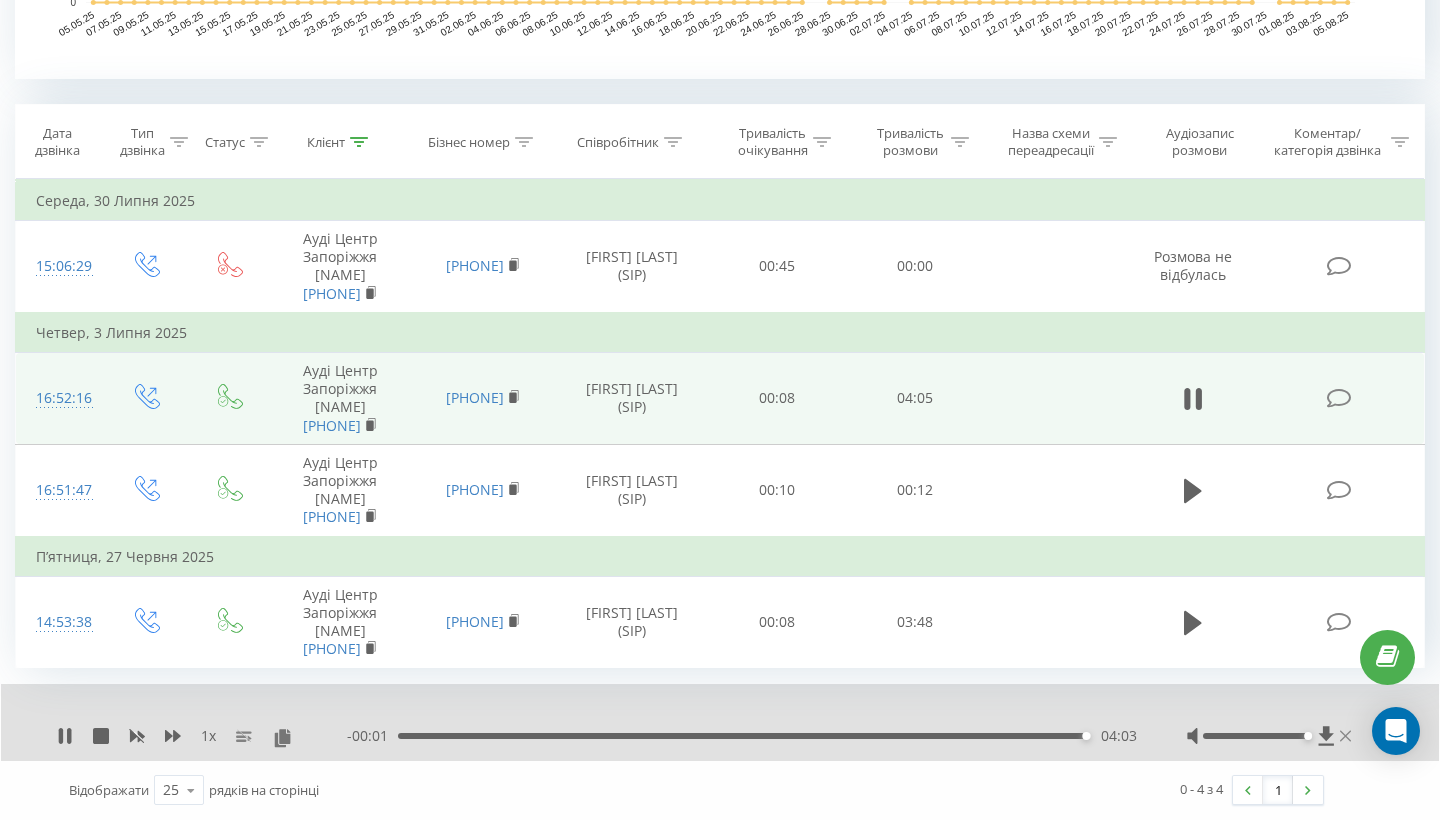 click 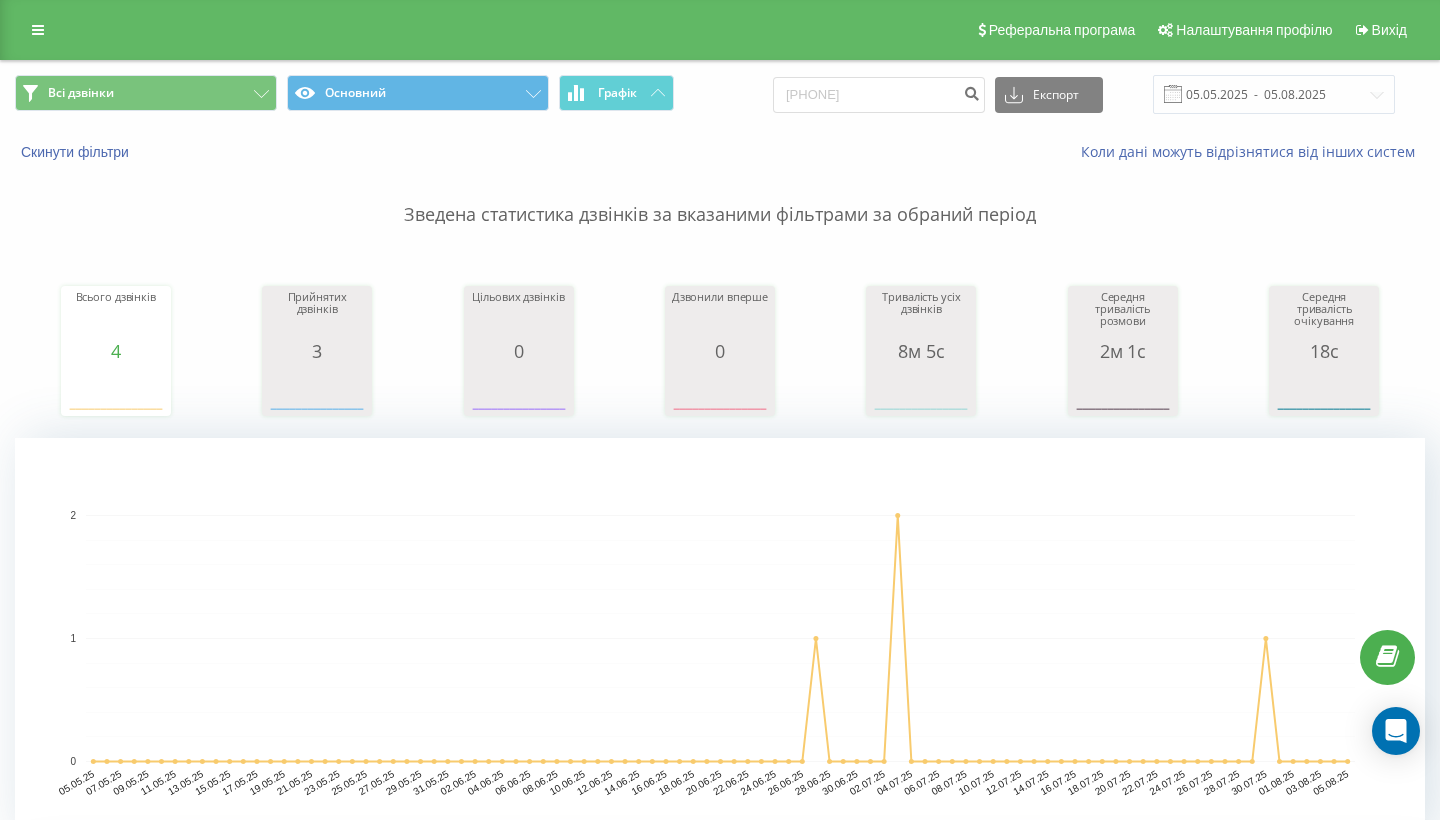 scroll, scrollTop: 0, scrollLeft: 0, axis: both 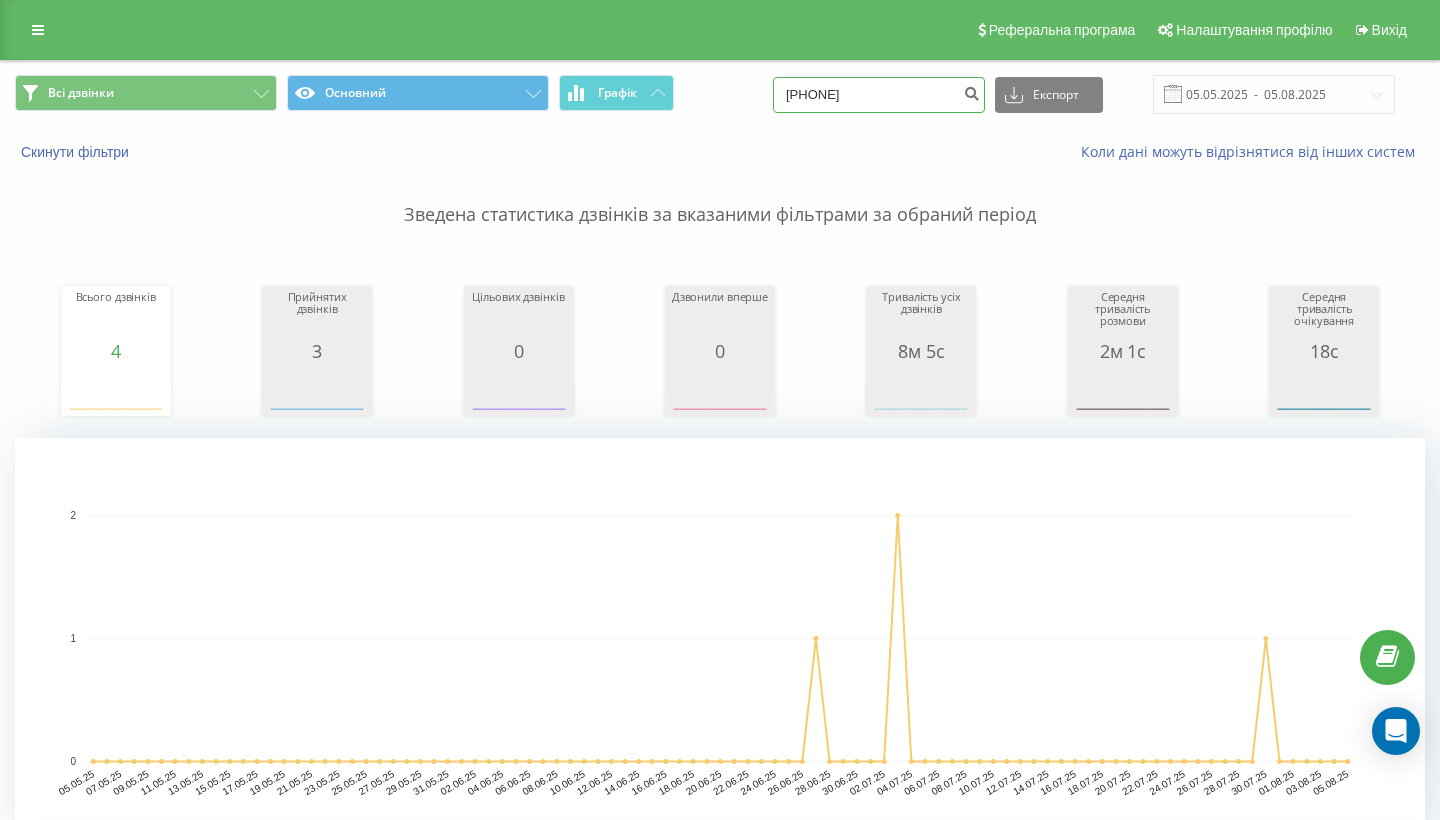 click on "380670770167" at bounding box center [879, 95] 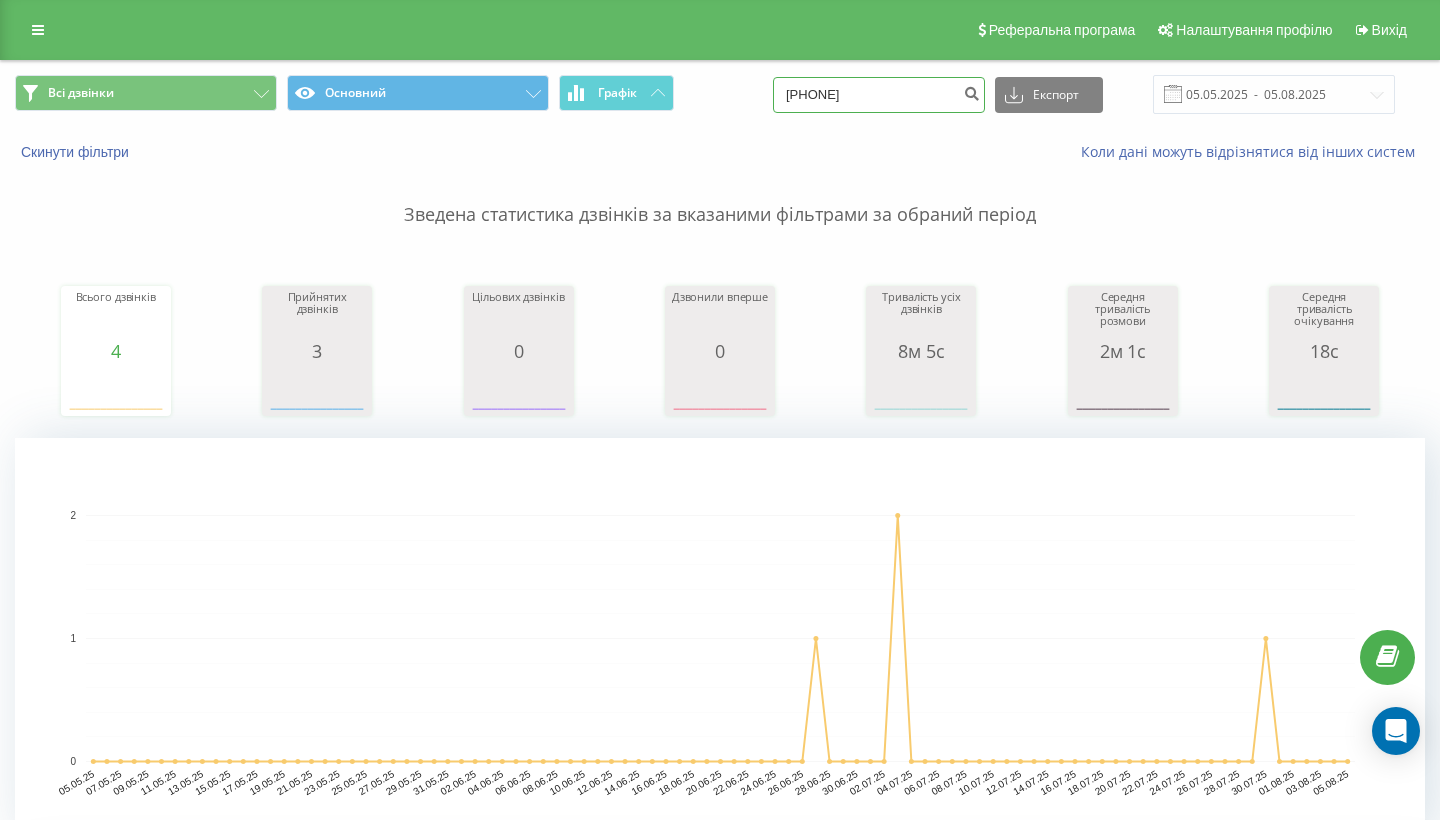 type on "[PHONE]" 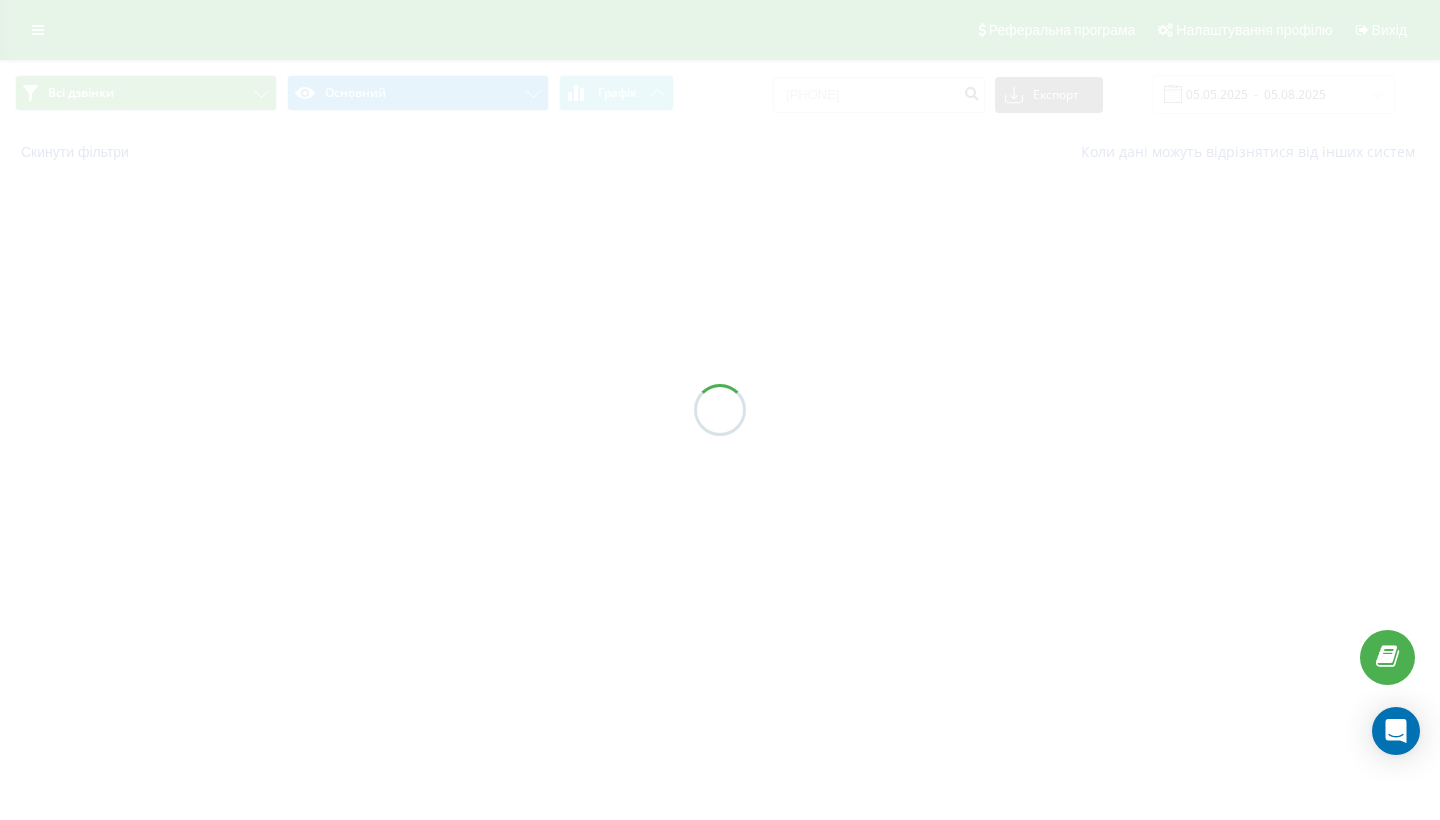 scroll, scrollTop: 0, scrollLeft: 0, axis: both 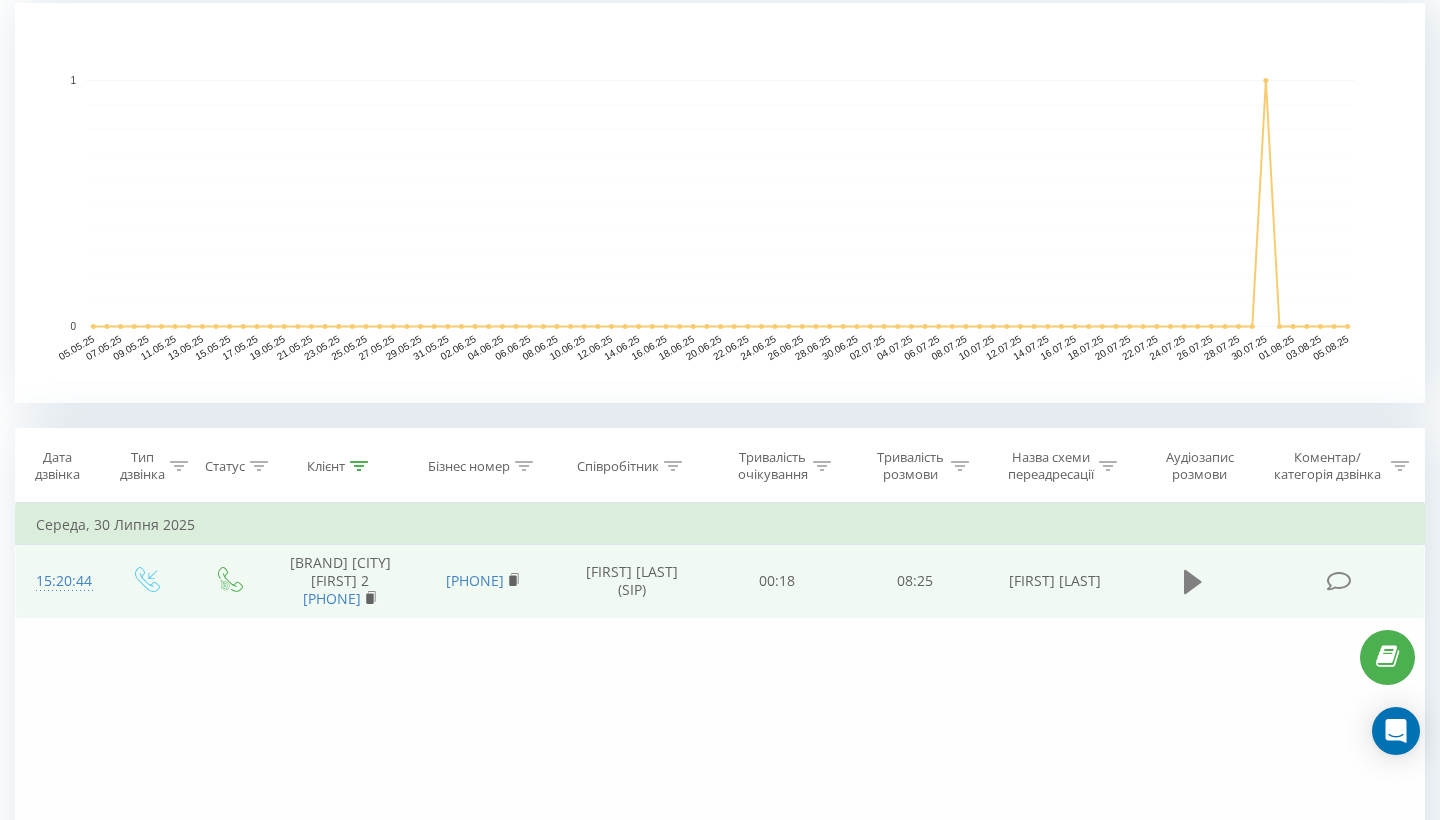 click 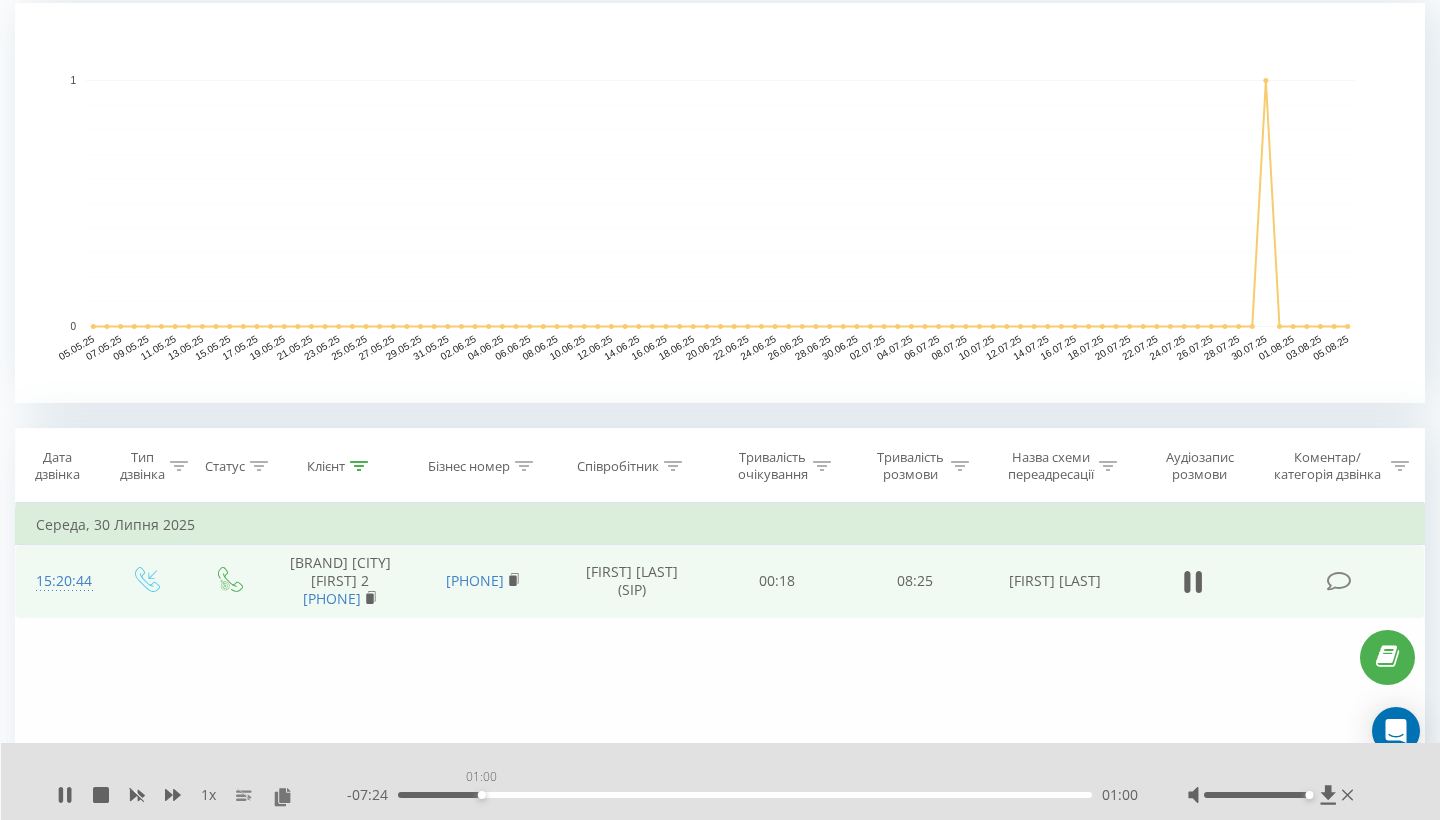 click on "01:00" at bounding box center (745, 795) 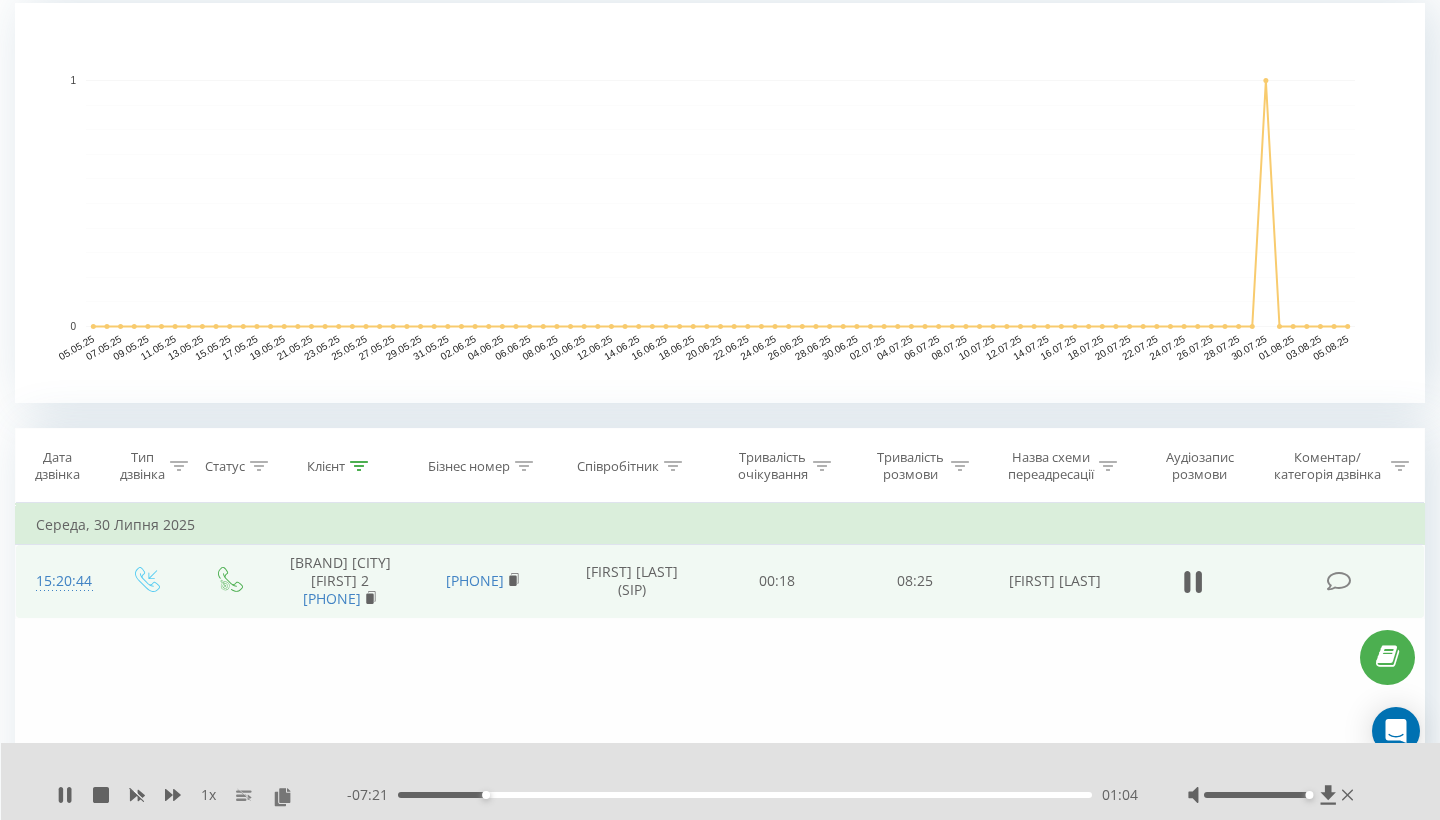 click on "01:04" at bounding box center (745, 795) 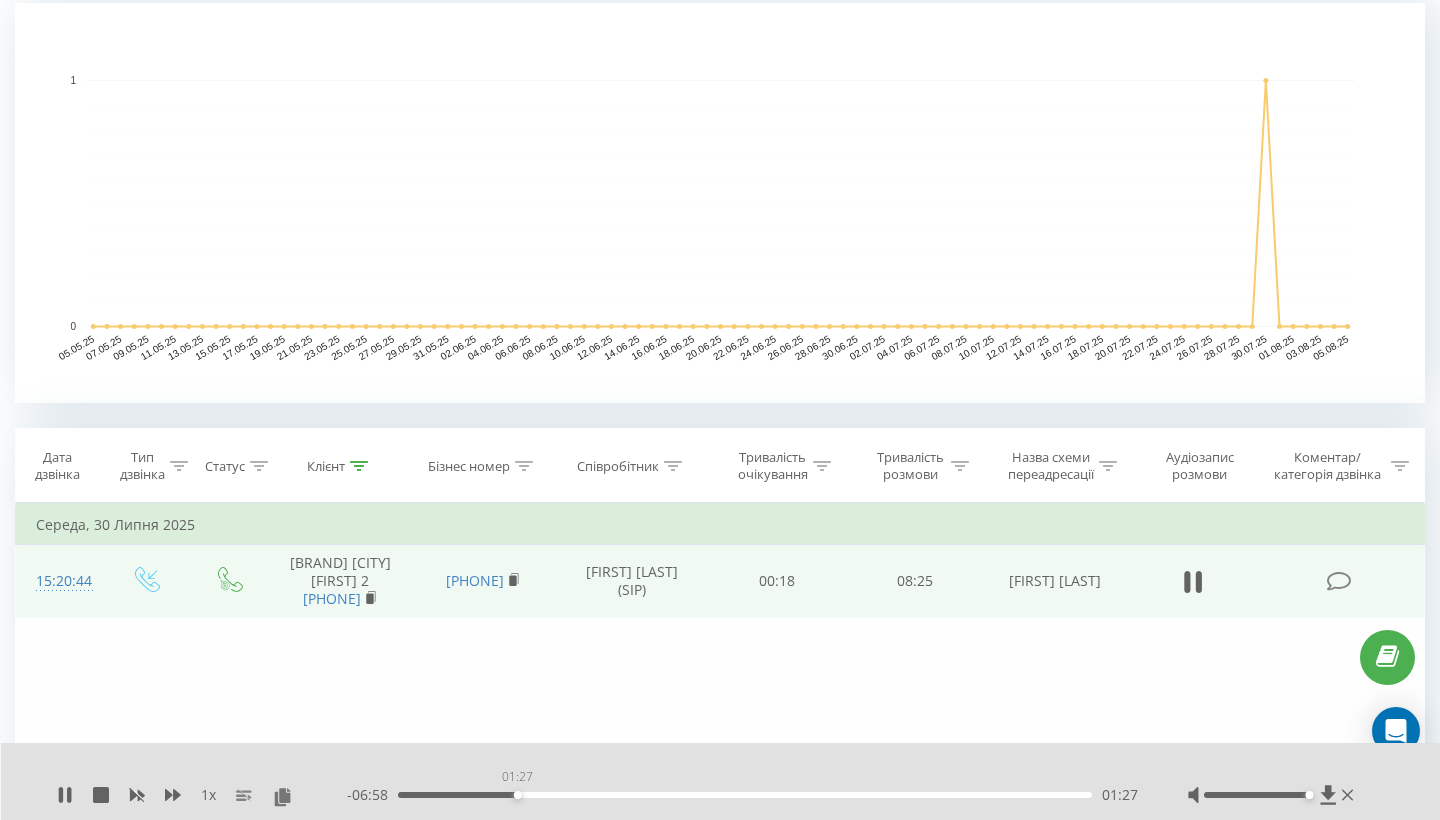 click on "01:27" at bounding box center [745, 795] 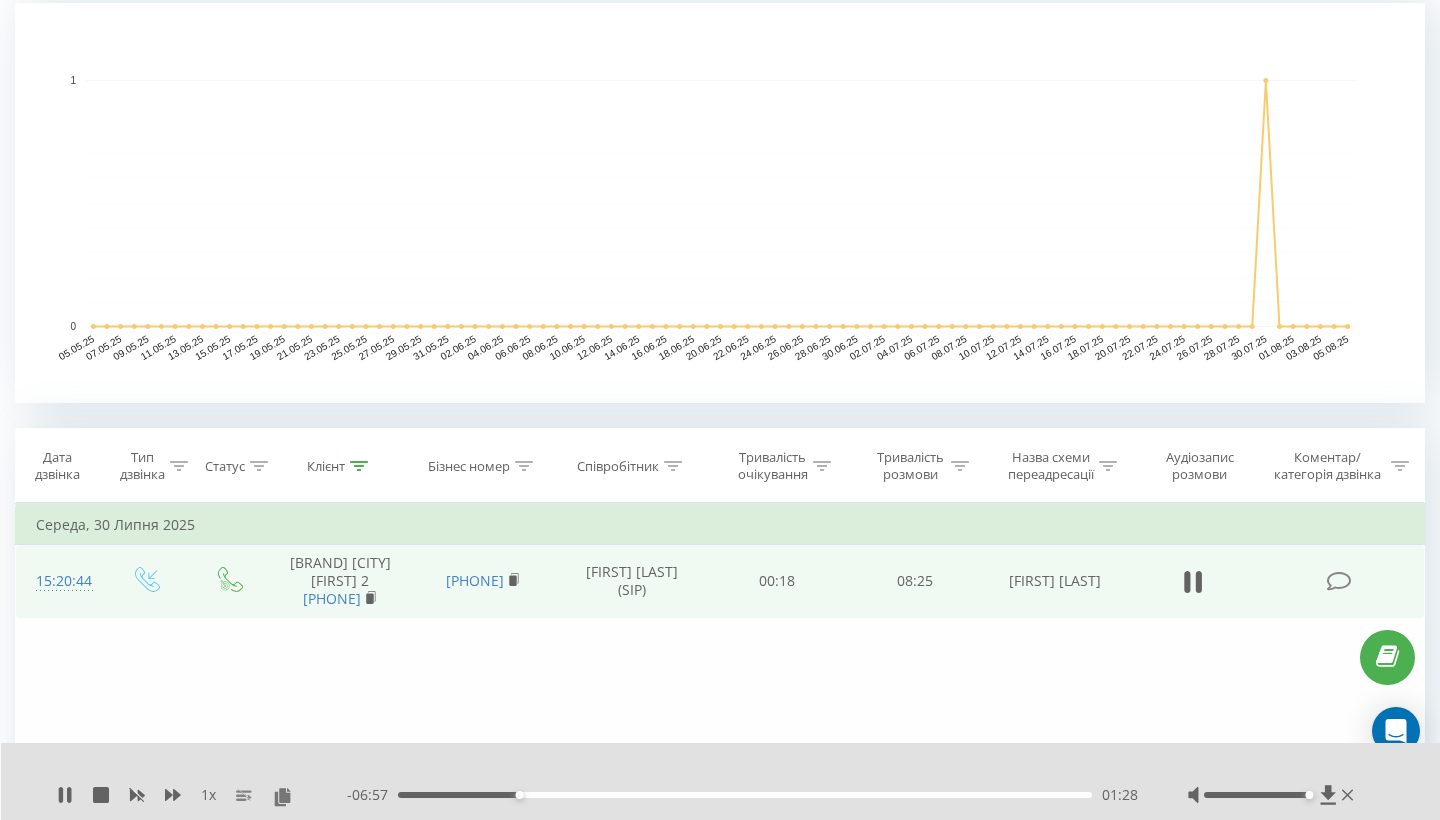 click on "01:28" at bounding box center (745, 795) 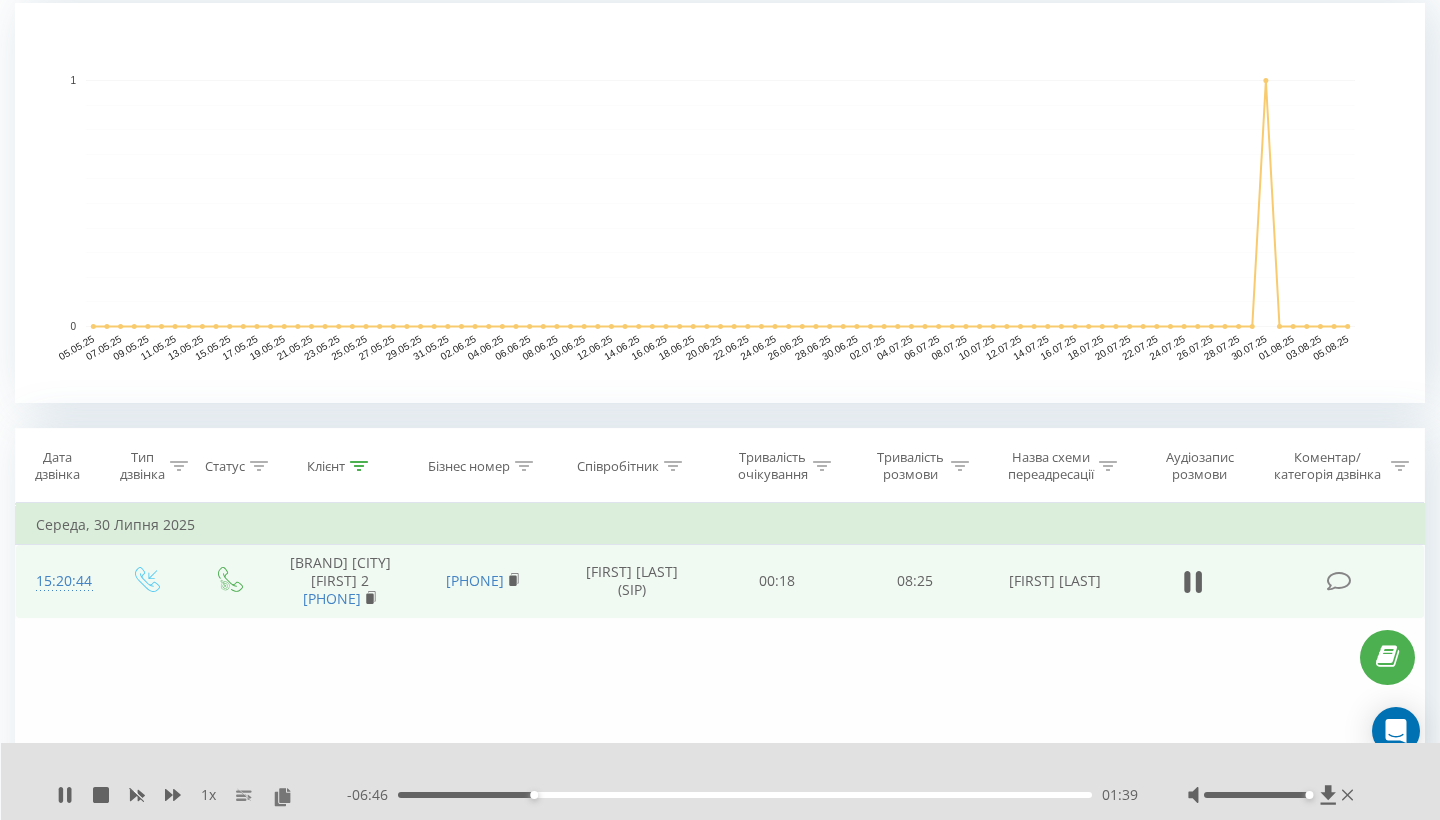 click on "01:39" at bounding box center [745, 795] 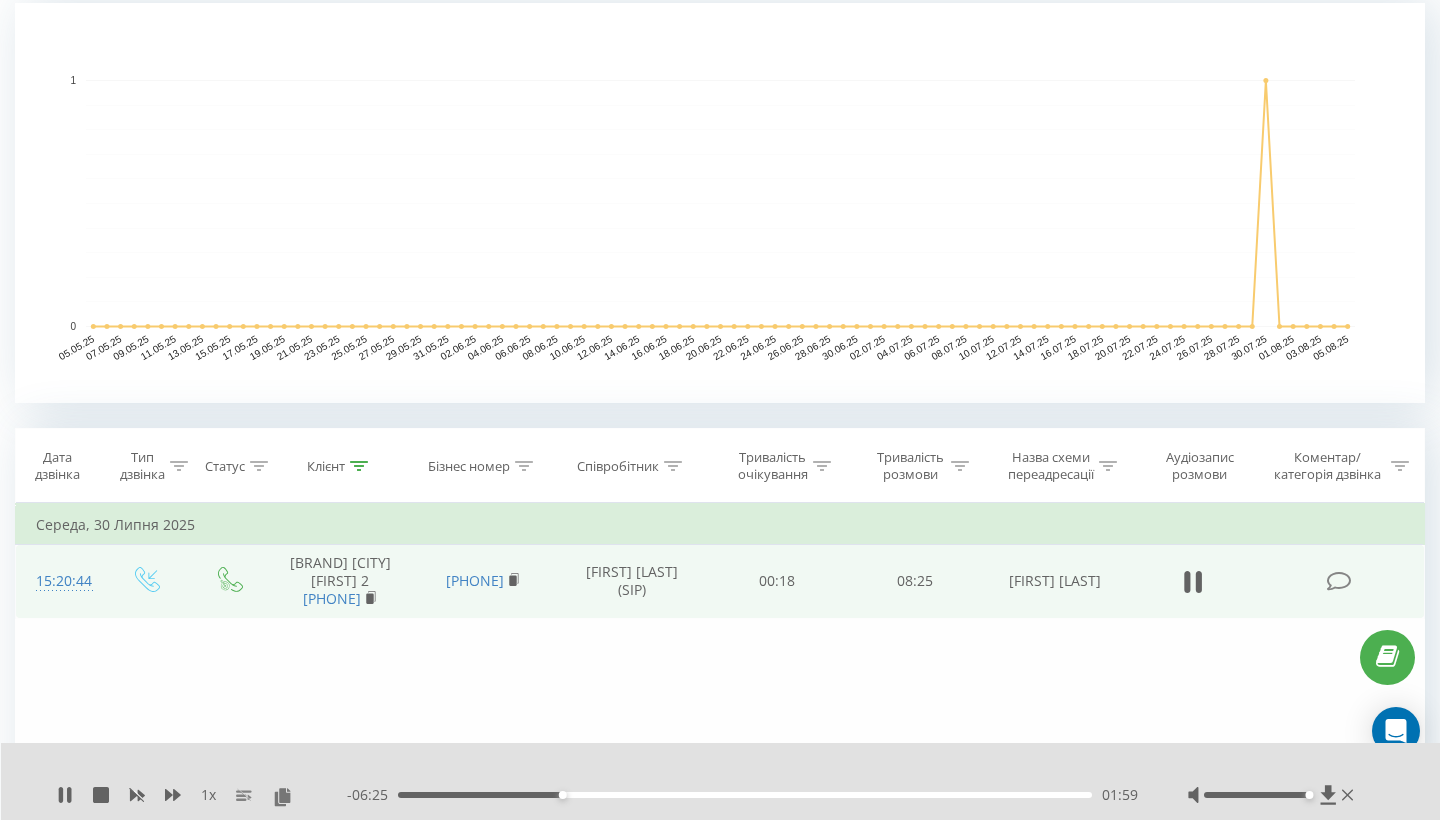 click on "- 06:25 01:59   01:59" at bounding box center (742, 795) 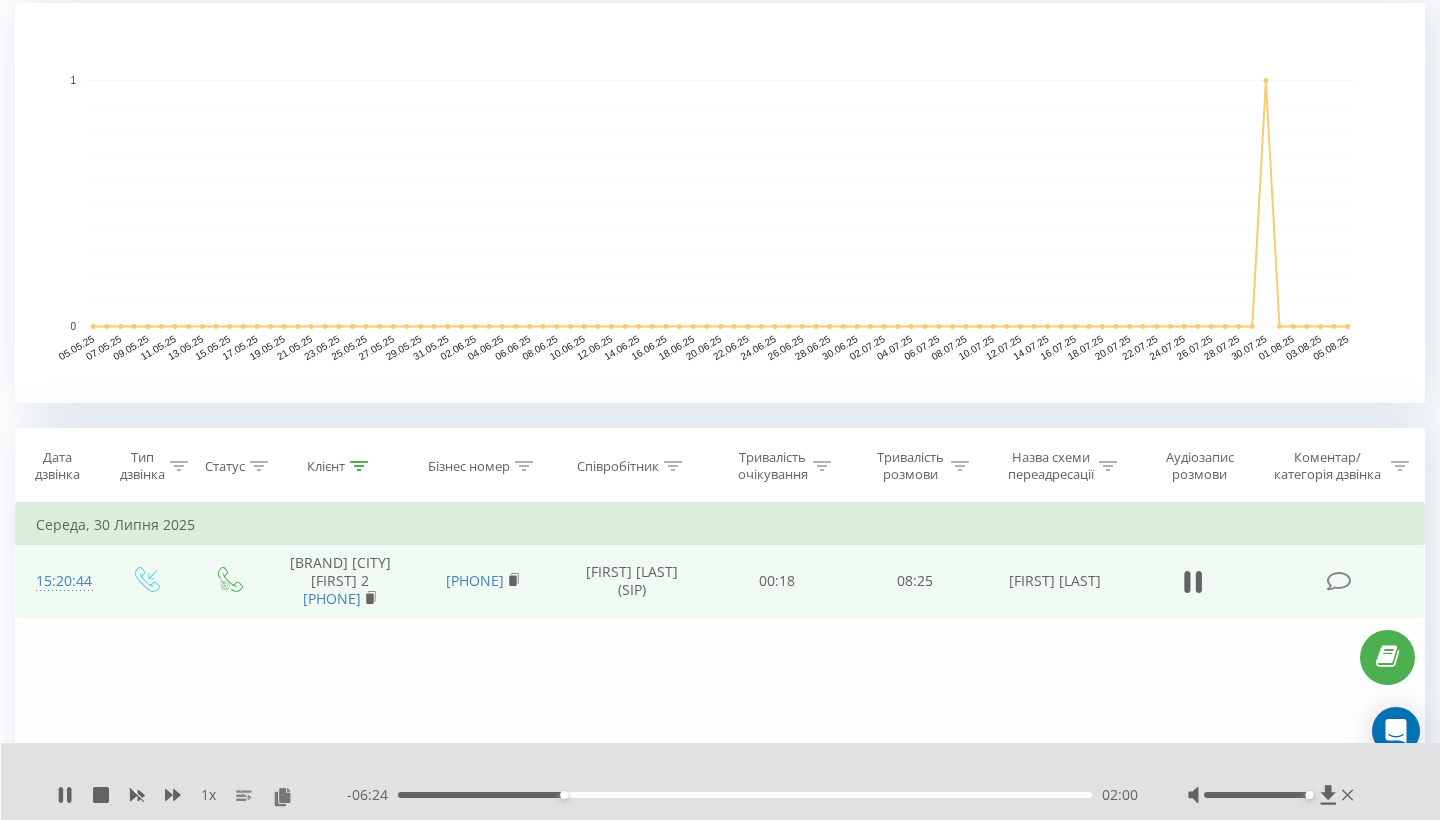 click on "- 06:24 02:00   02:00" at bounding box center [742, 795] 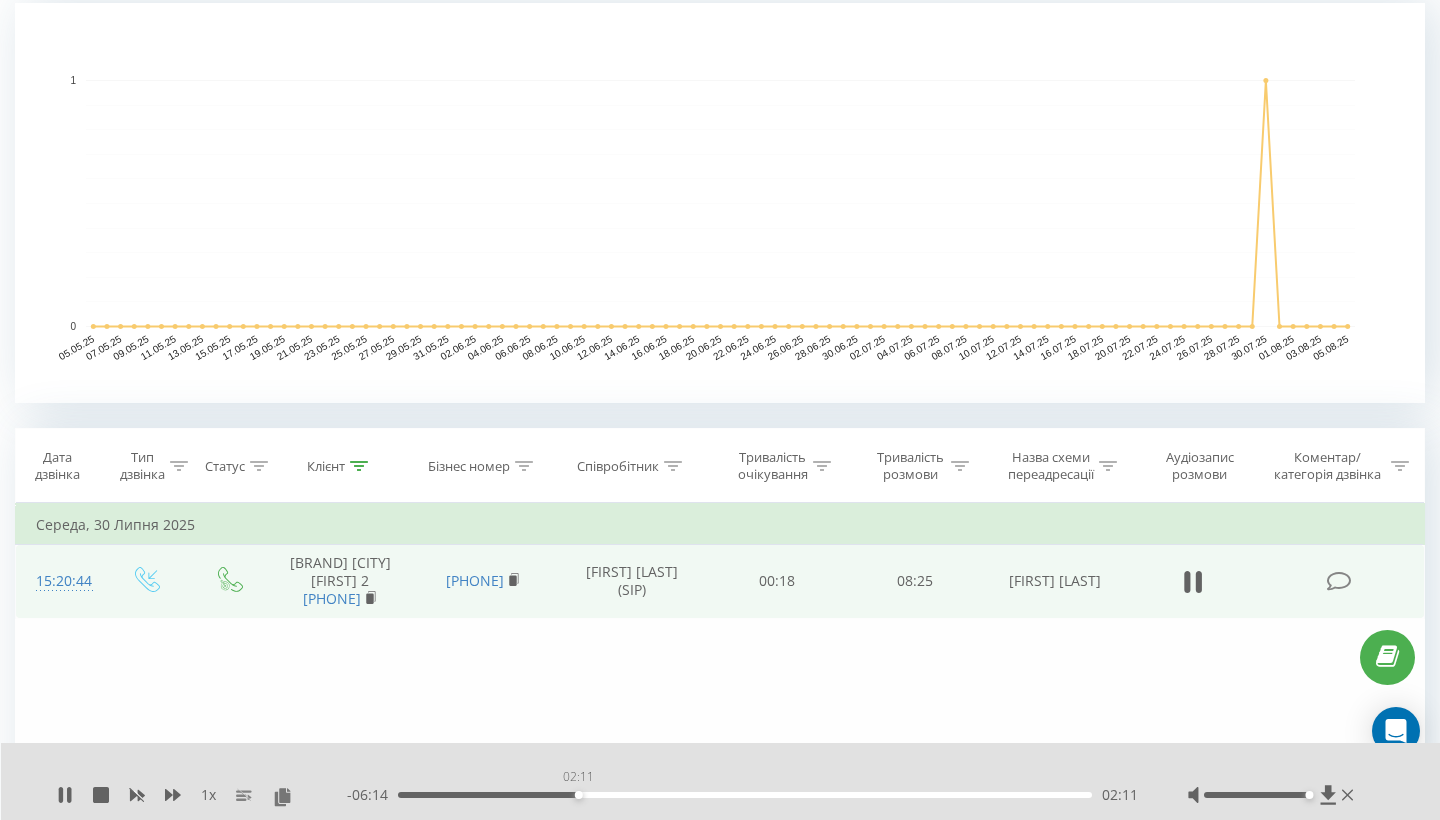 click on "02:11" at bounding box center (745, 795) 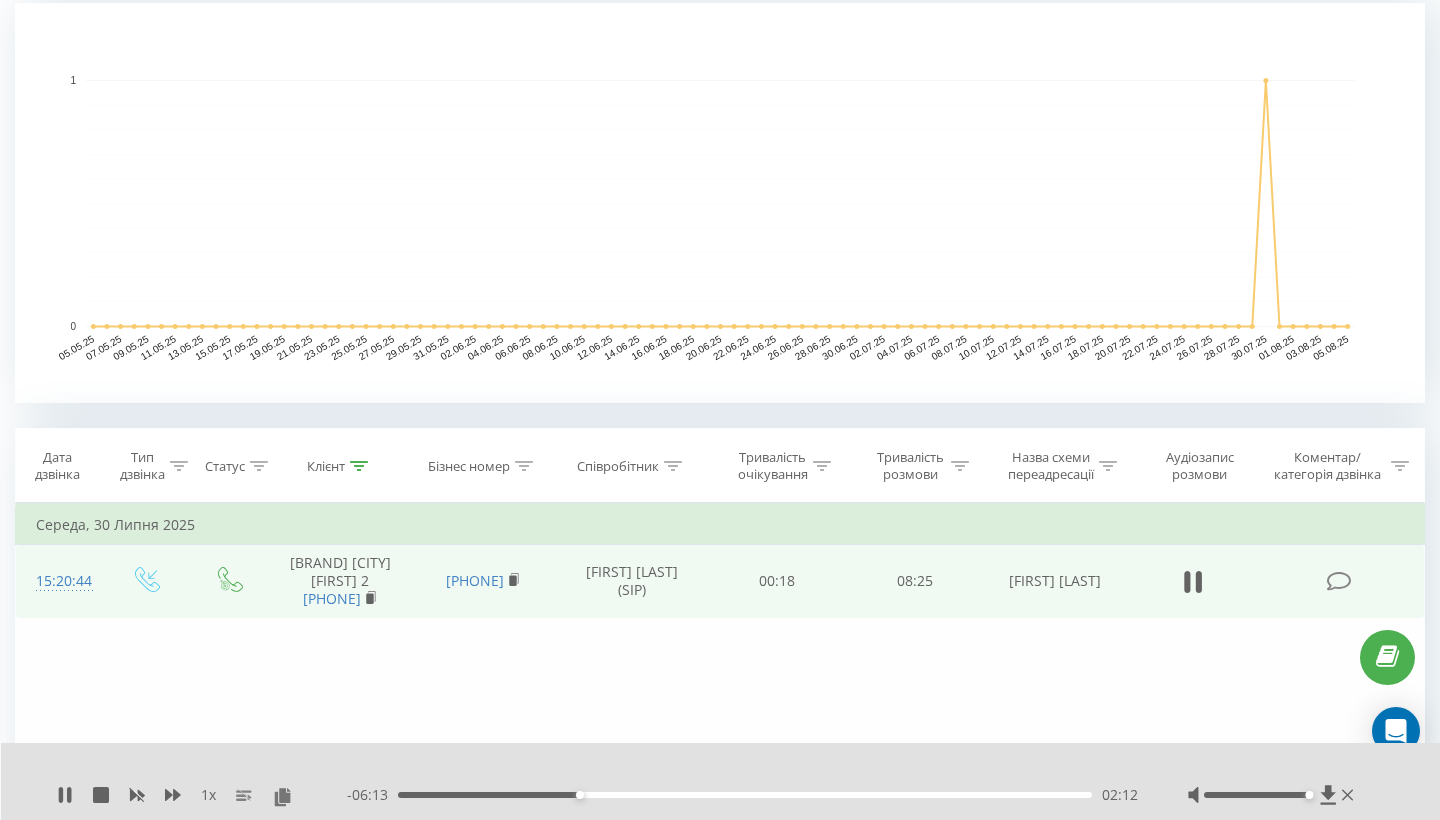 click on "02:12" at bounding box center (745, 795) 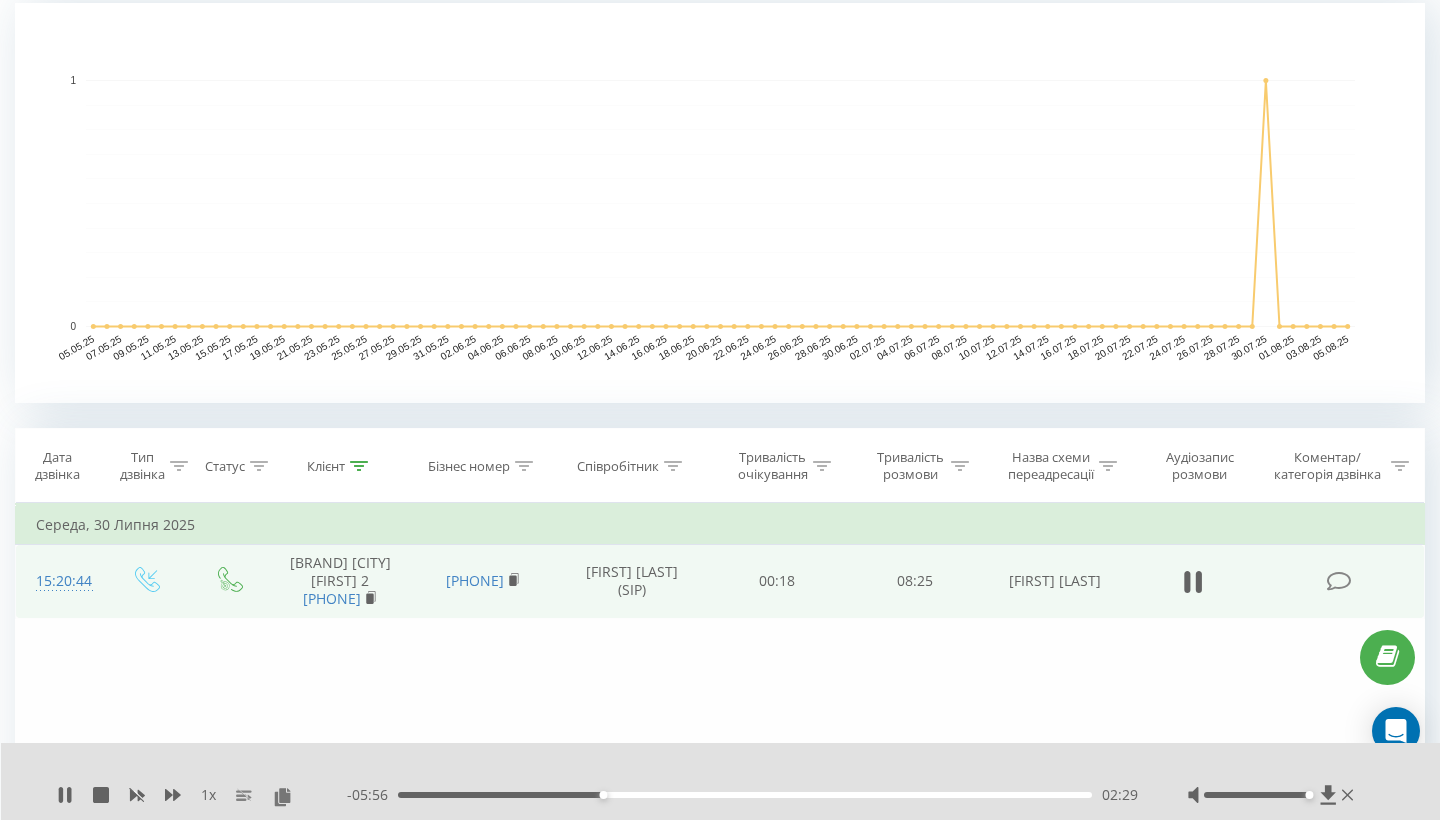 click on "02:29" at bounding box center (745, 795) 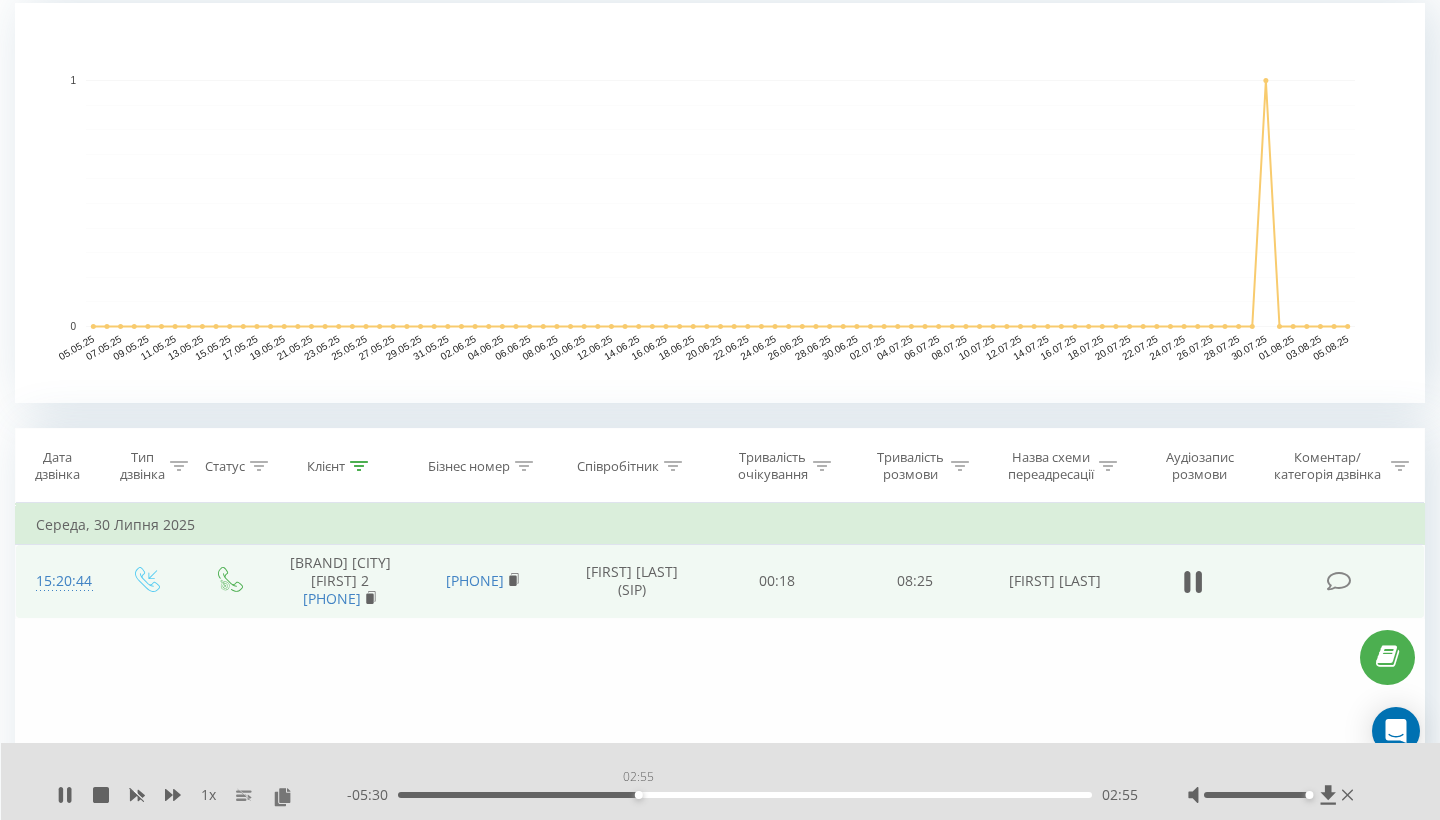 click on "02:55" at bounding box center [745, 795] 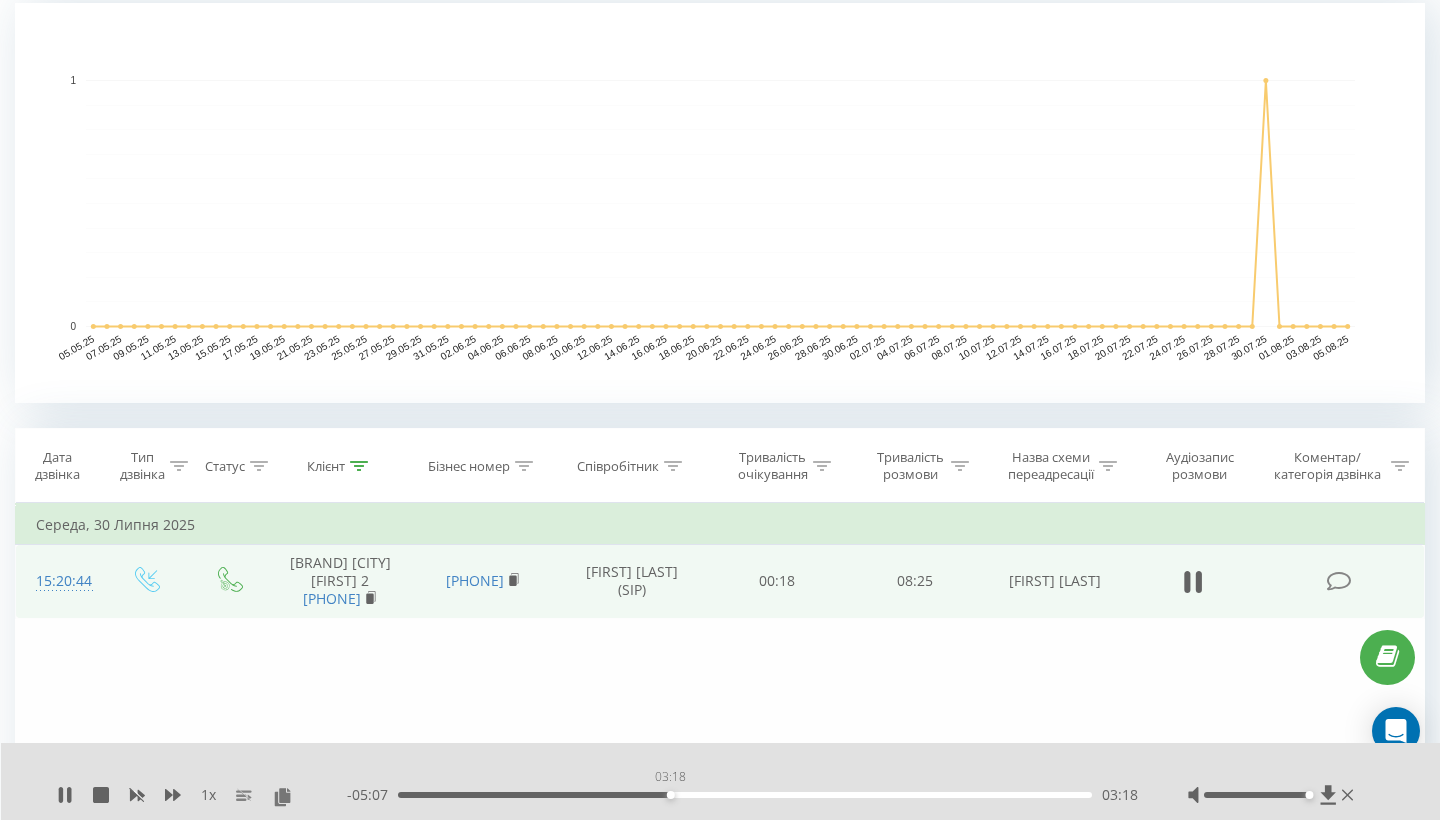 click on "03:18" at bounding box center (745, 795) 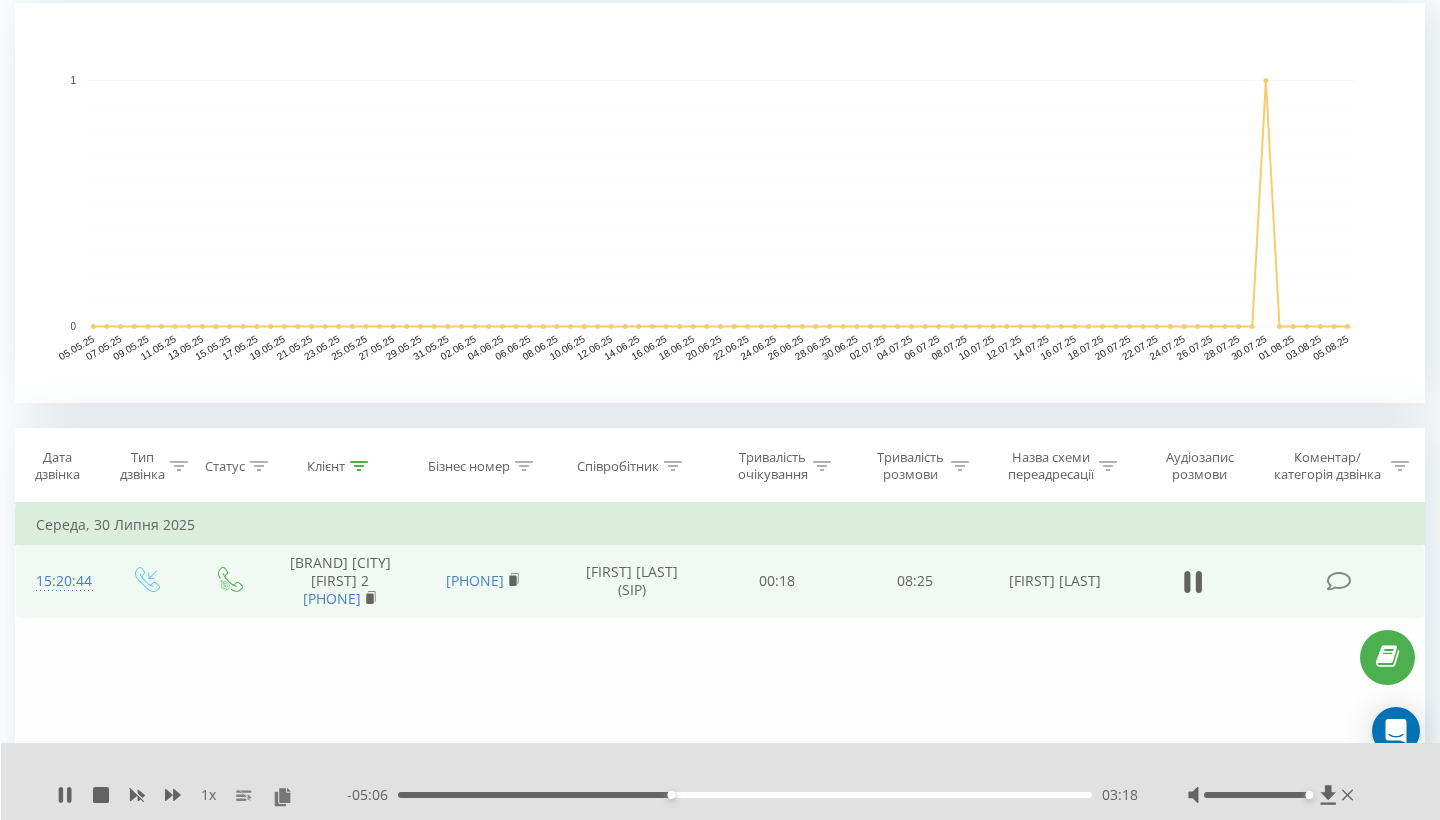 click on "- 05:06 03:18   03:18" at bounding box center (742, 795) 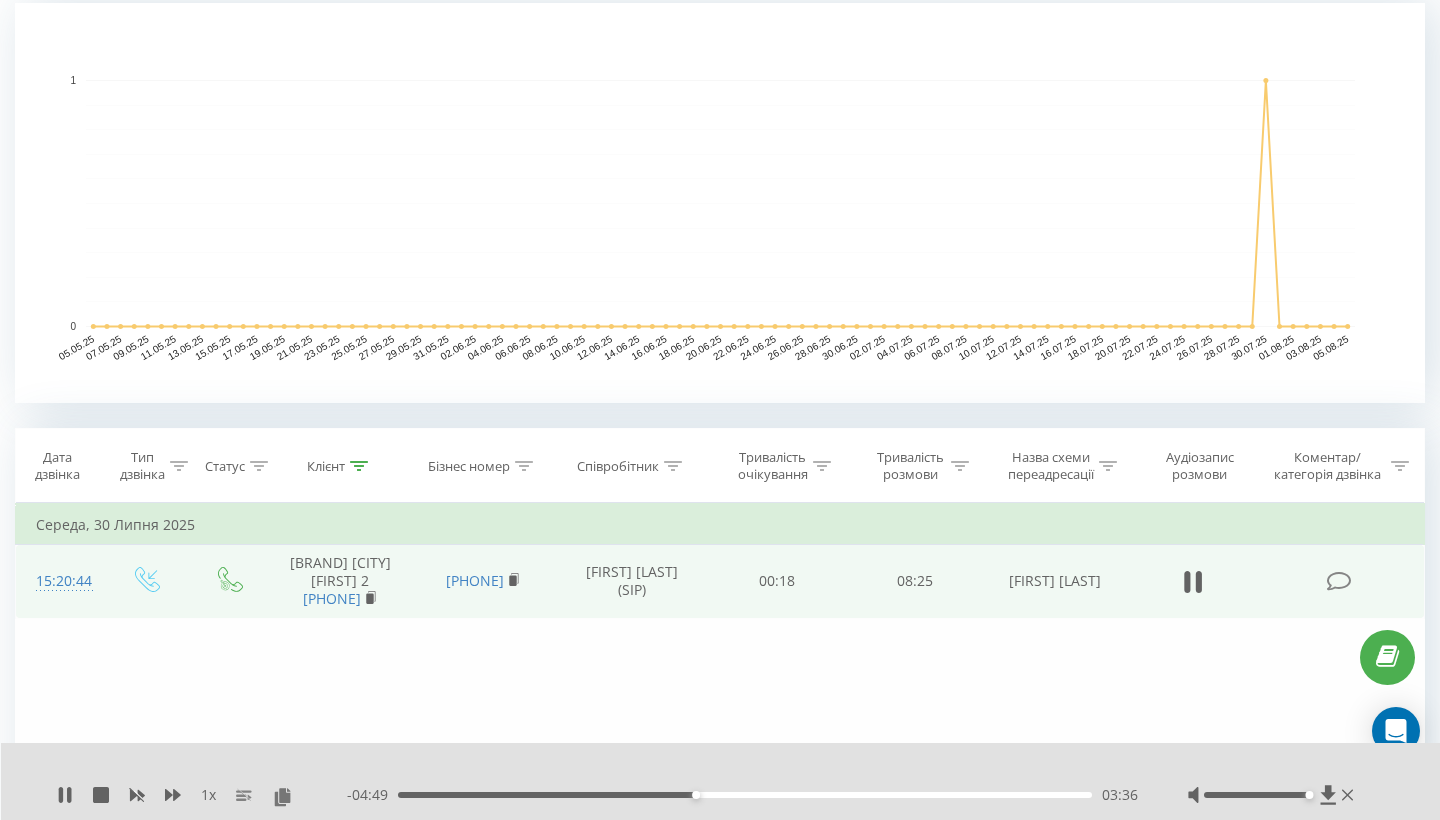 click on "- 04:49 03:36   03:36" at bounding box center (742, 795) 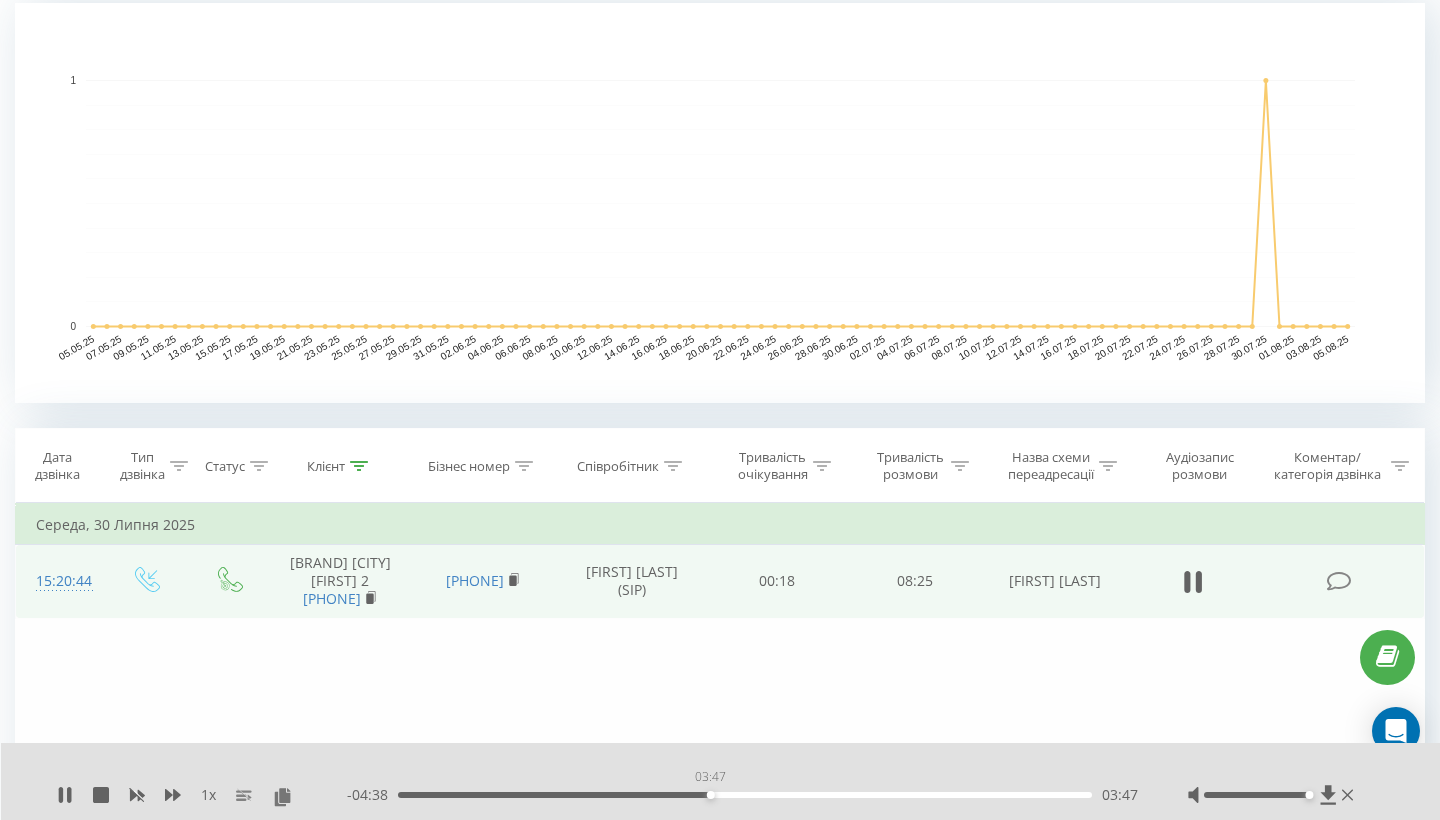 click on "03:47" at bounding box center [745, 795] 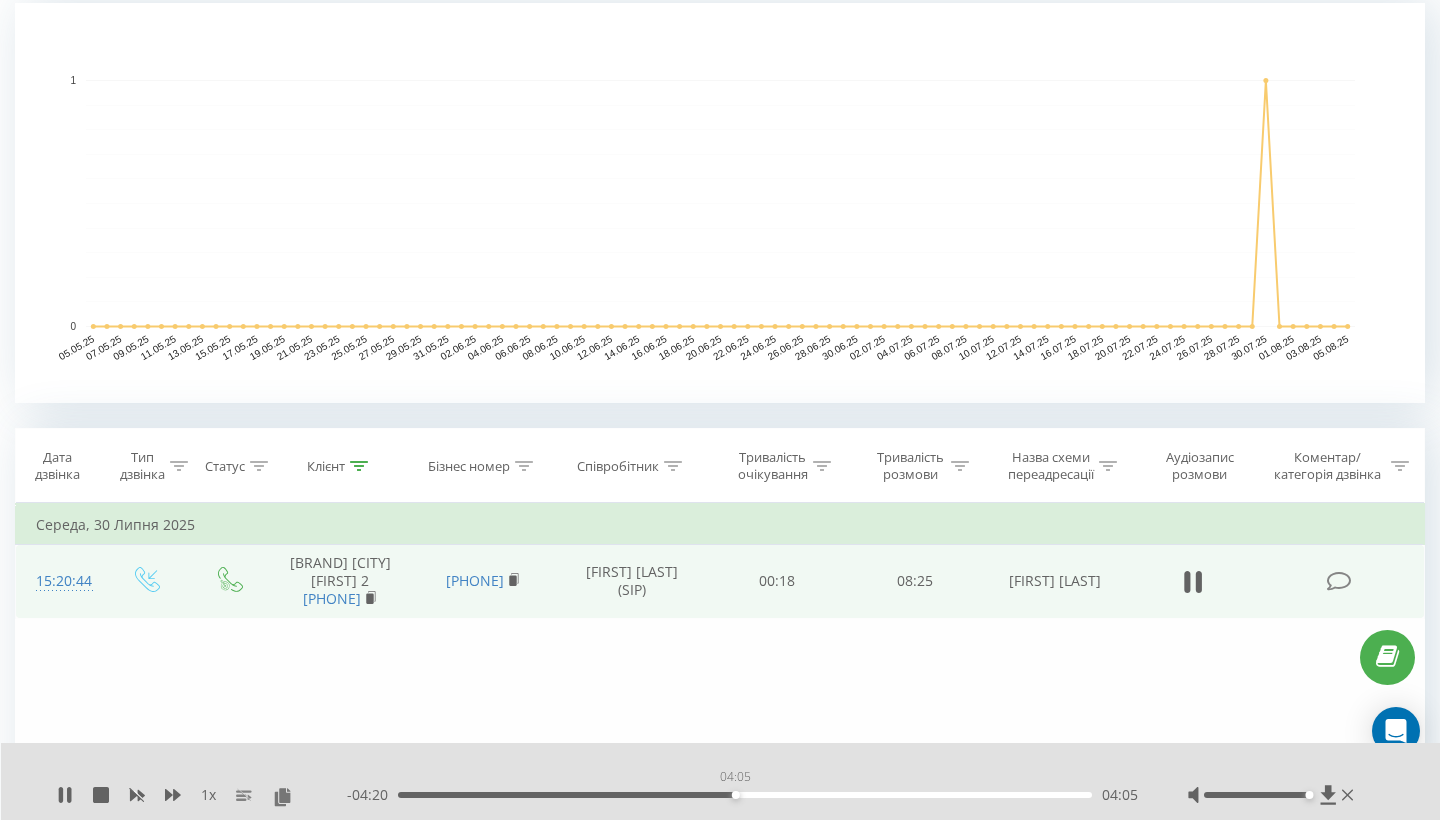 click on "04:05" at bounding box center [745, 795] 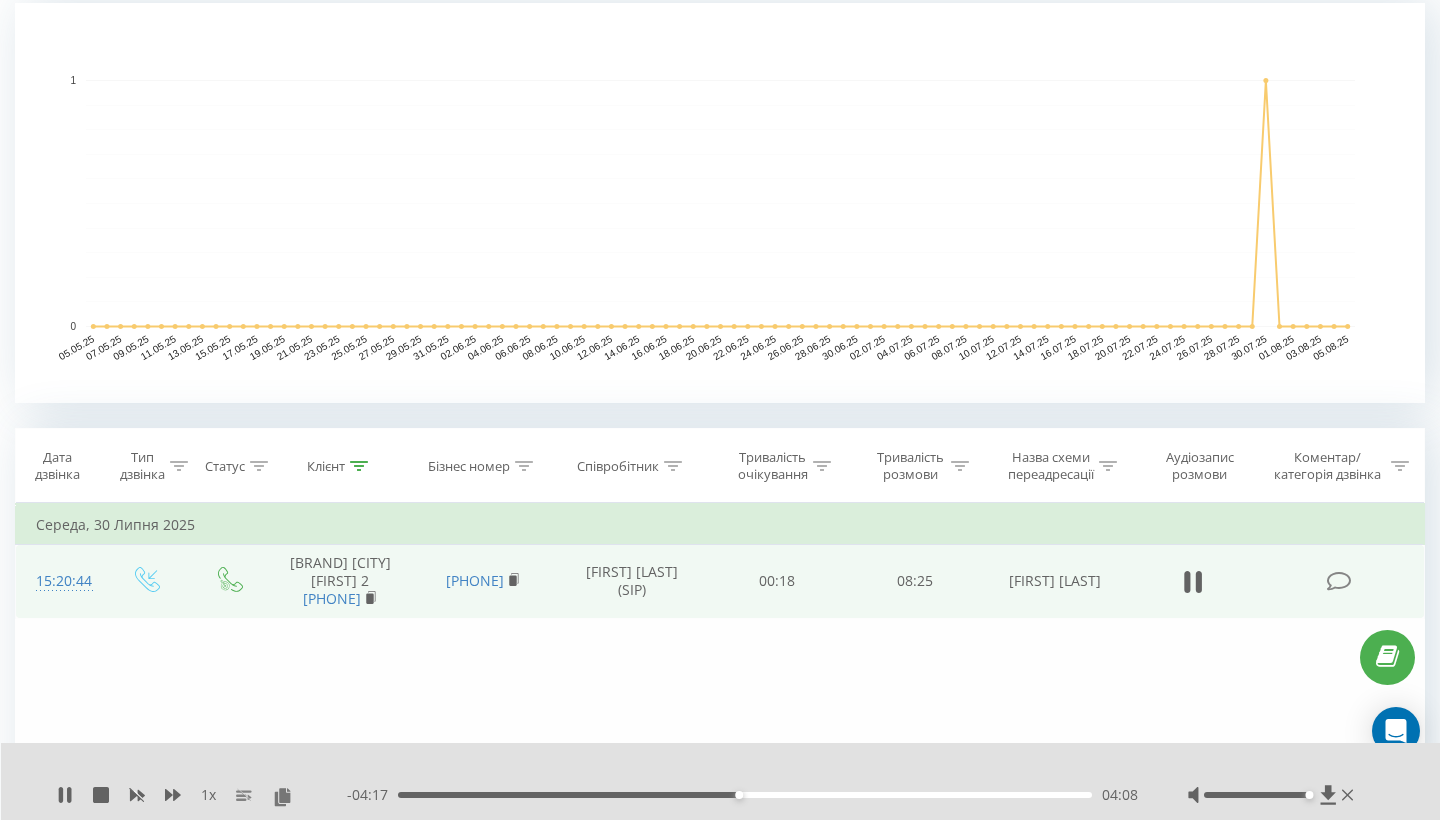 click on "04:08" at bounding box center (745, 795) 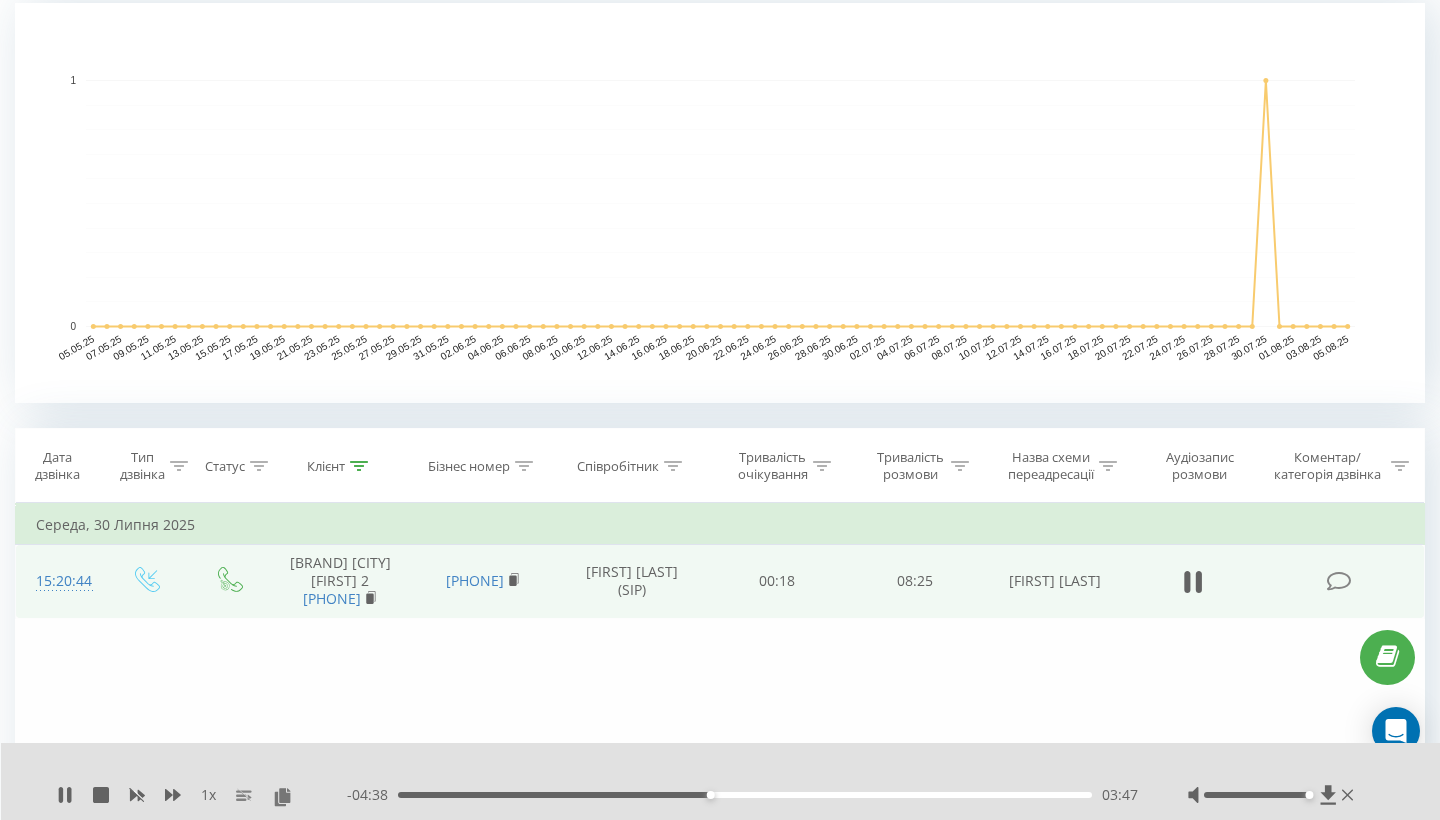 click on "03:47" at bounding box center (745, 795) 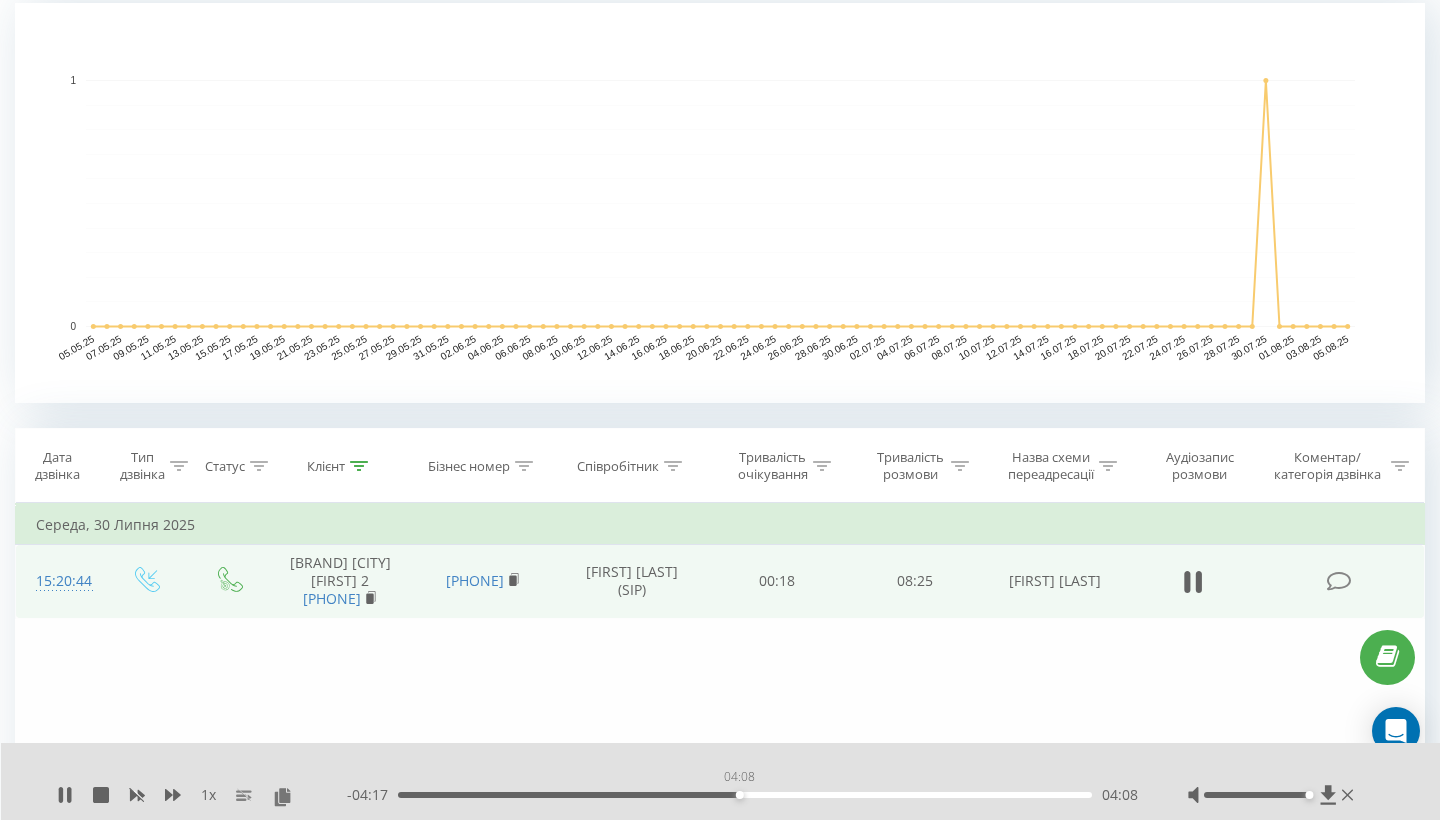 click on "04:08" at bounding box center [745, 795] 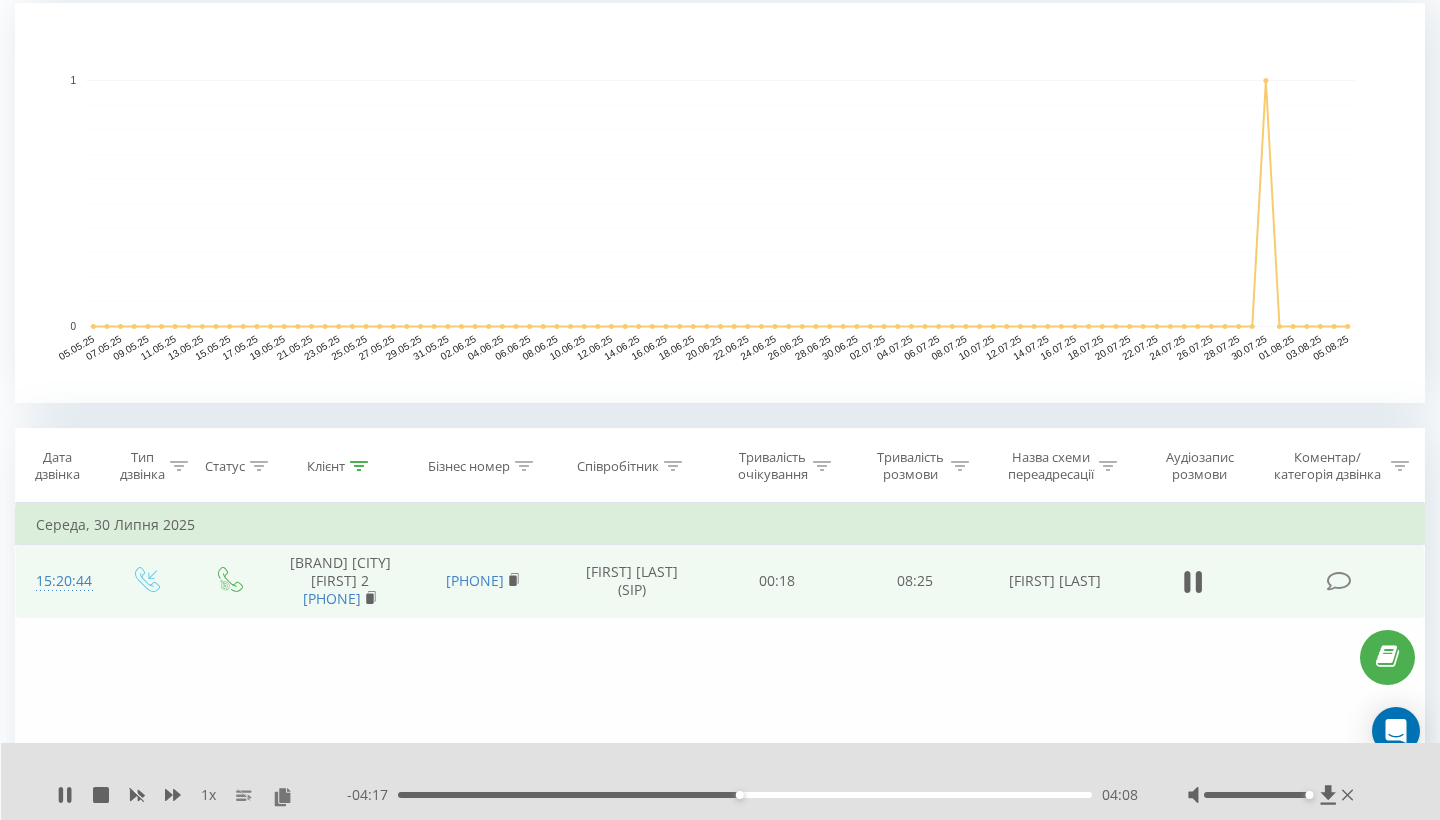 click on "04:08" at bounding box center (745, 795) 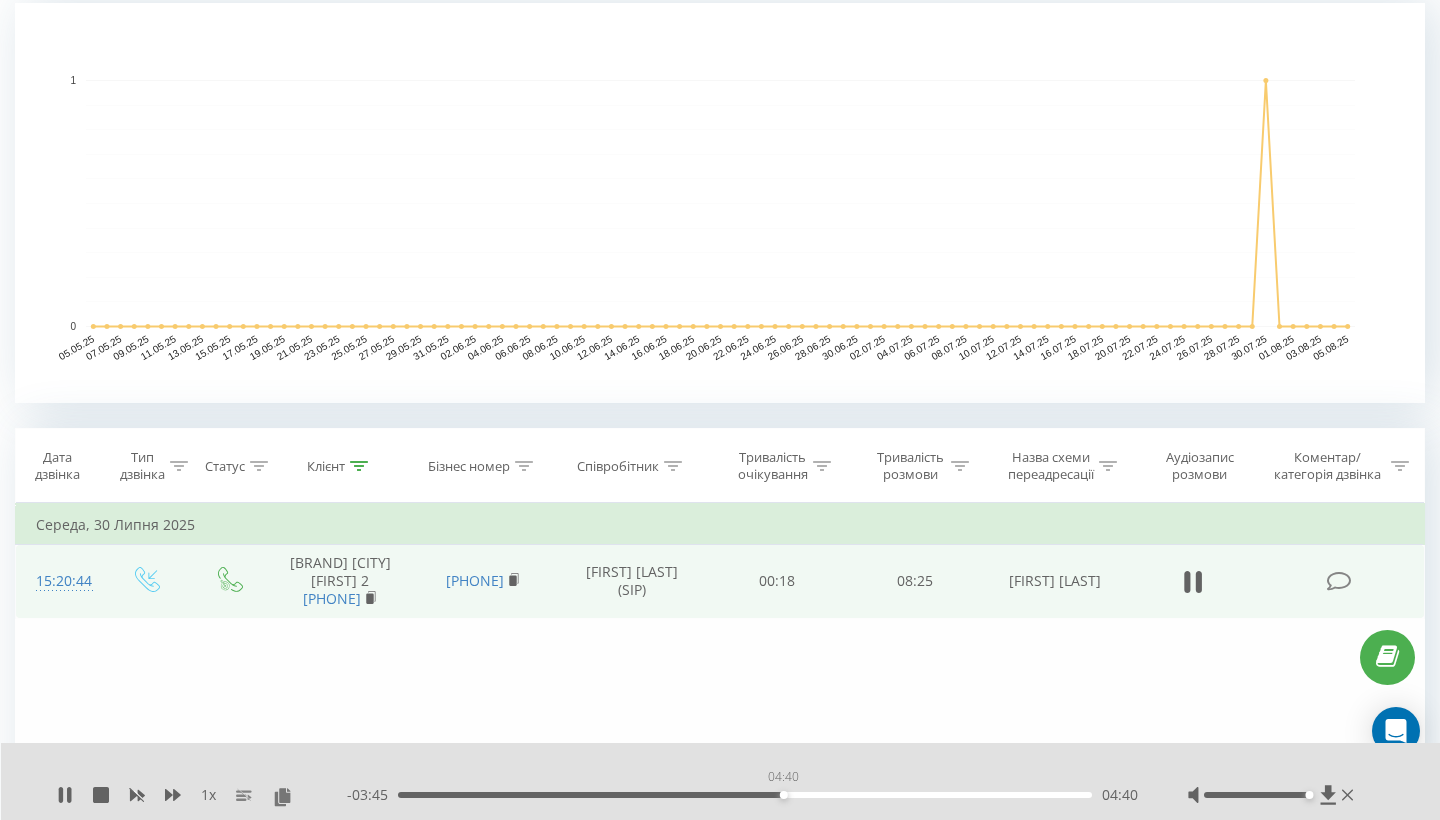 click on "04:40" at bounding box center (745, 795) 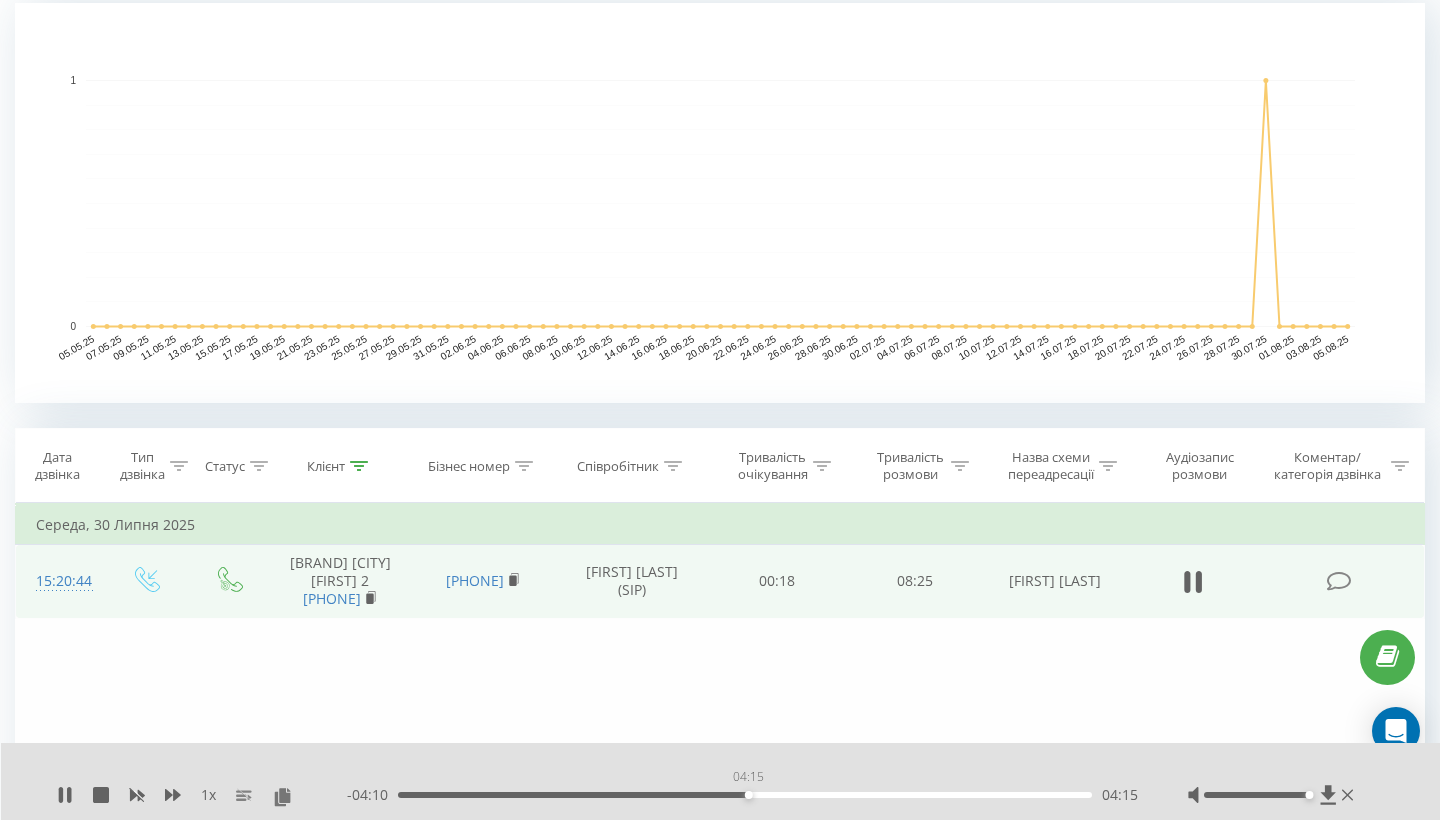 click on "04:15" at bounding box center [745, 795] 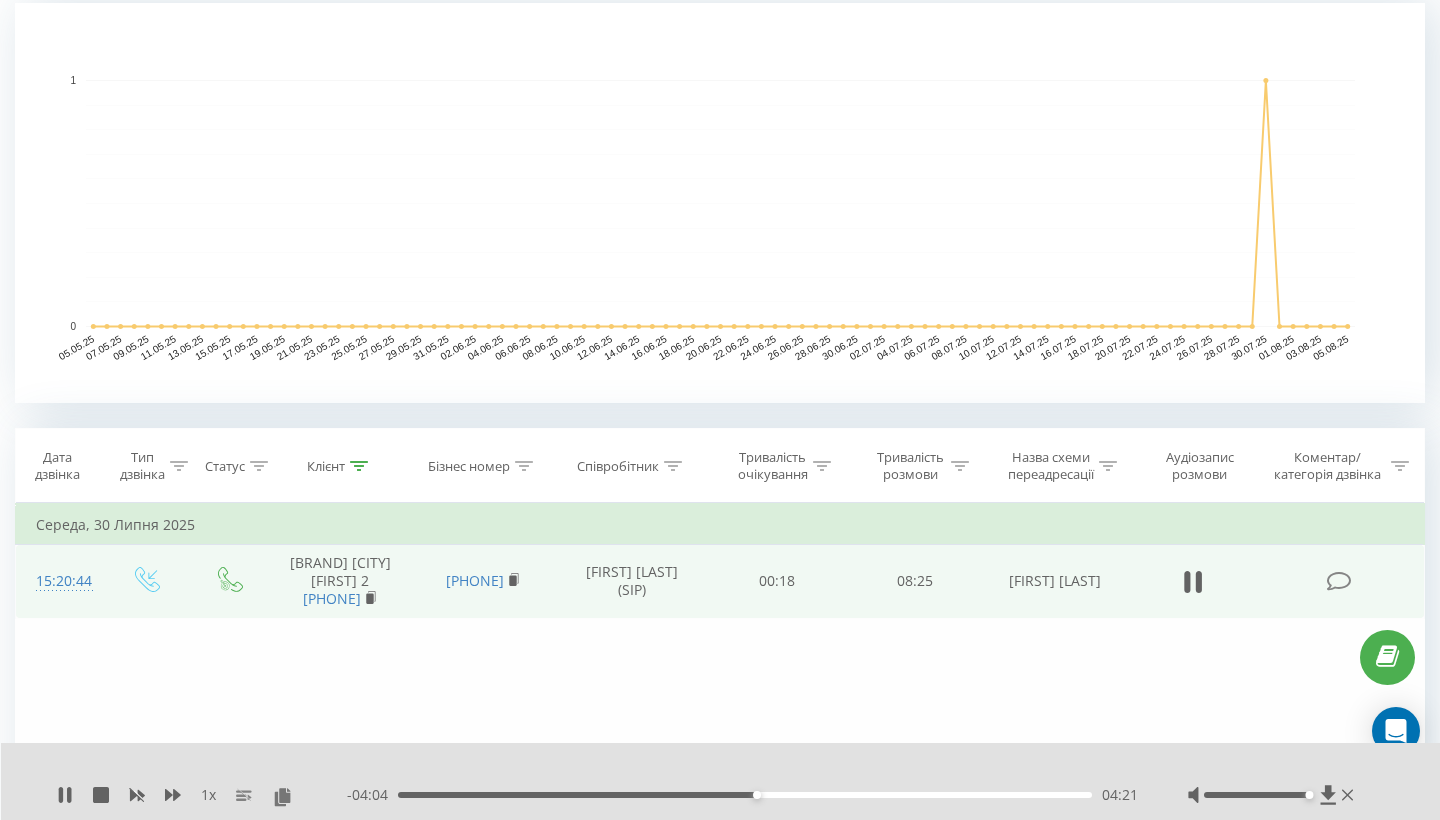 click on "04:21" at bounding box center (745, 795) 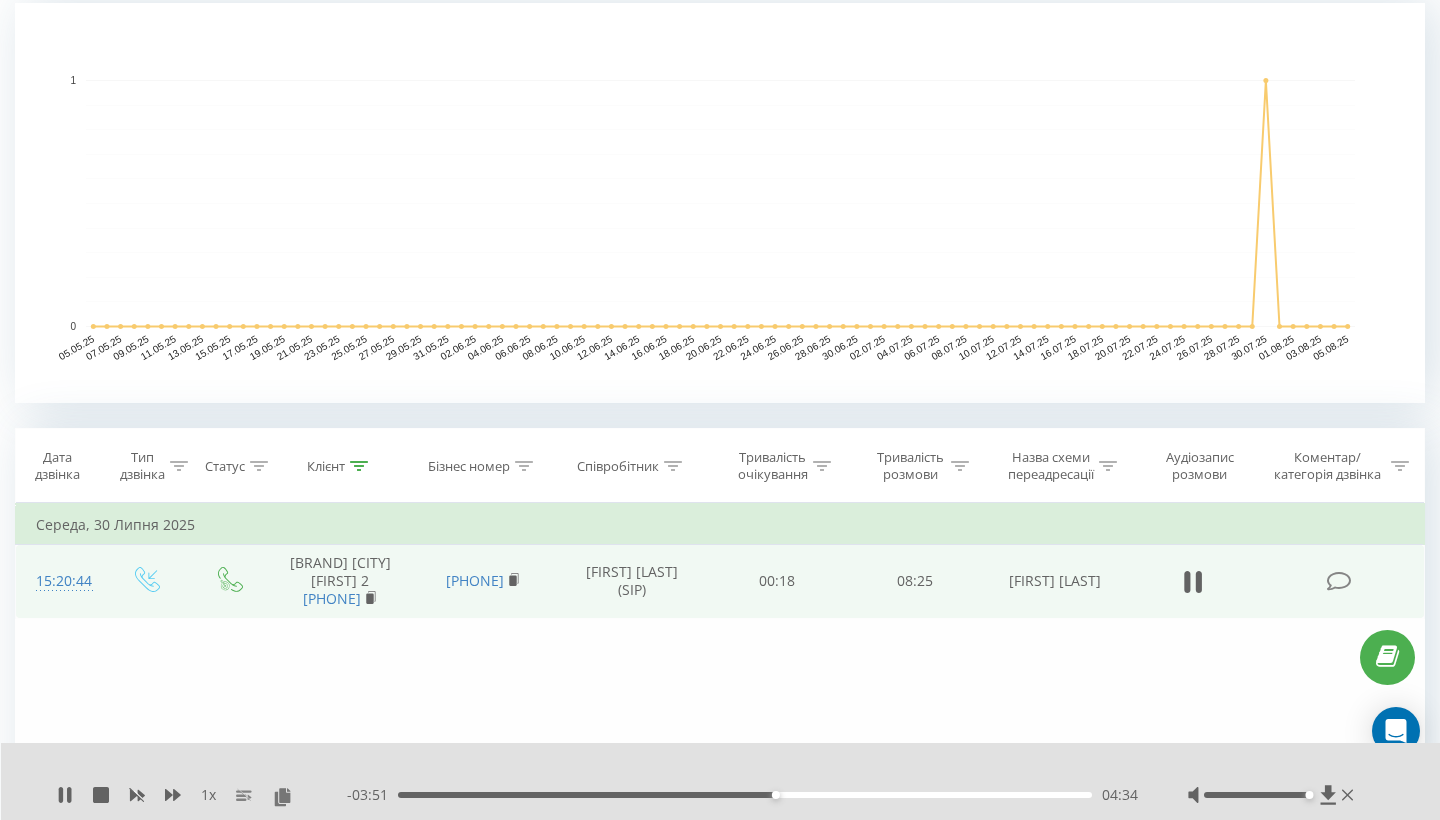 click on "04:34" at bounding box center [745, 795] 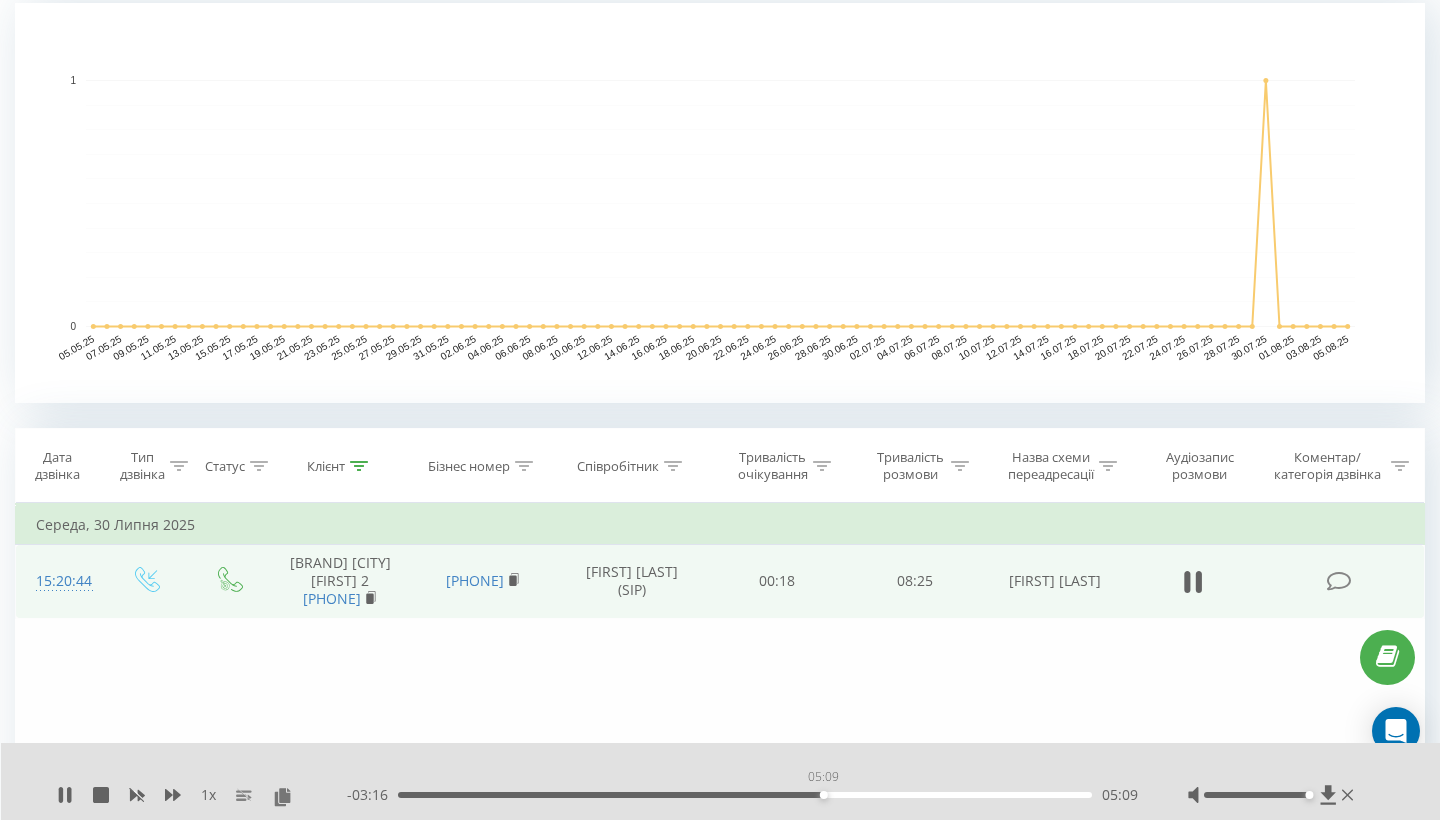 click on "05:09" at bounding box center (745, 795) 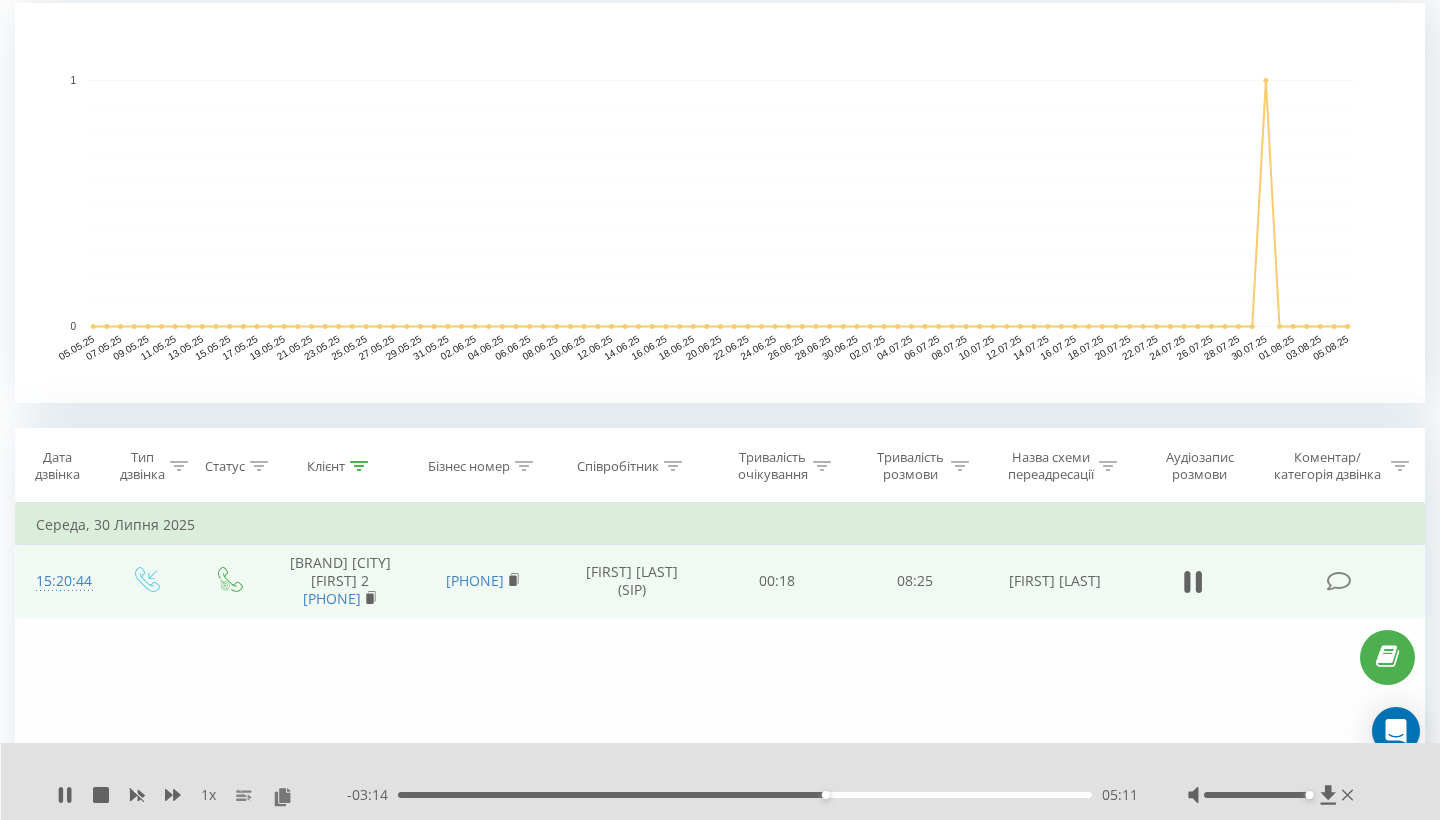 click on "05:11" at bounding box center [745, 795] 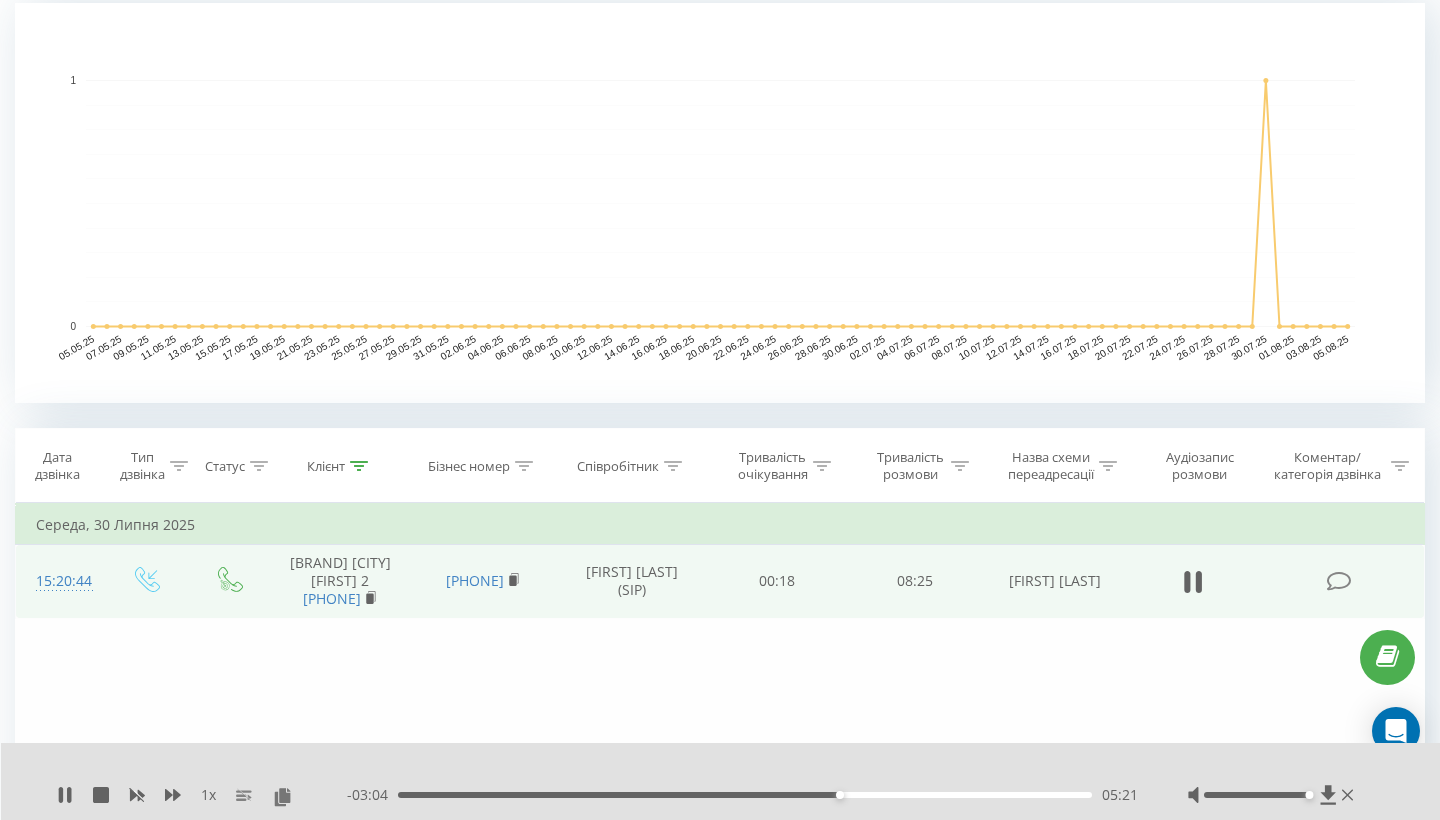 click on "05:21" at bounding box center [745, 795] 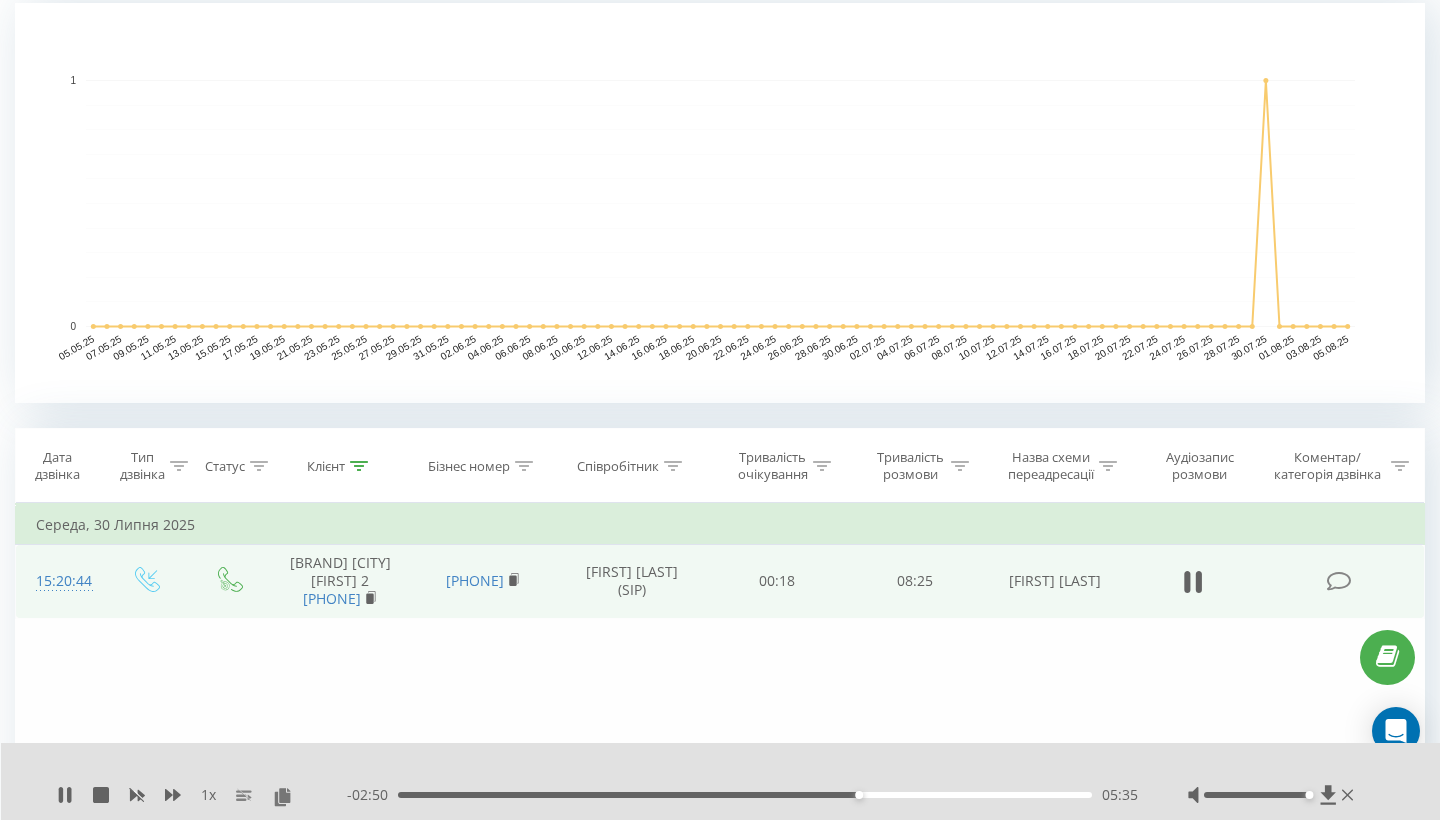 click on "05:35" at bounding box center (745, 795) 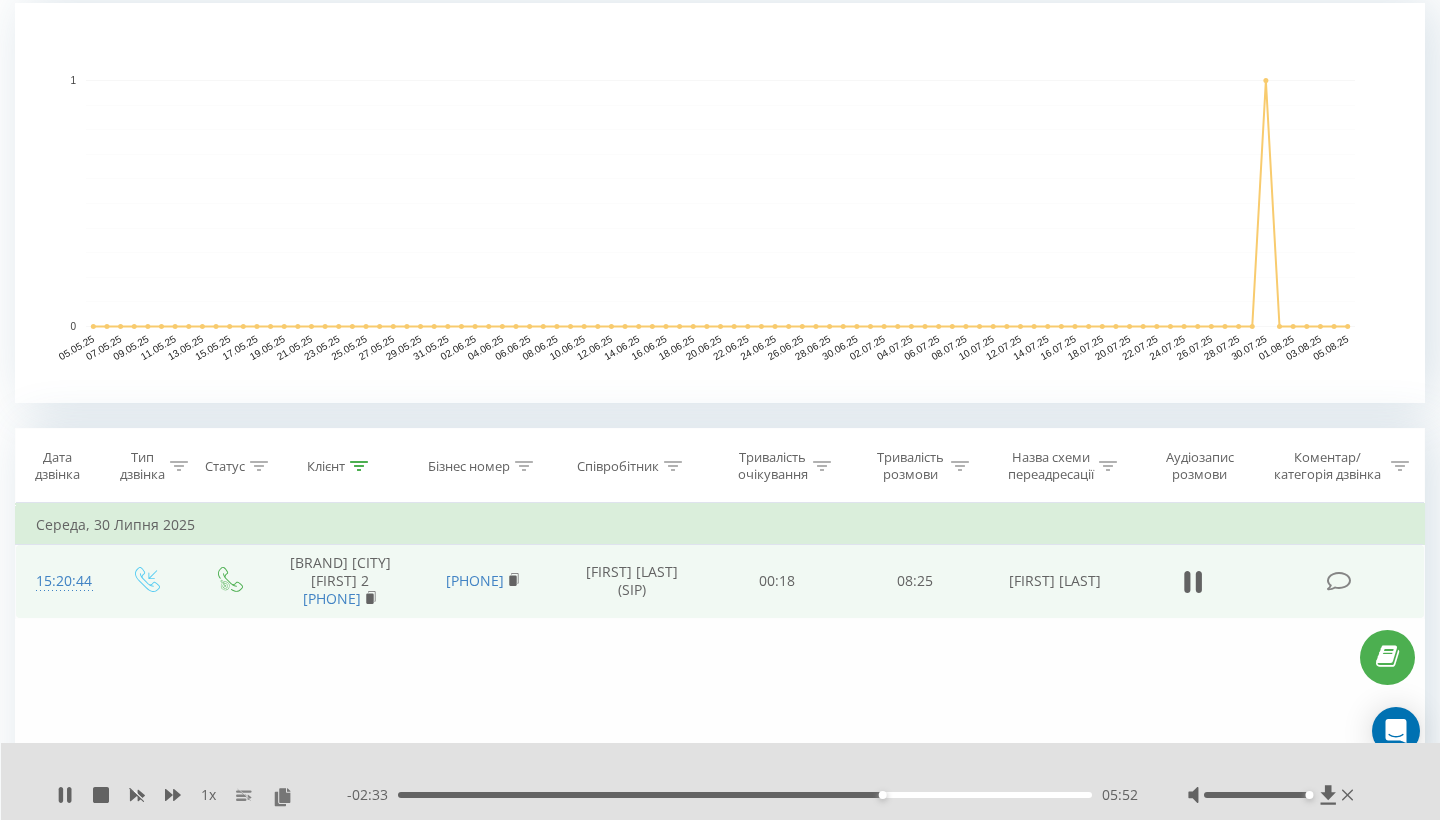 click on "- 02:33 05:52   05:52" at bounding box center [742, 795] 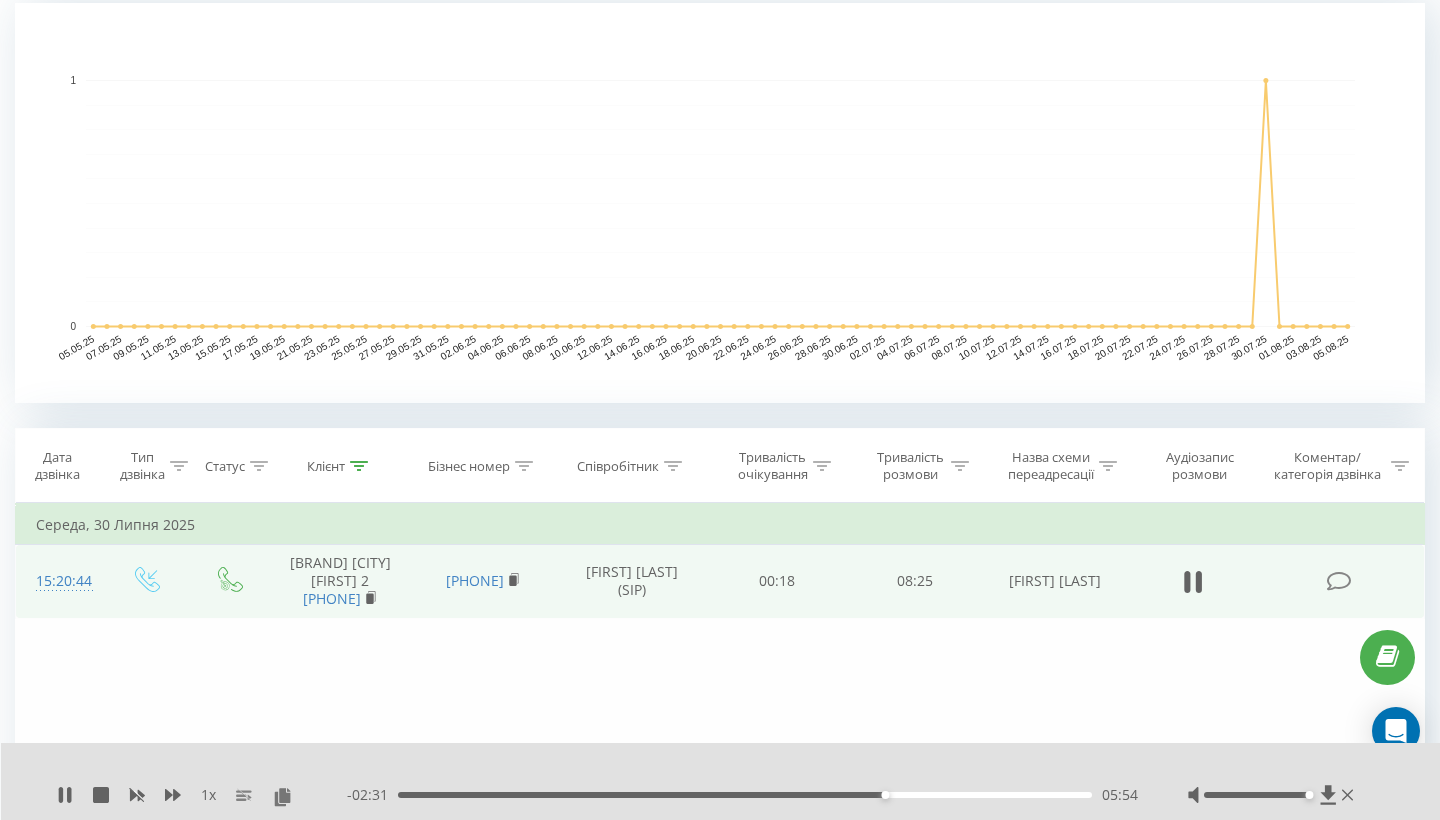 click on "05:54" at bounding box center (745, 795) 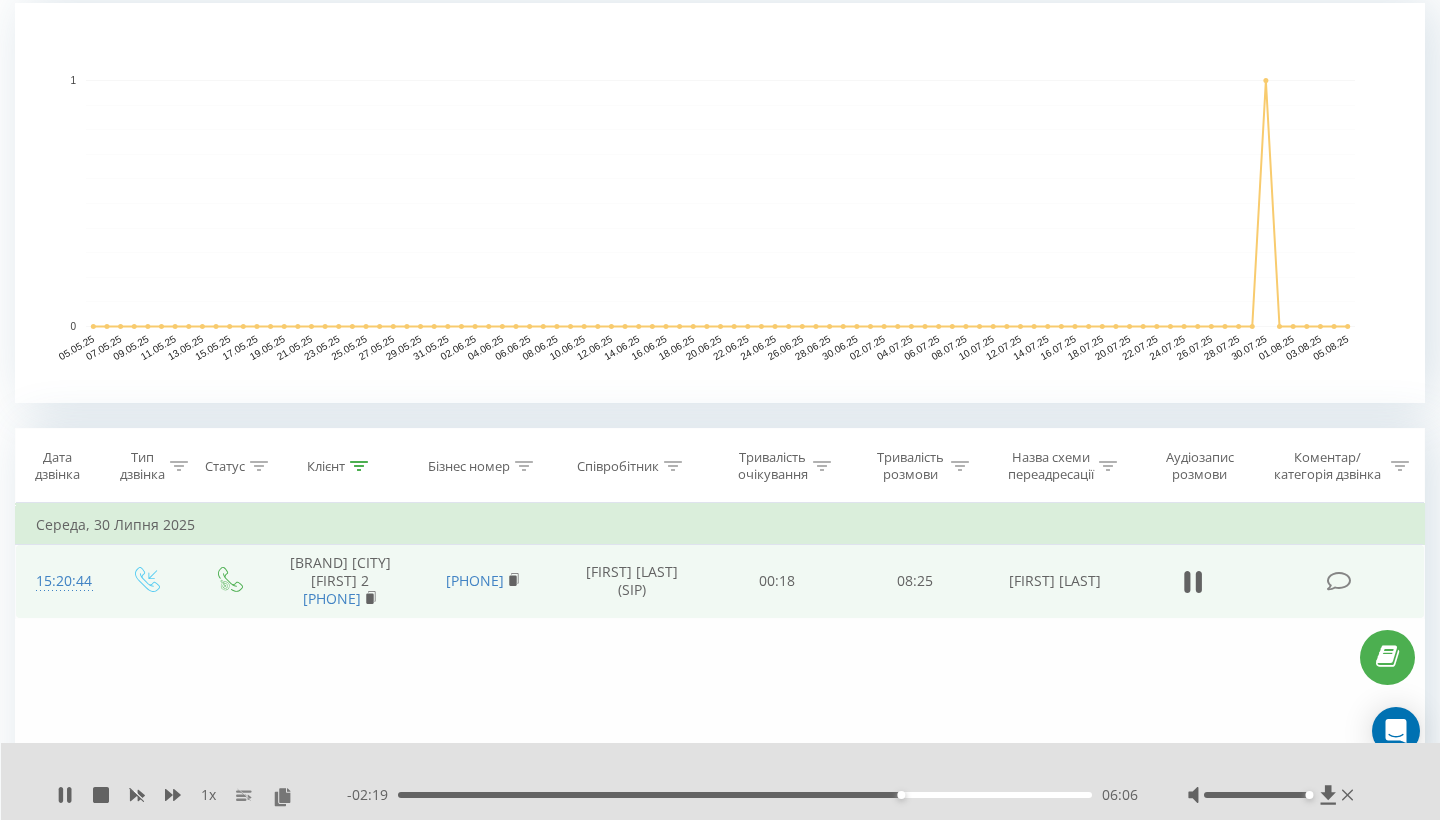 click on "06:06" at bounding box center (745, 795) 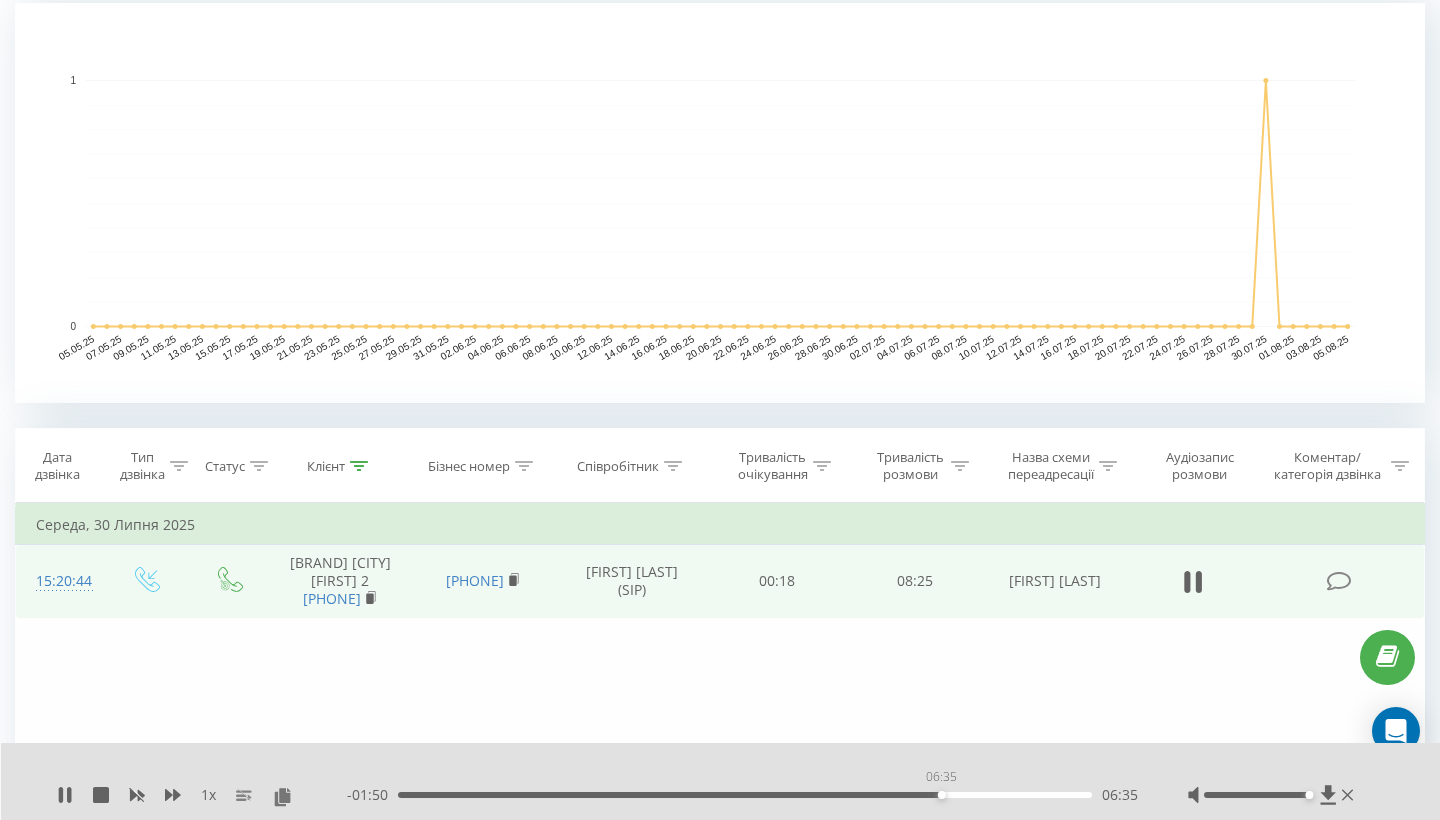 click on "06:35" at bounding box center (942, 795) 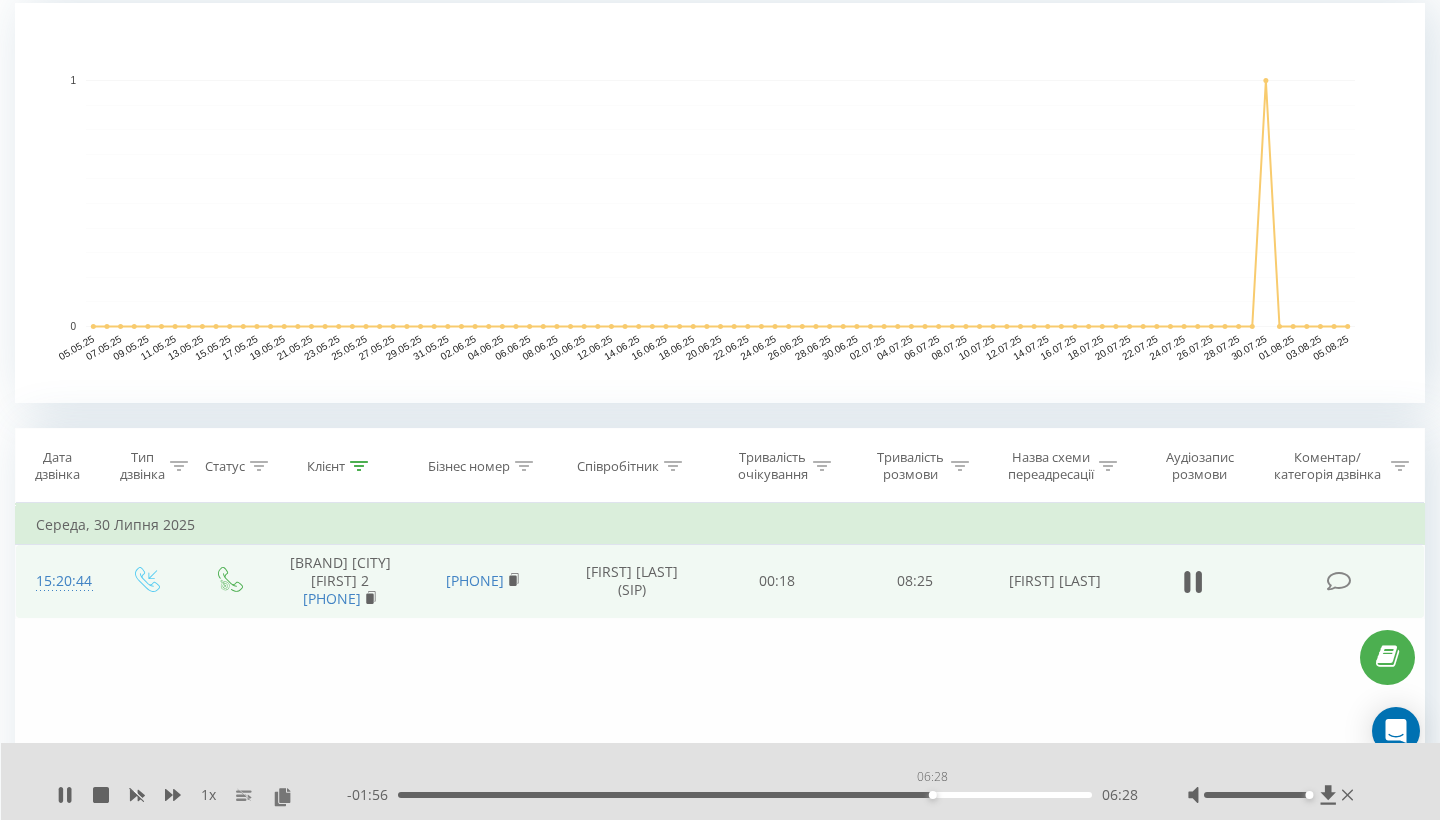 click on "06:28" at bounding box center [933, 795] 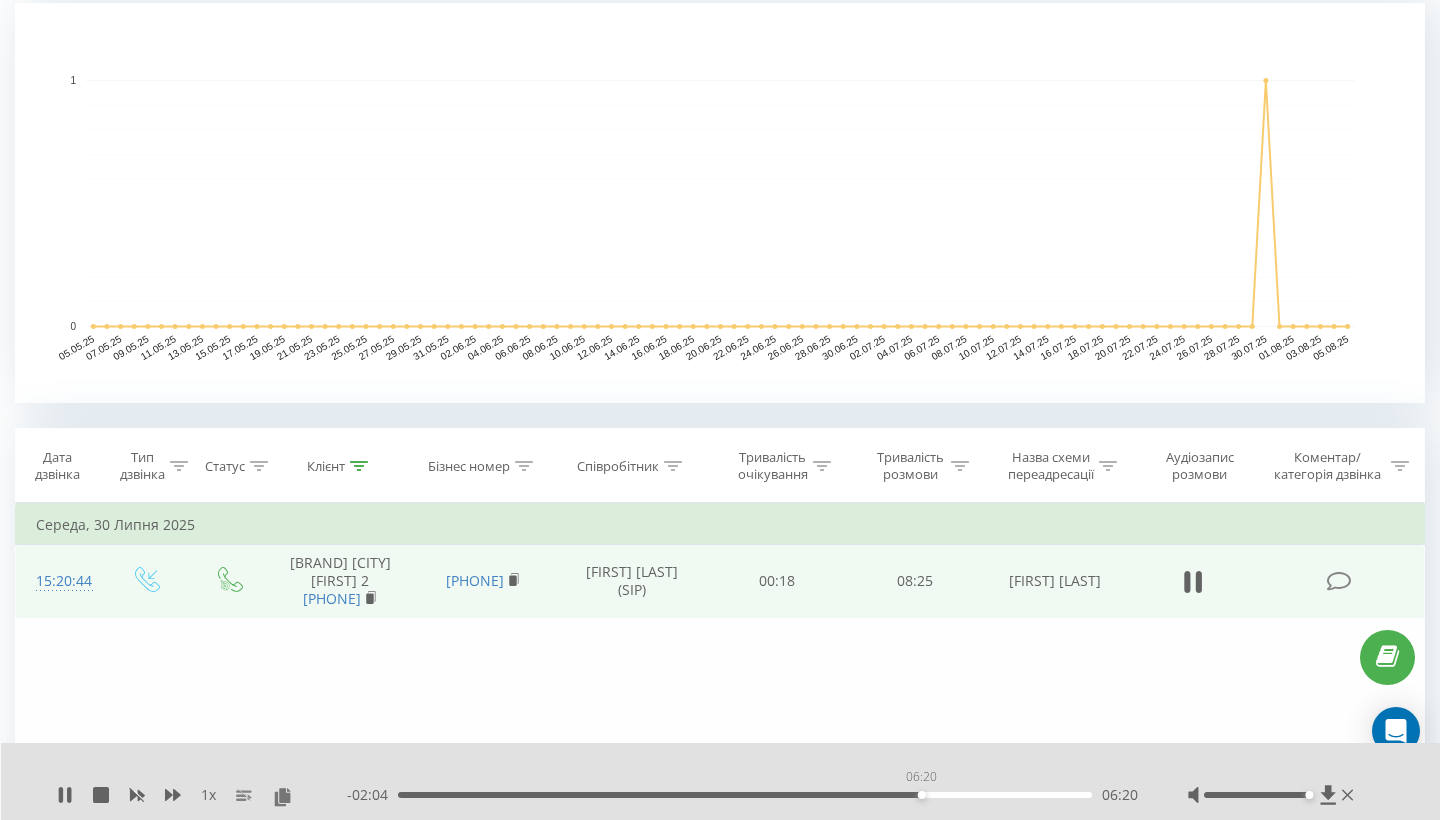 drag, startPoint x: 932, startPoint y: 796, endPoint x: 920, endPoint y: 796, distance: 12 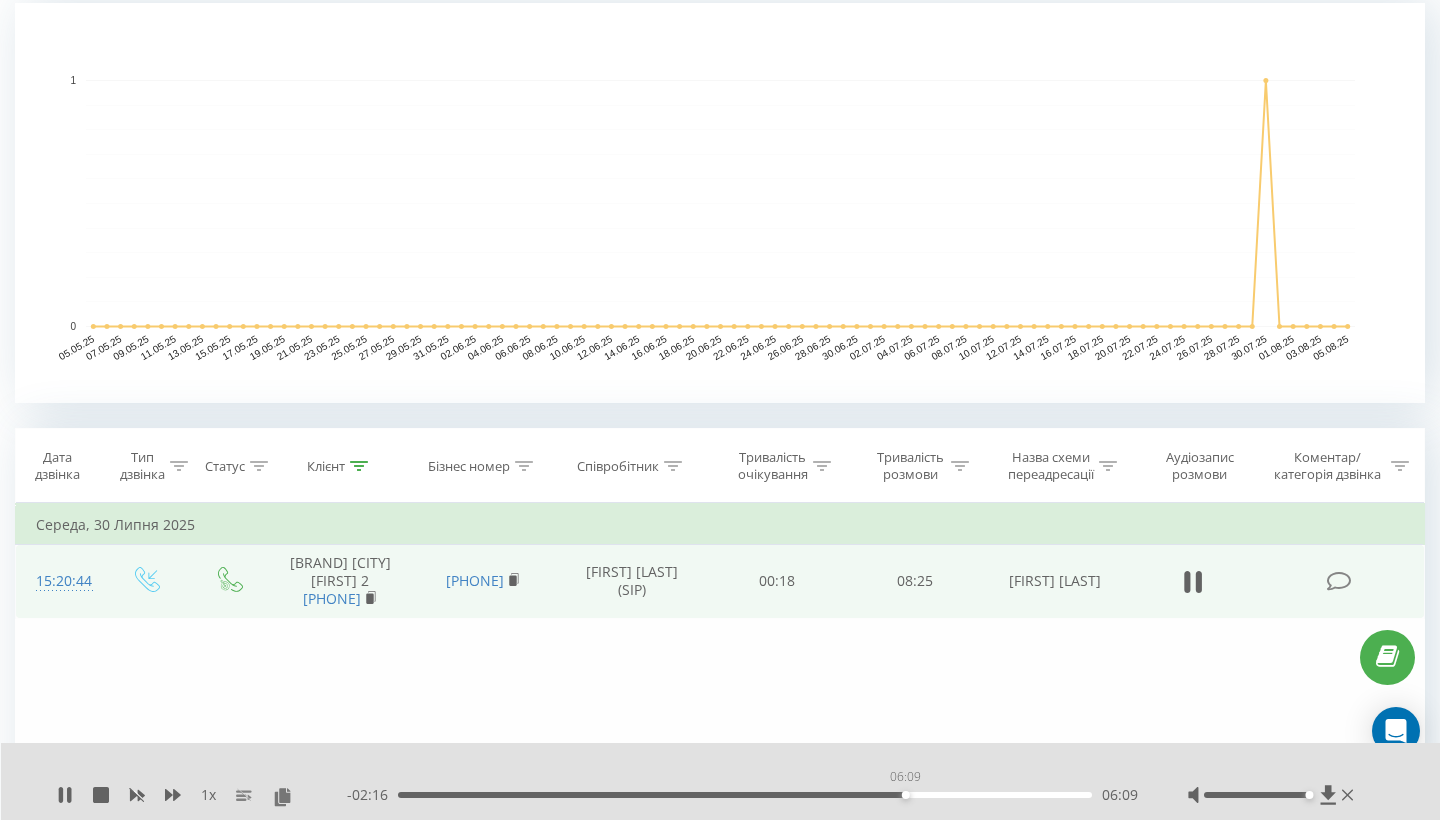 drag, startPoint x: 920, startPoint y: 796, endPoint x: 904, endPoint y: 796, distance: 16 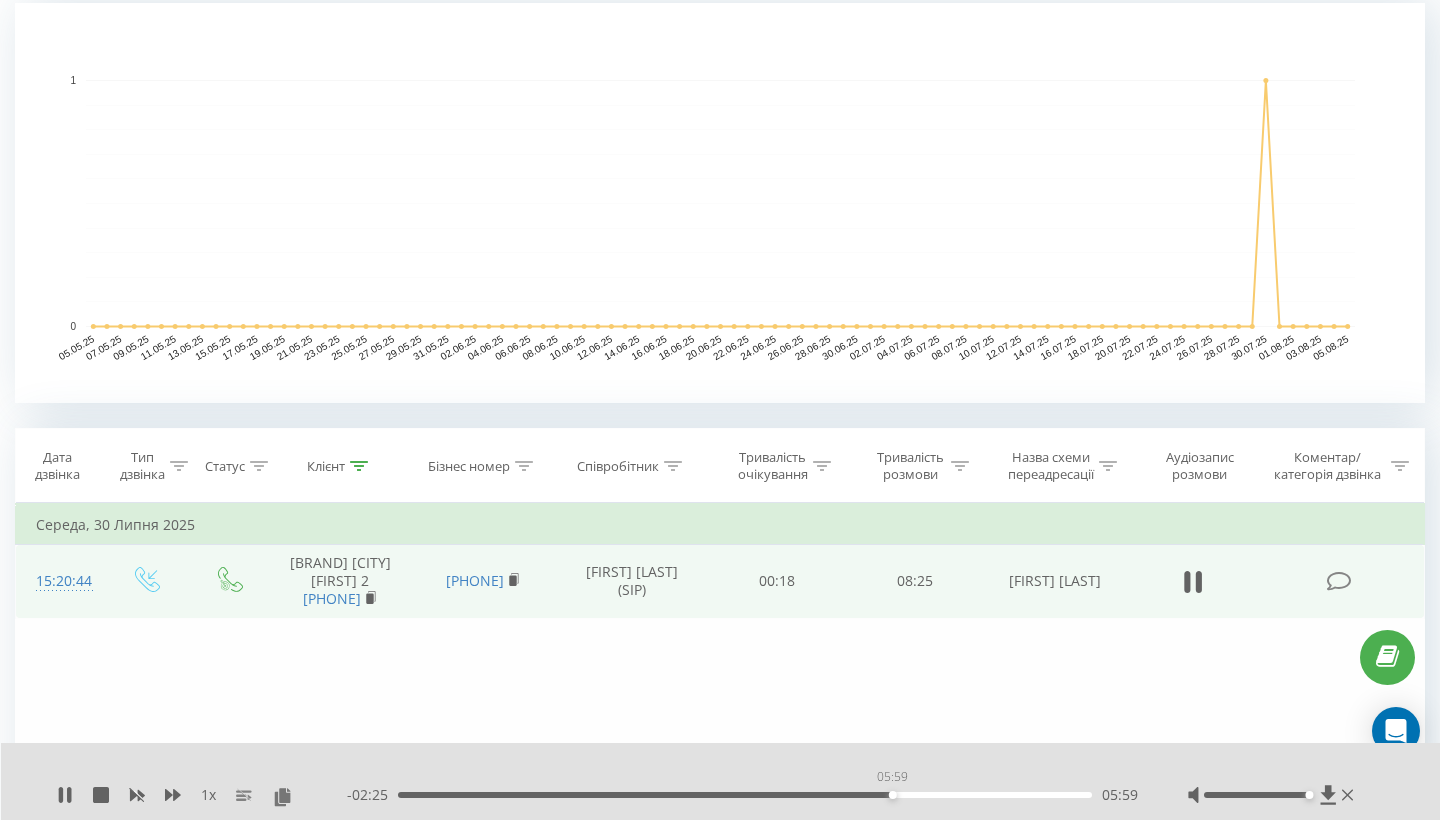 drag, startPoint x: 906, startPoint y: 793, endPoint x: 892, endPoint y: 793, distance: 14 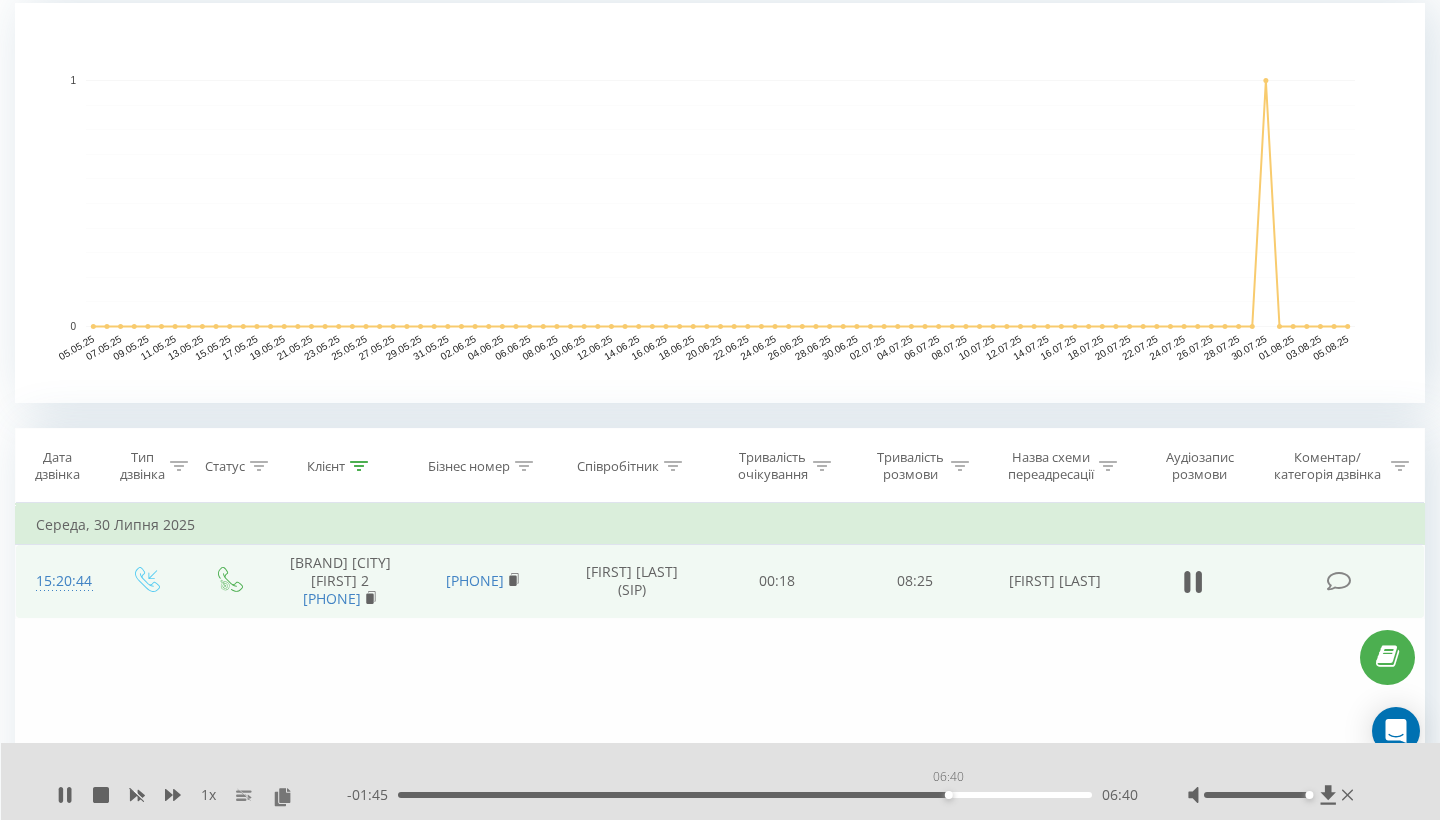 click on "06:40" at bounding box center (745, 795) 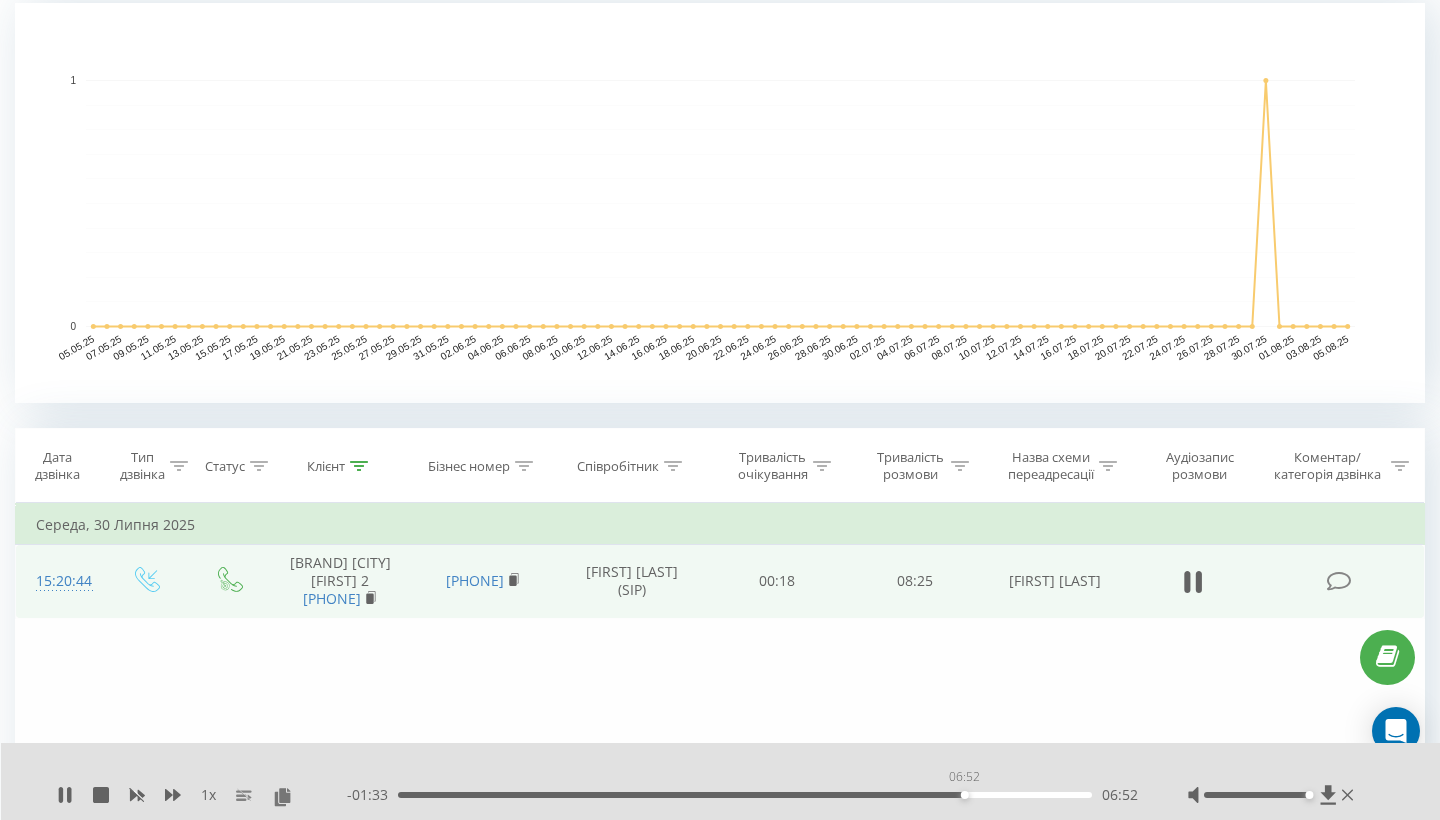 click on "06:52" at bounding box center [745, 795] 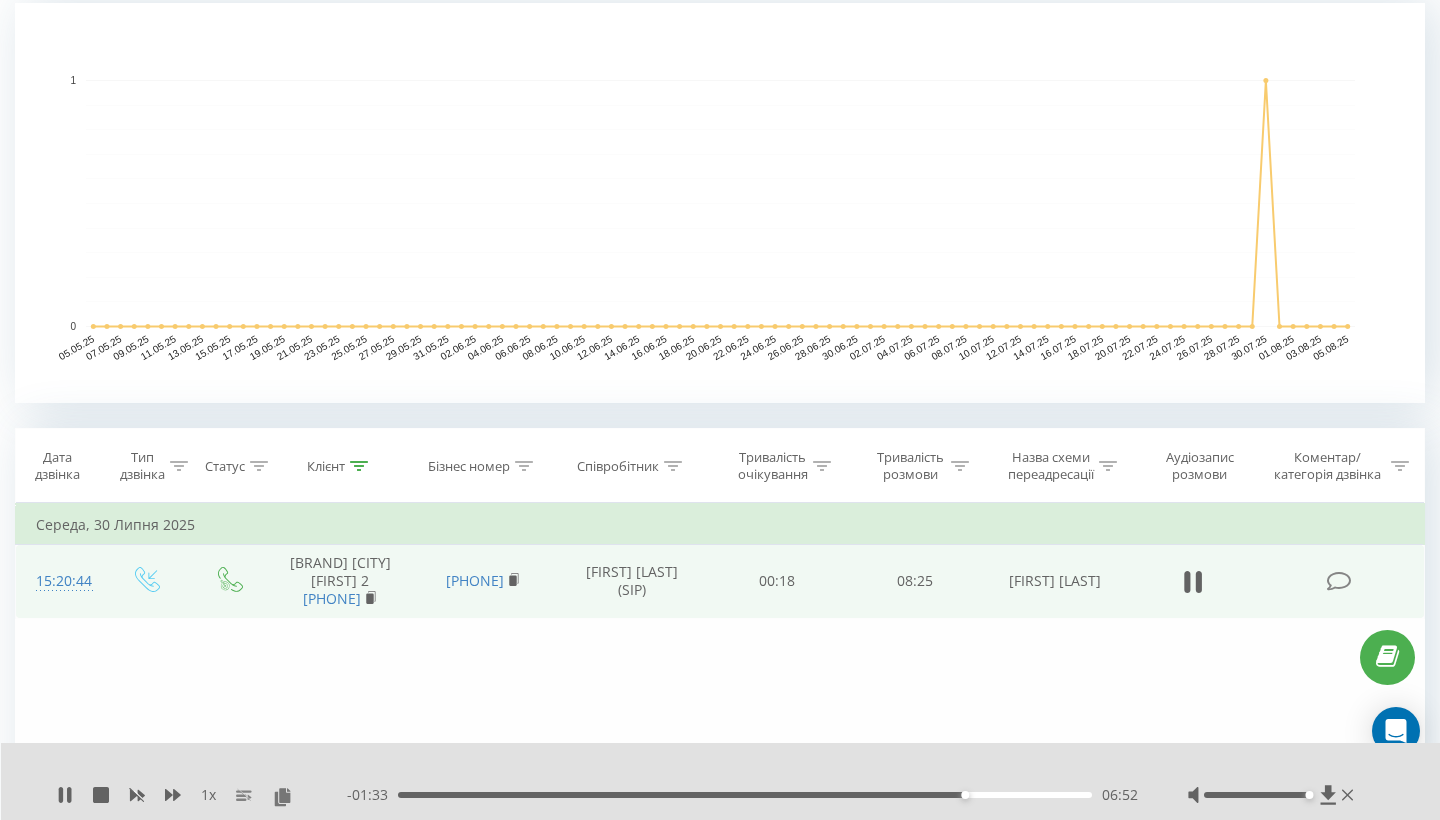 click on "06:52" at bounding box center [745, 795] 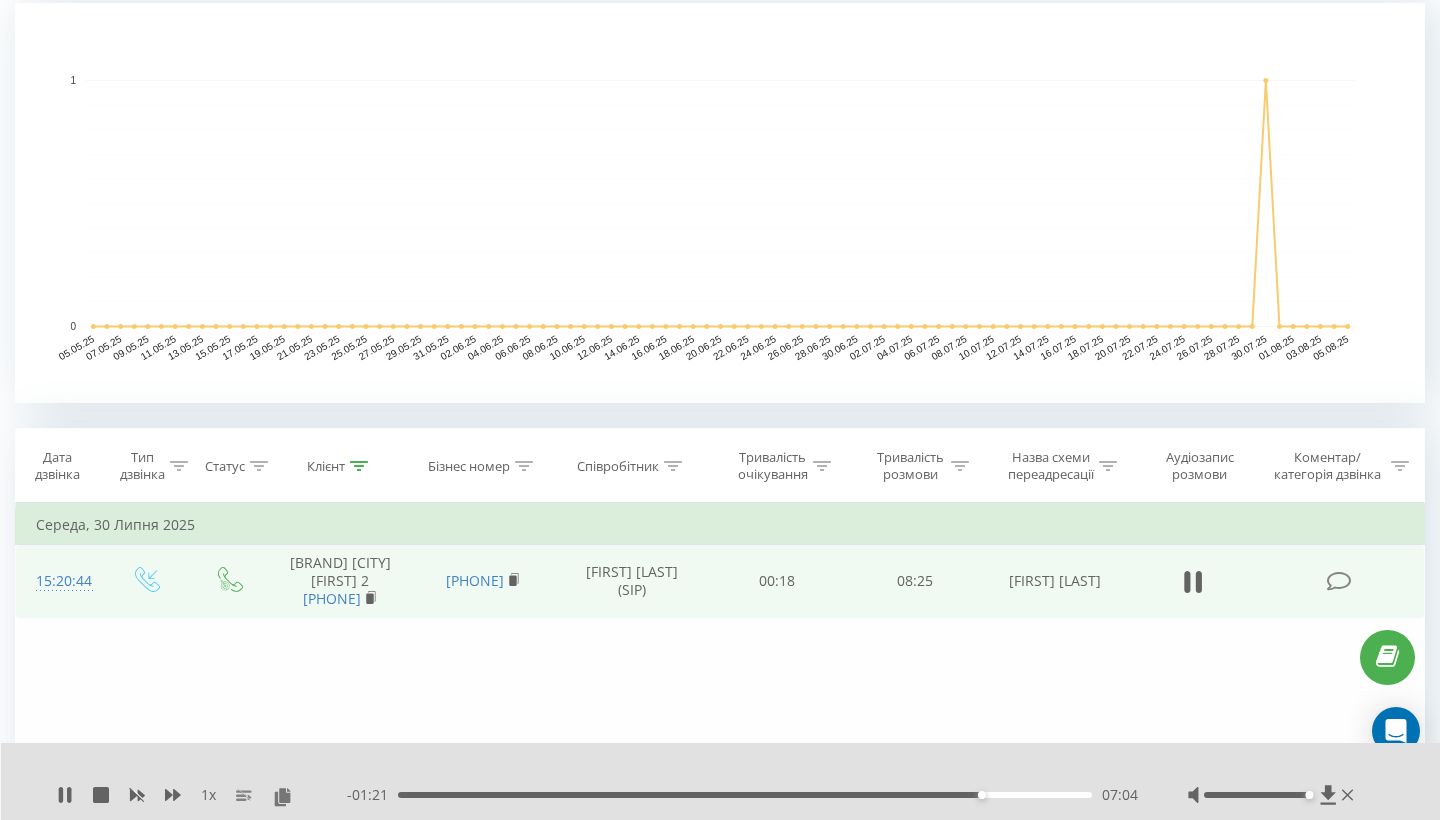 click on "07:04" at bounding box center (745, 795) 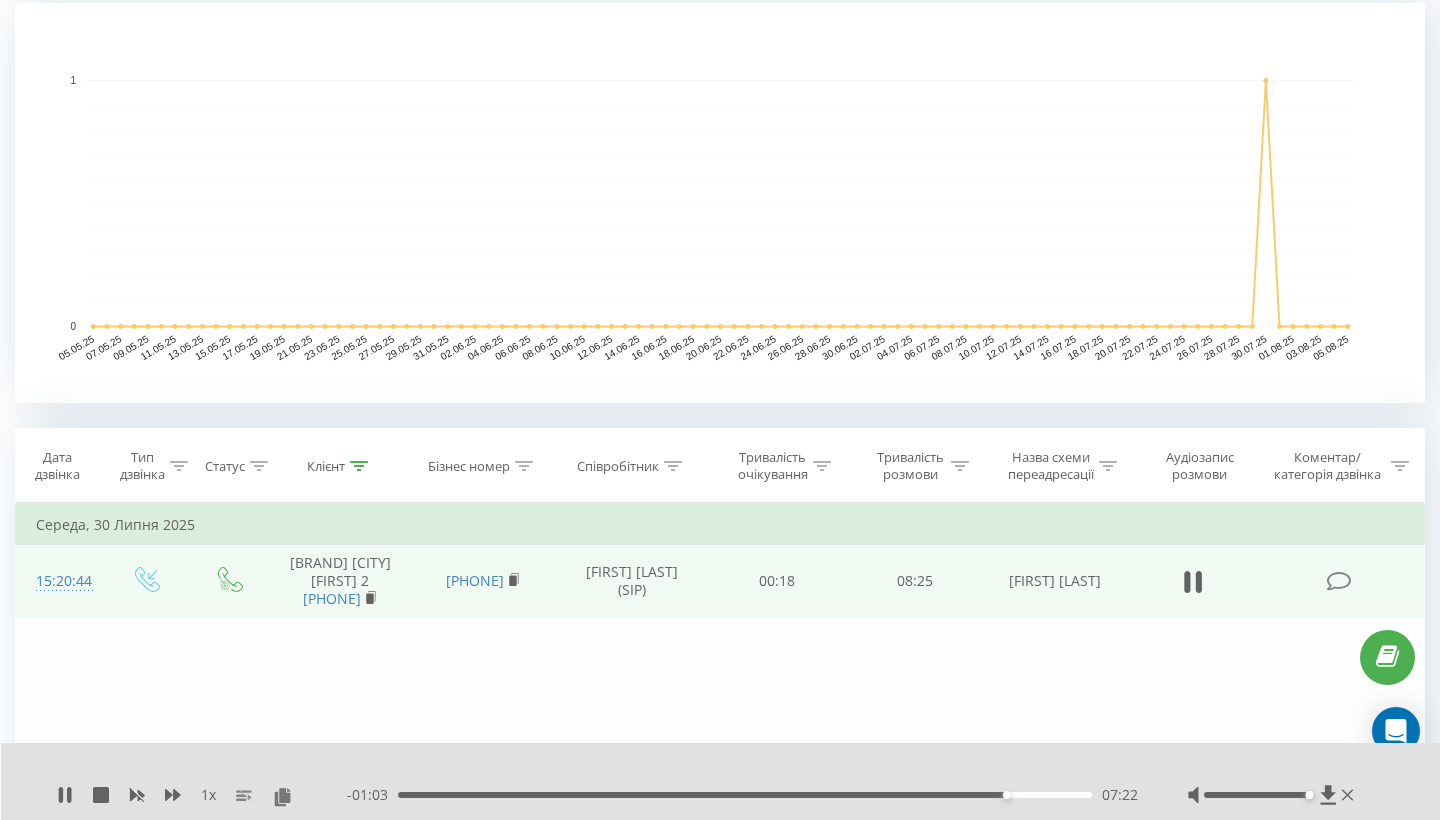 click on "07:22" at bounding box center (745, 795) 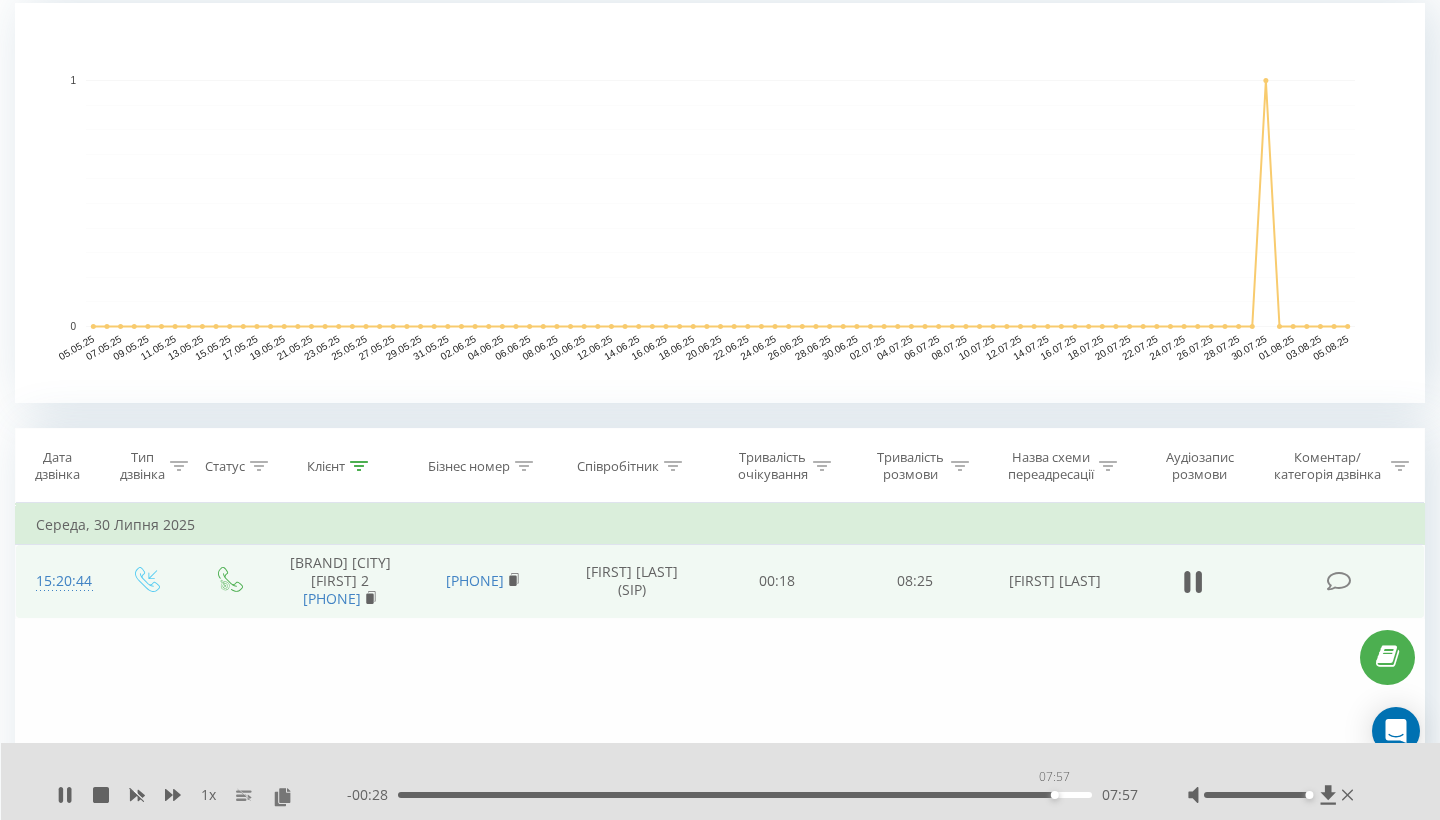 click on "07:57" at bounding box center (745, 795) 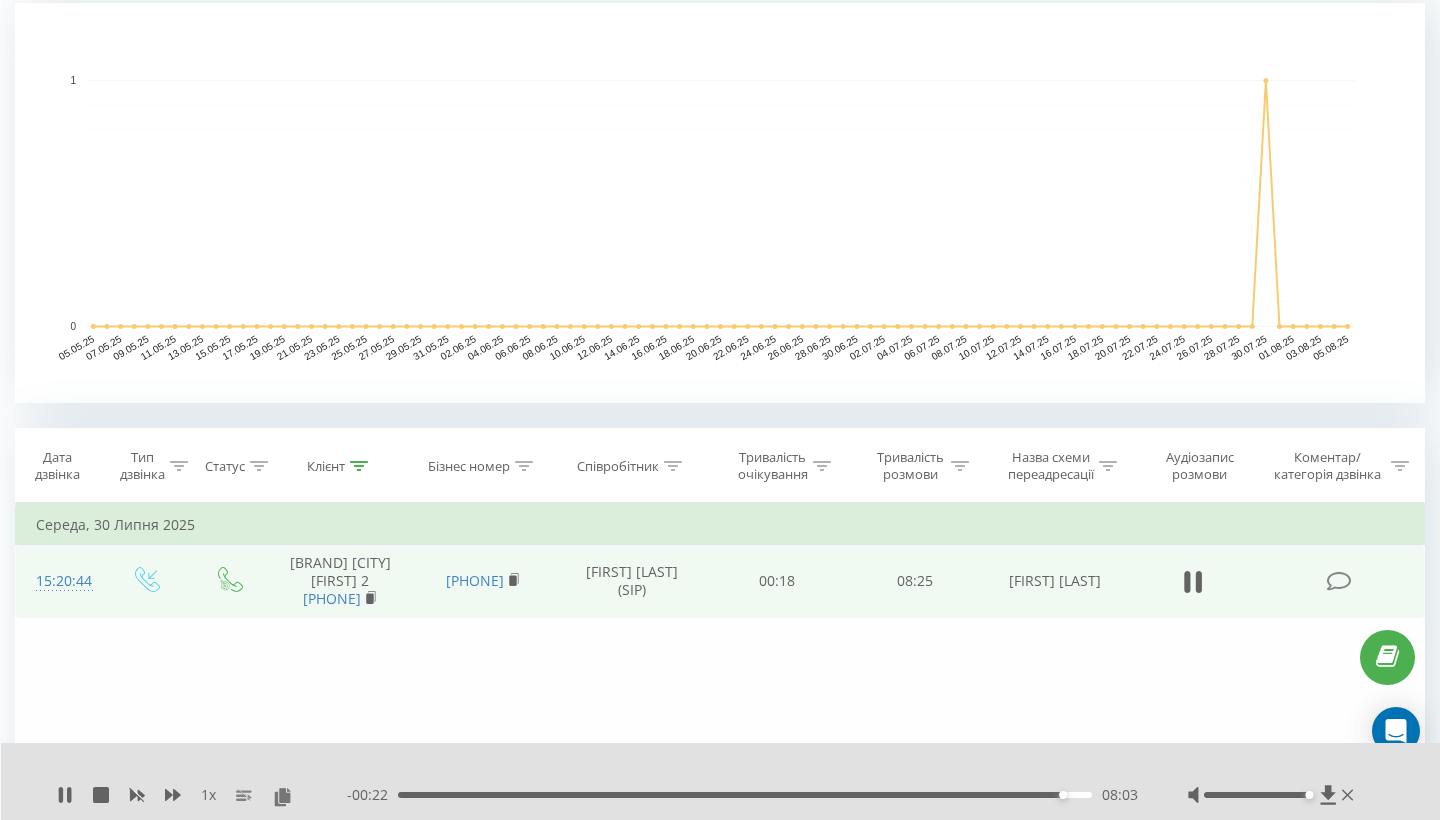 click on "08:03" at bounding box center [745, 795] 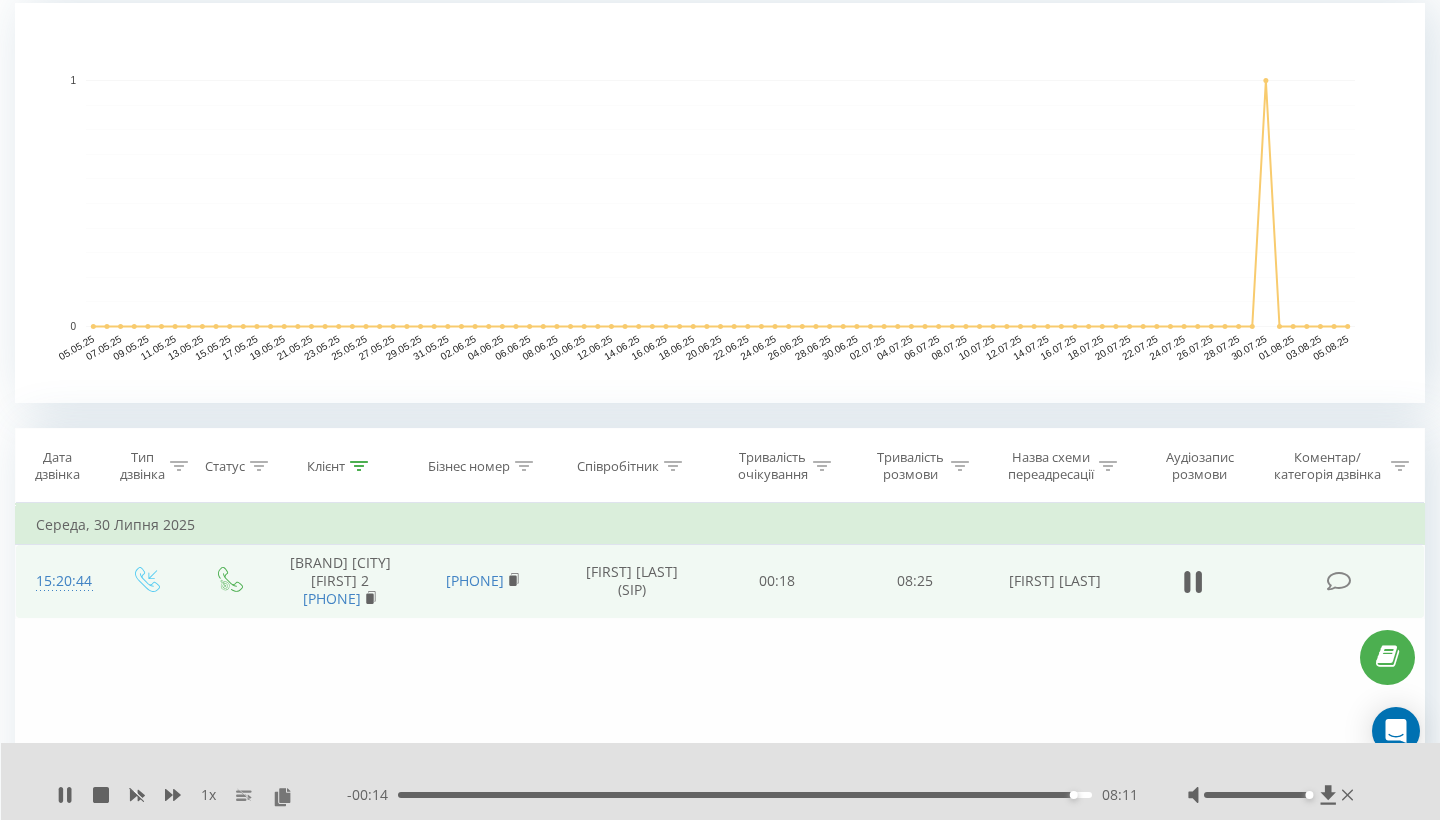 click on "08:11" at bounding box center [745, 795] 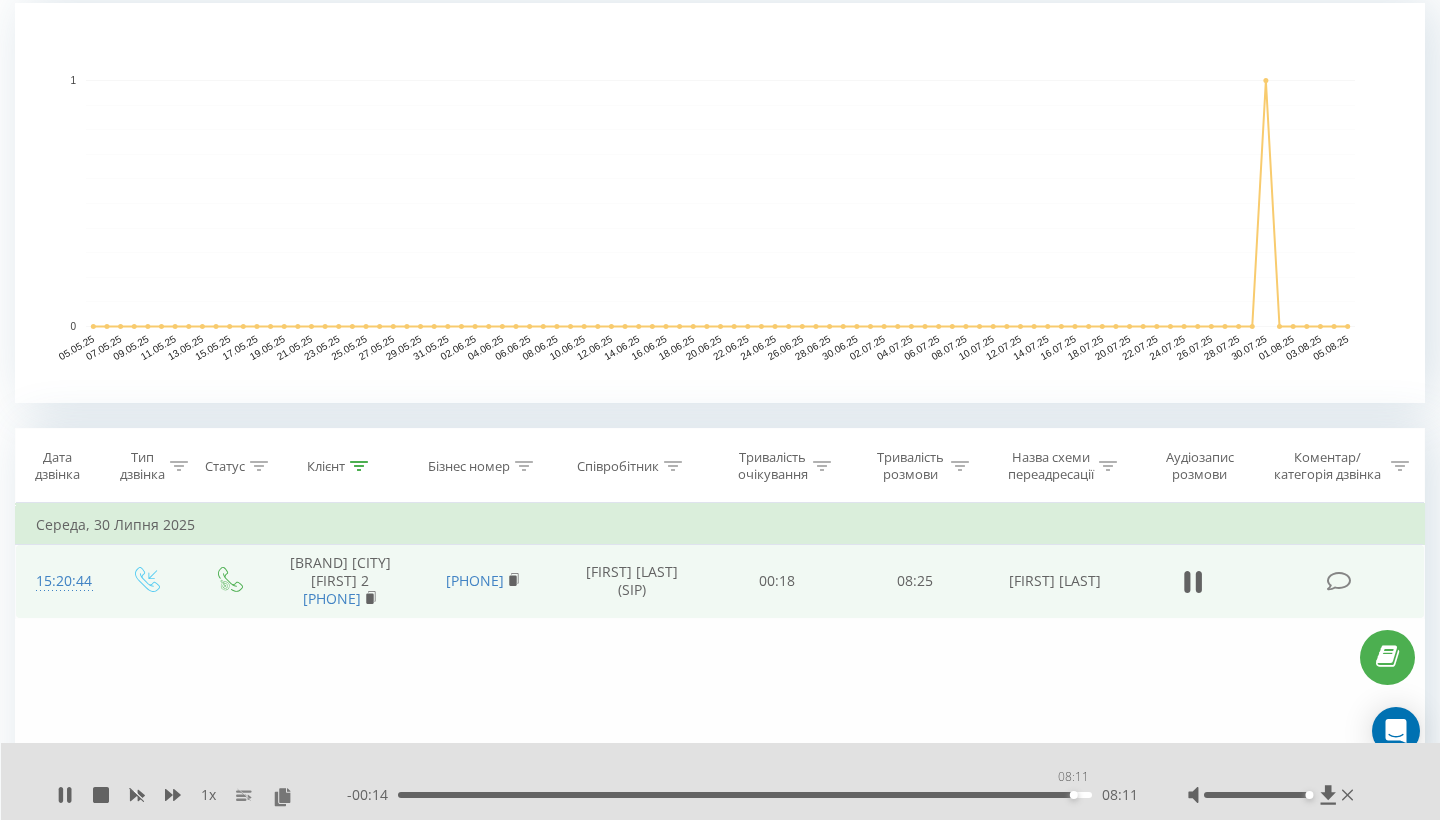 drag, startPoint x: 1085, startPoint y: 793, endPoint x: 1073, endPoint y: 793, distance: 12 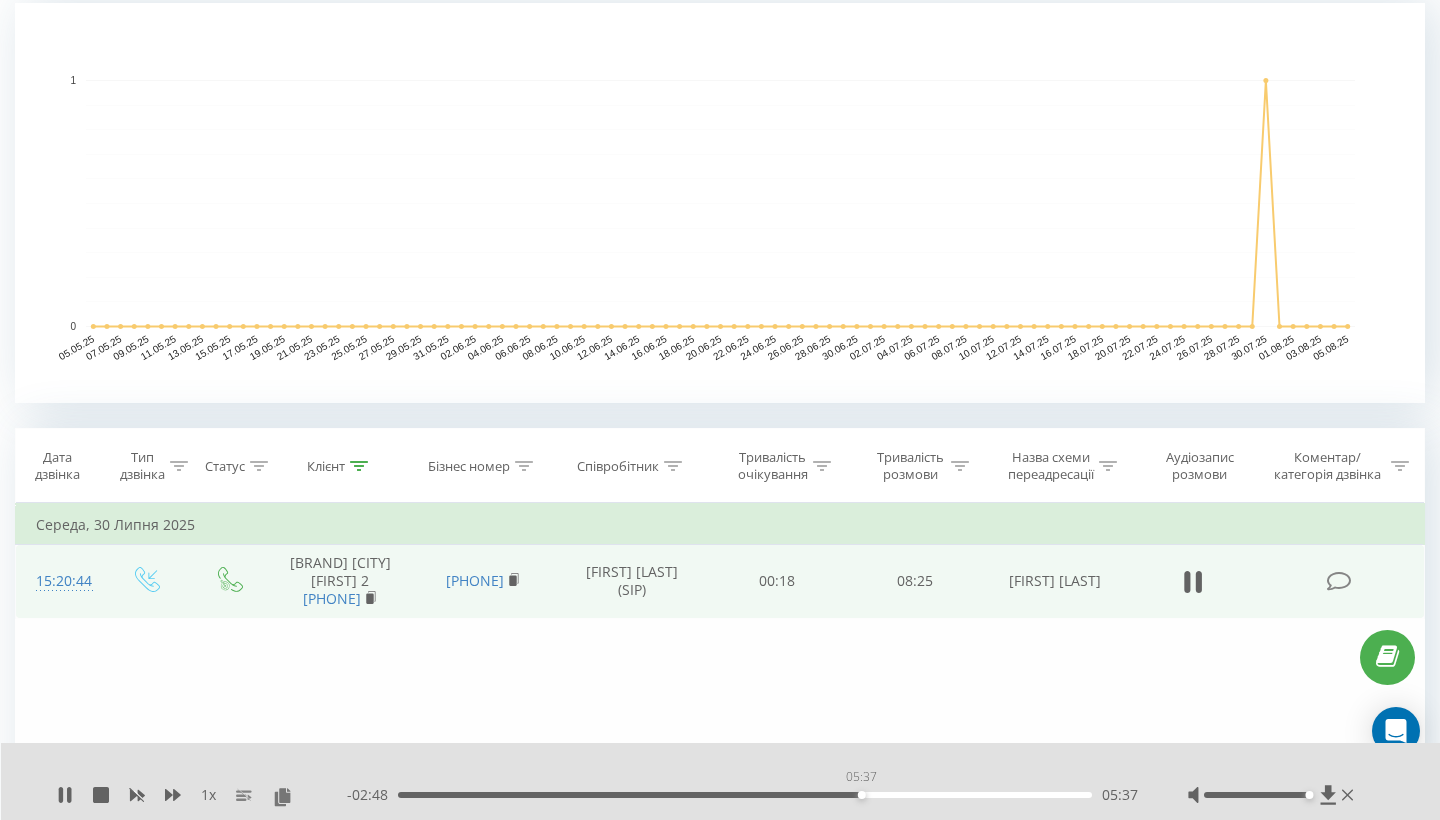 drag, startPoint x: 1073, startPoint y: 793, endPoint x: 861, endPoint y: 772, distance: 213.03755 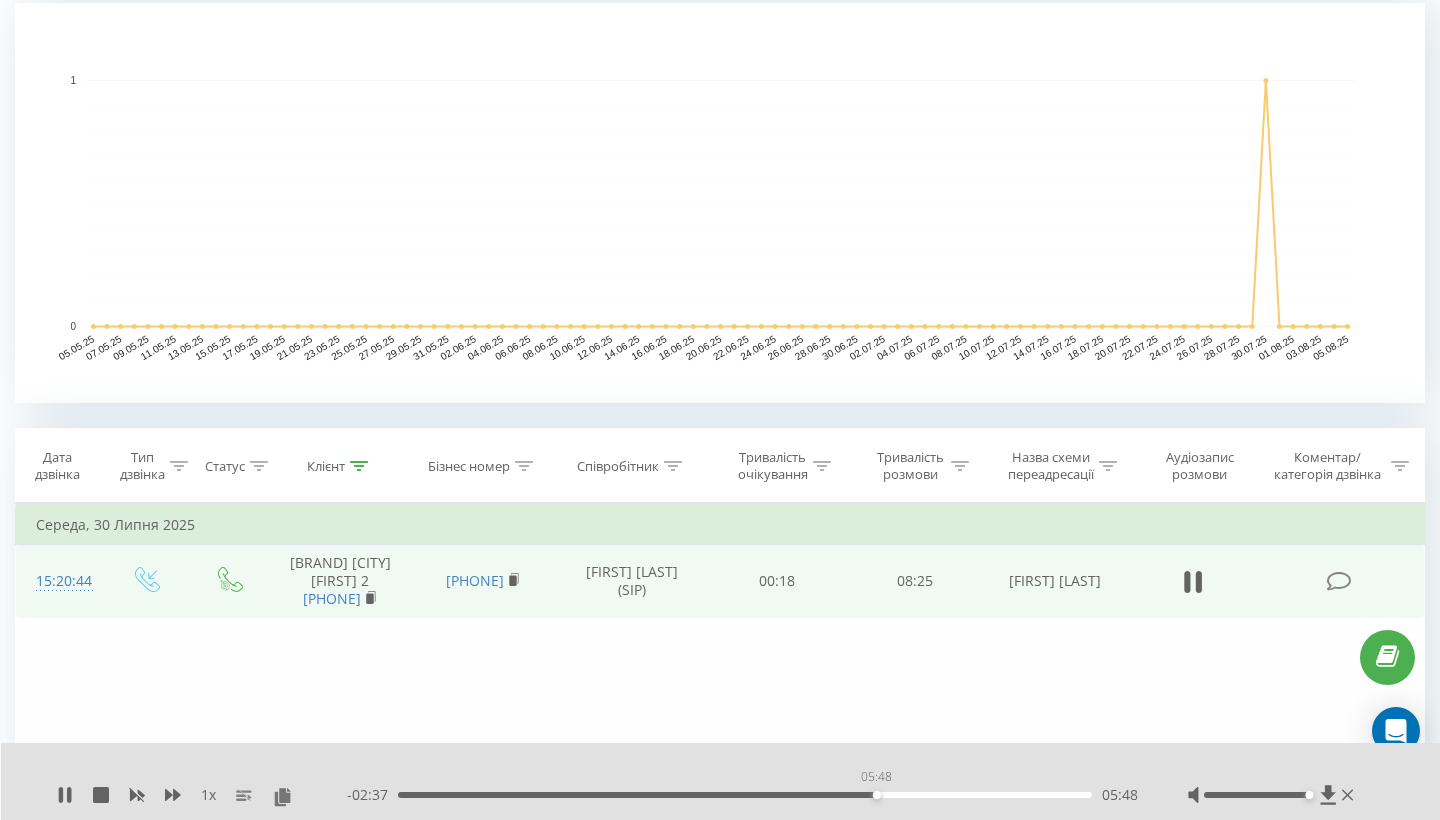 drag, startPoint x: 865, startPoint y: 794, endPoint x: 876, endPoint y: 790, distance: 11.7046995 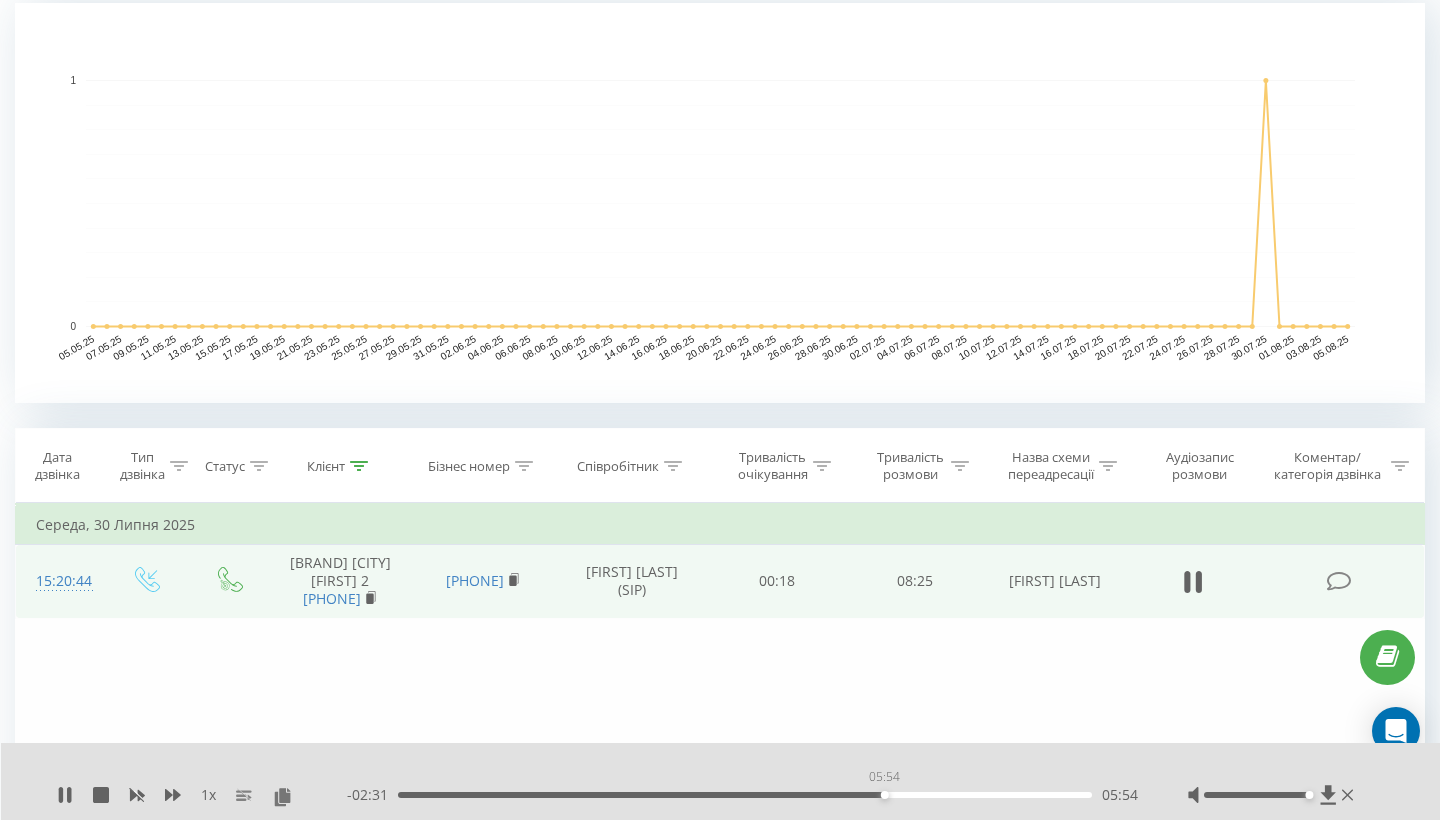 click on "05:54" at bounding box center [885, 795] 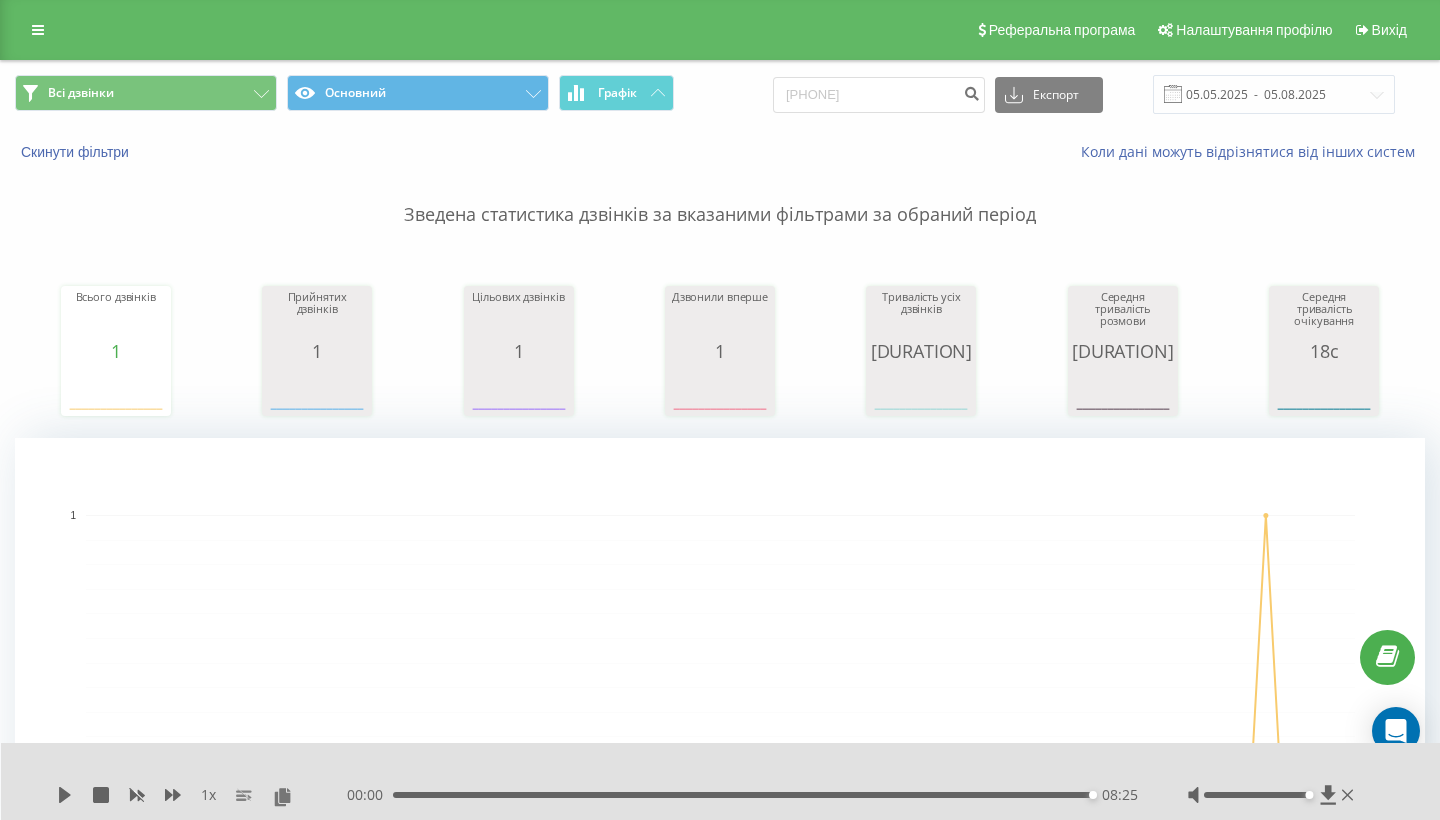 scroll, scrollTop: 0, scrollLeft: 0, axis: both 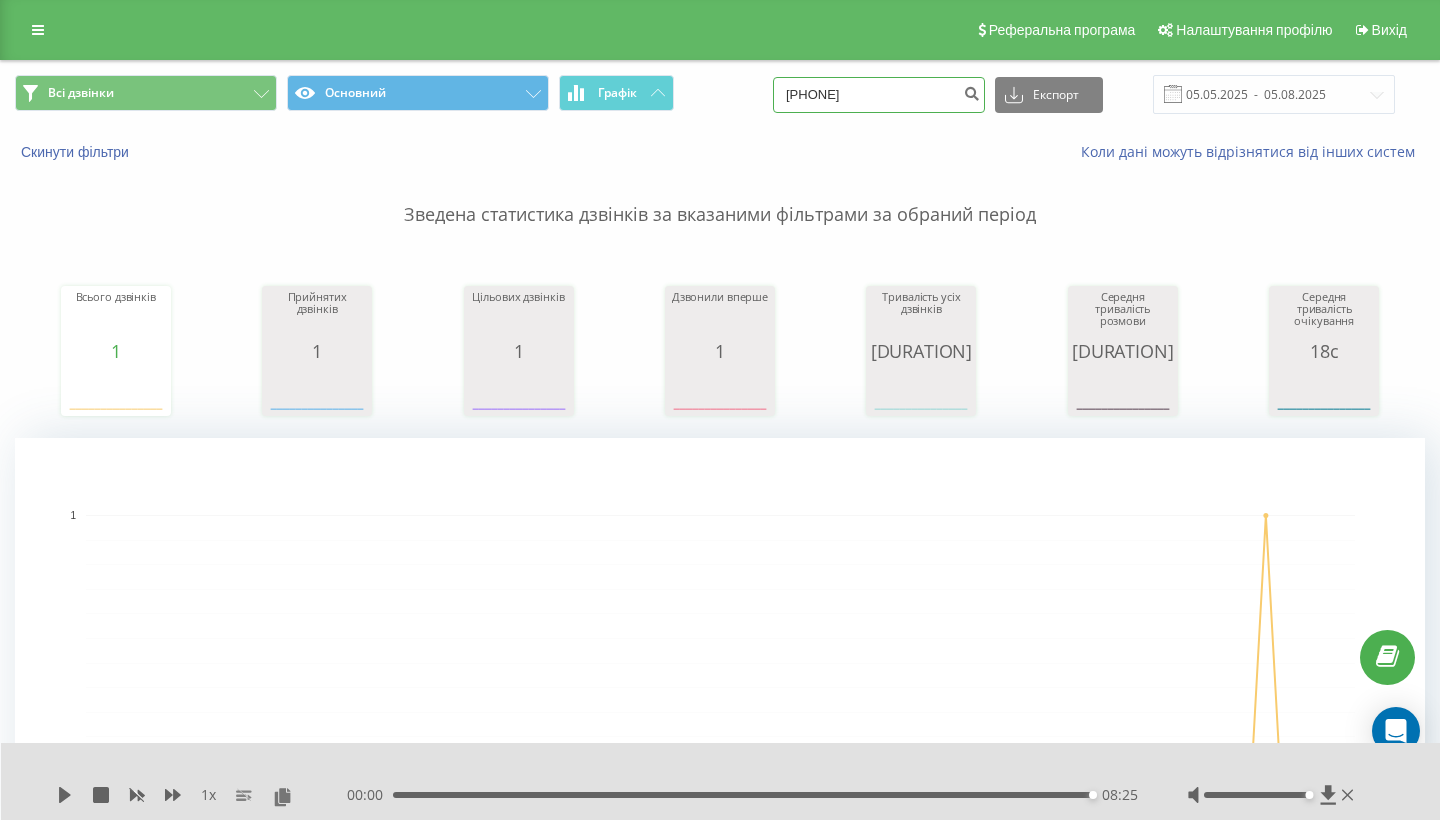 click on "380508535254" at bounding box center (879, 95) 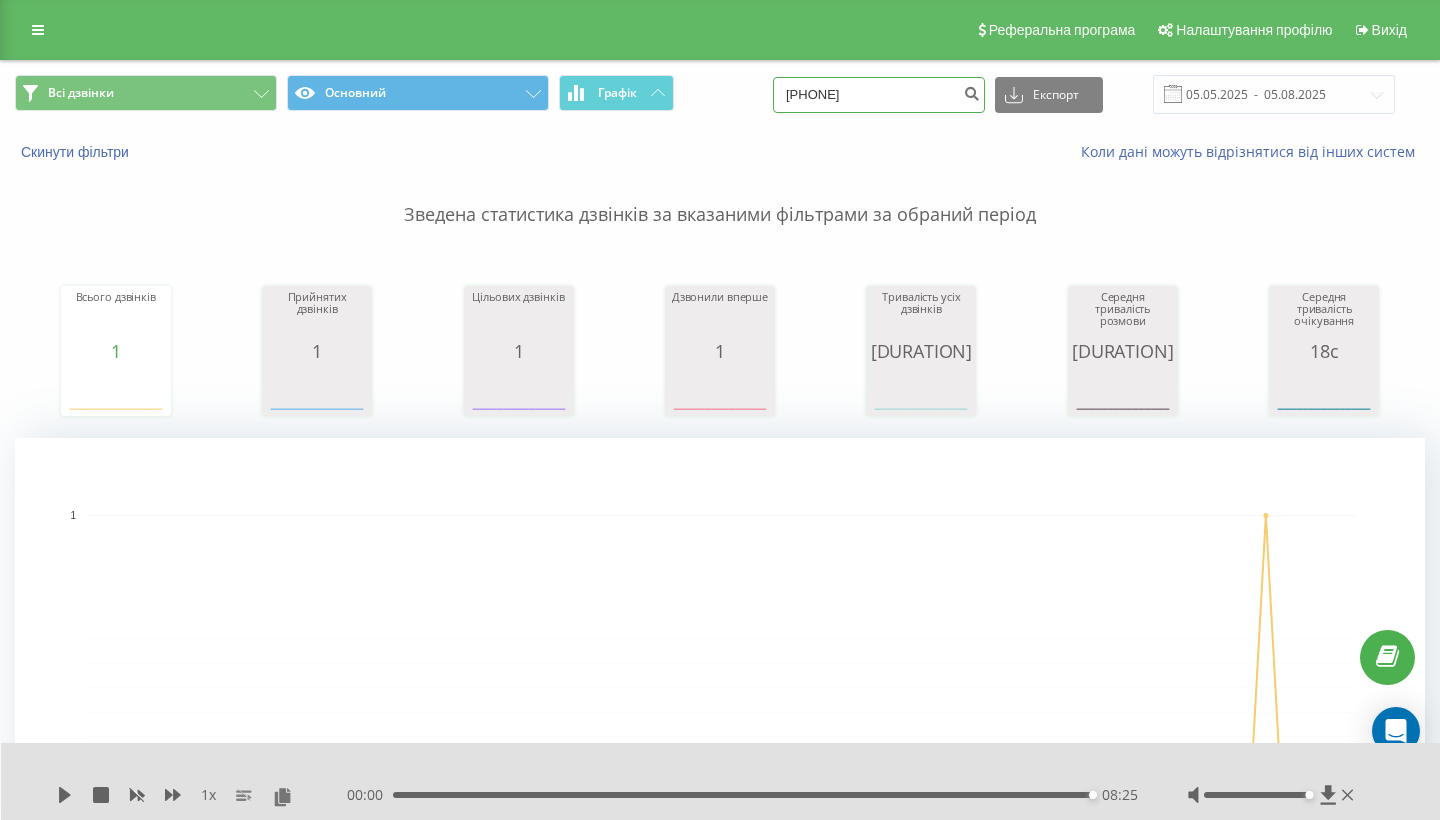 type on "[PHONE]" 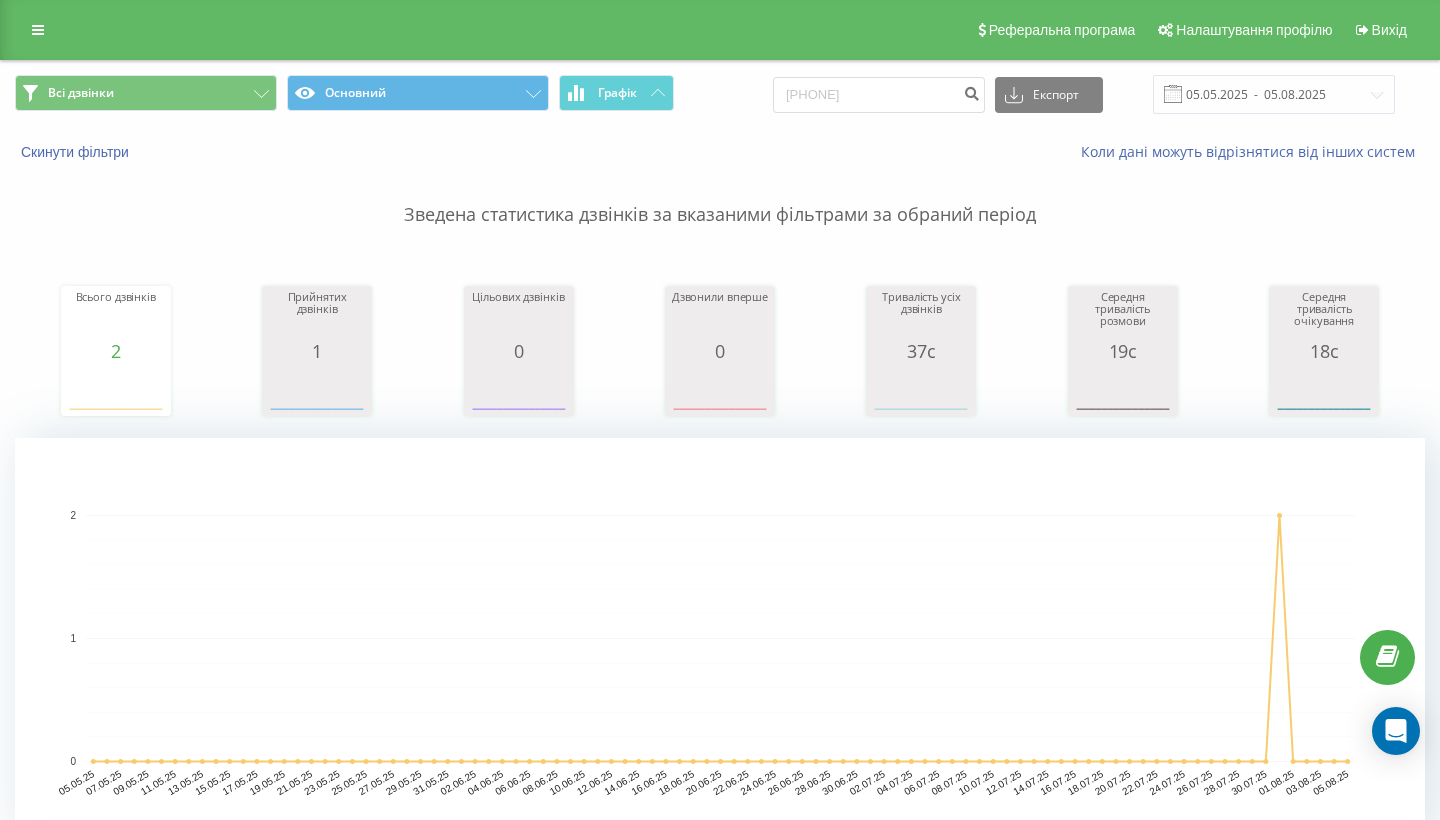 scroll, scrollTop: 391, scrollLeft: 0, axis: vertical 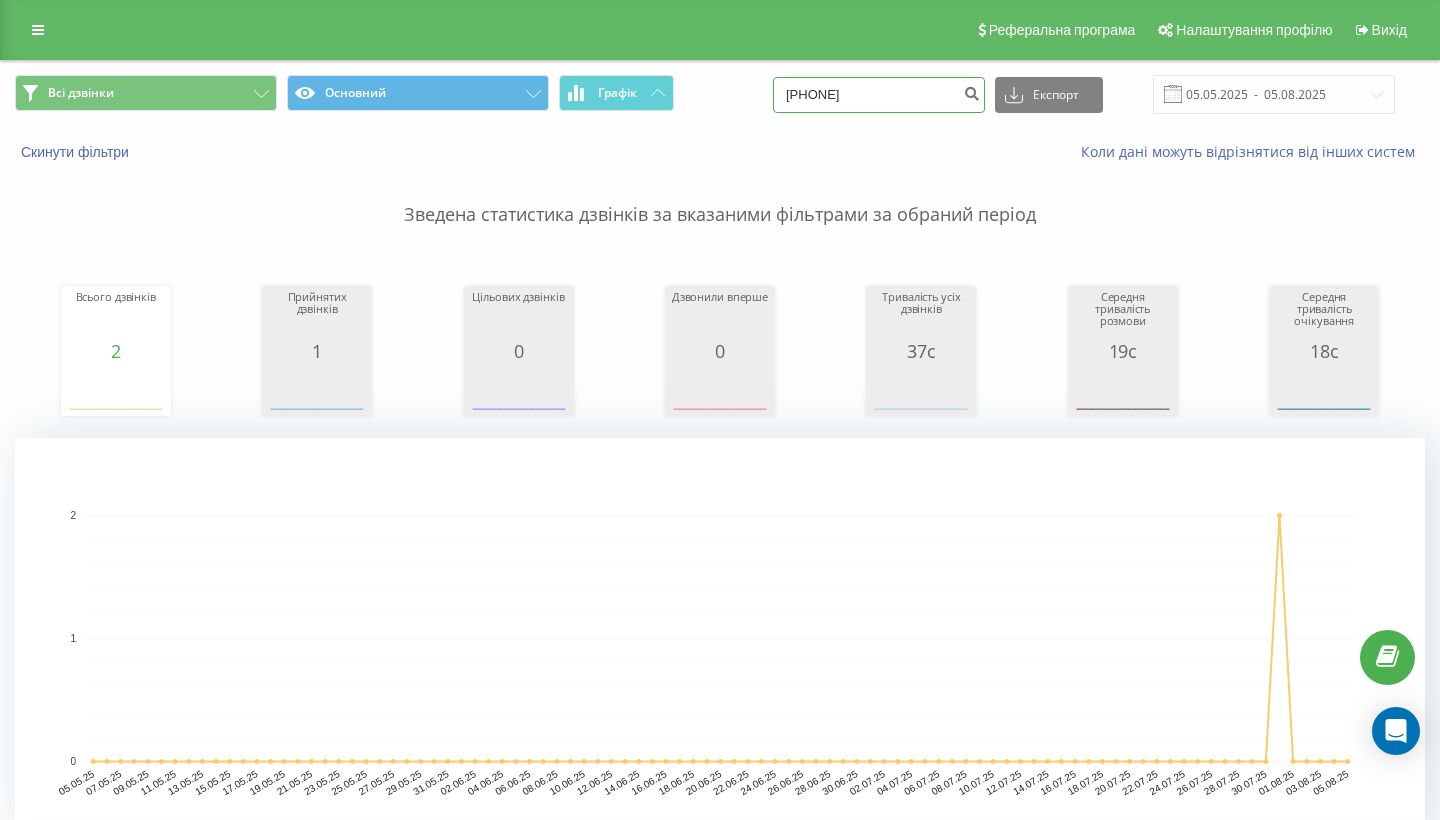 click on "[PHONE]" at bounding box center (879, 95) 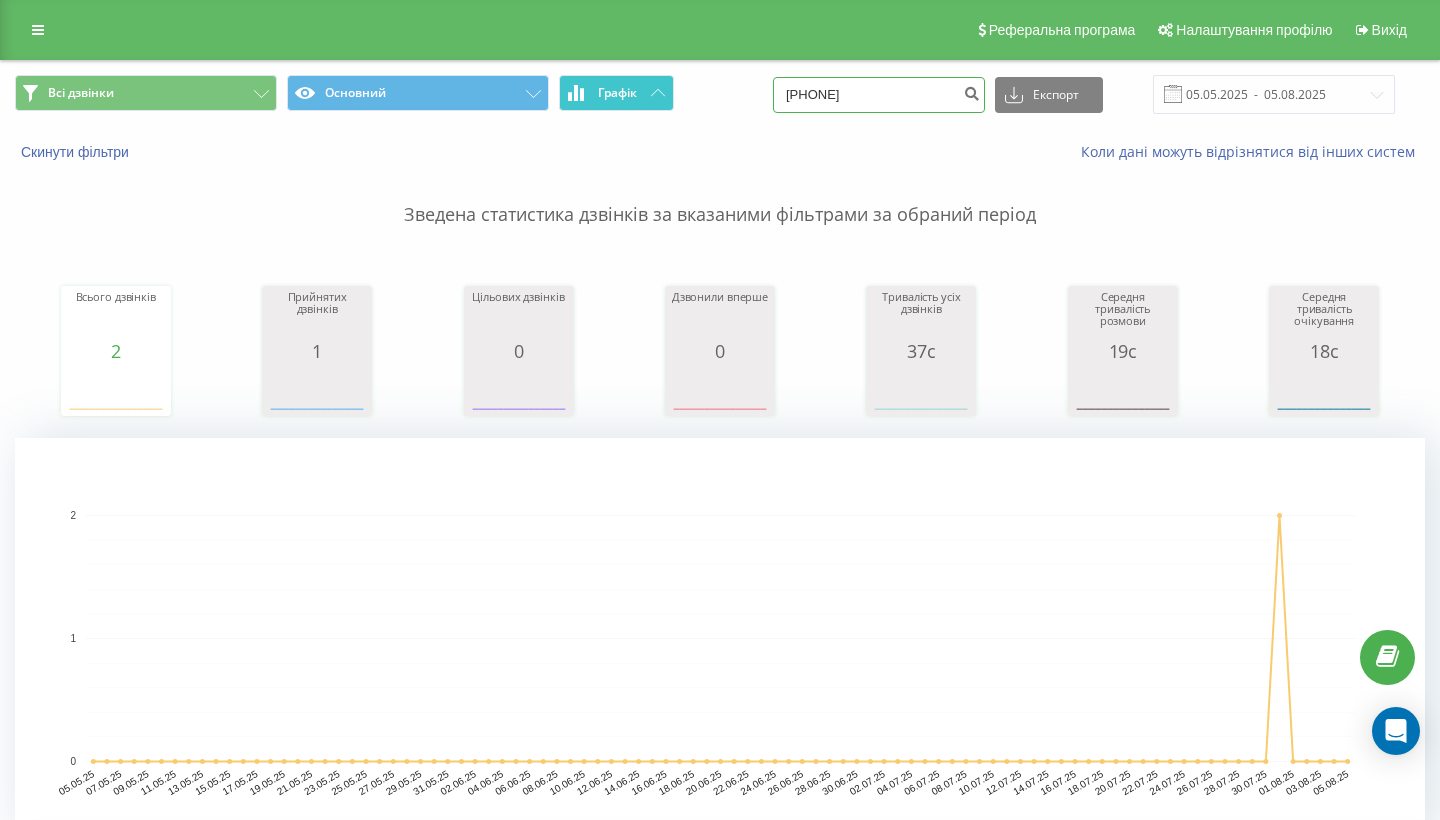 drag, startPoint x: 944, startPoint y: 113, endPoint x: 660, endPoint y: 113, distance: 284 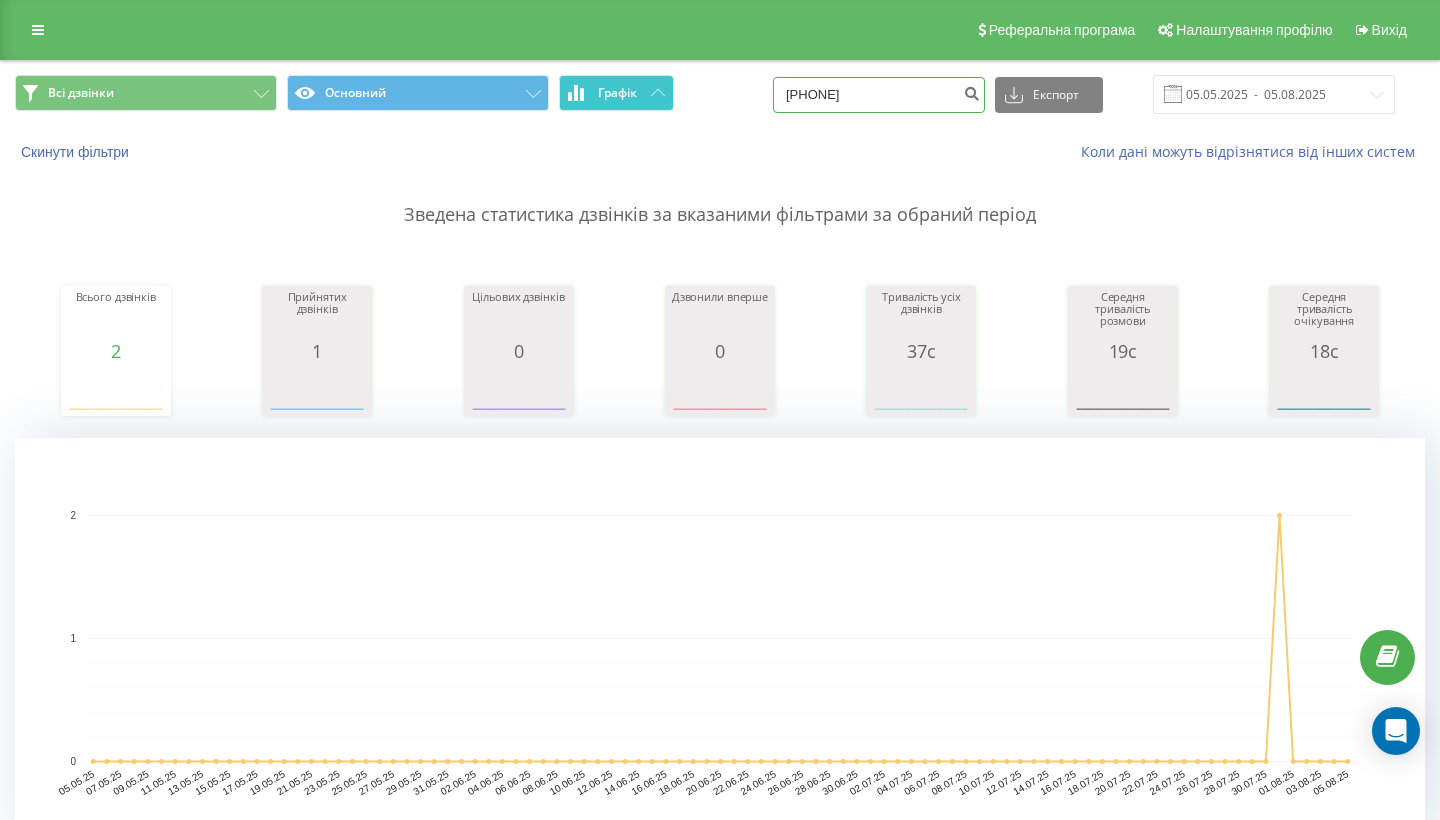 click on "Всі дзвінки Основний Графік 380663300450 Експорт .csv .xls .xlsx 05.05.2025  -  05.08.2025" at bounding box center [720, 94] 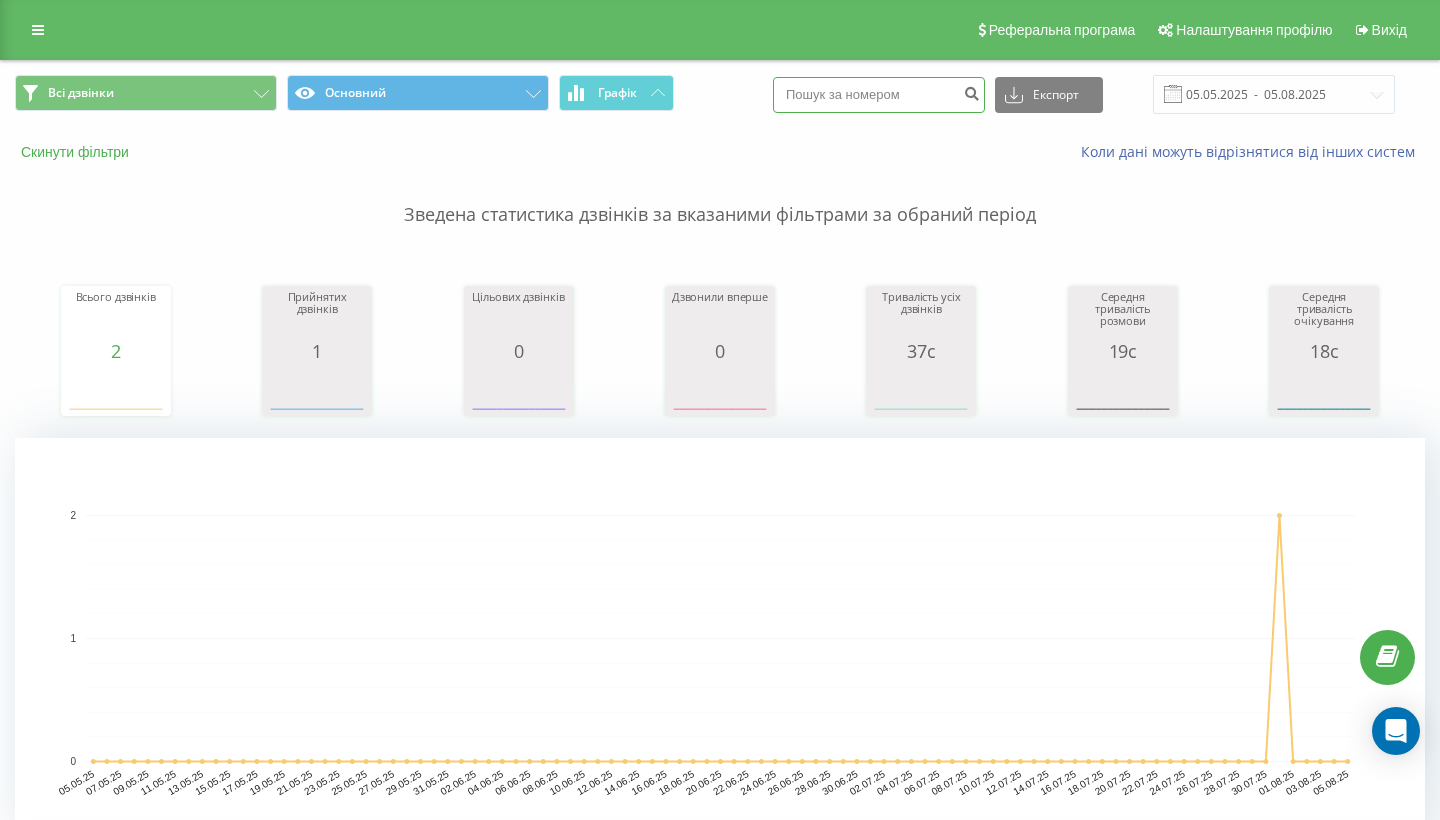 type 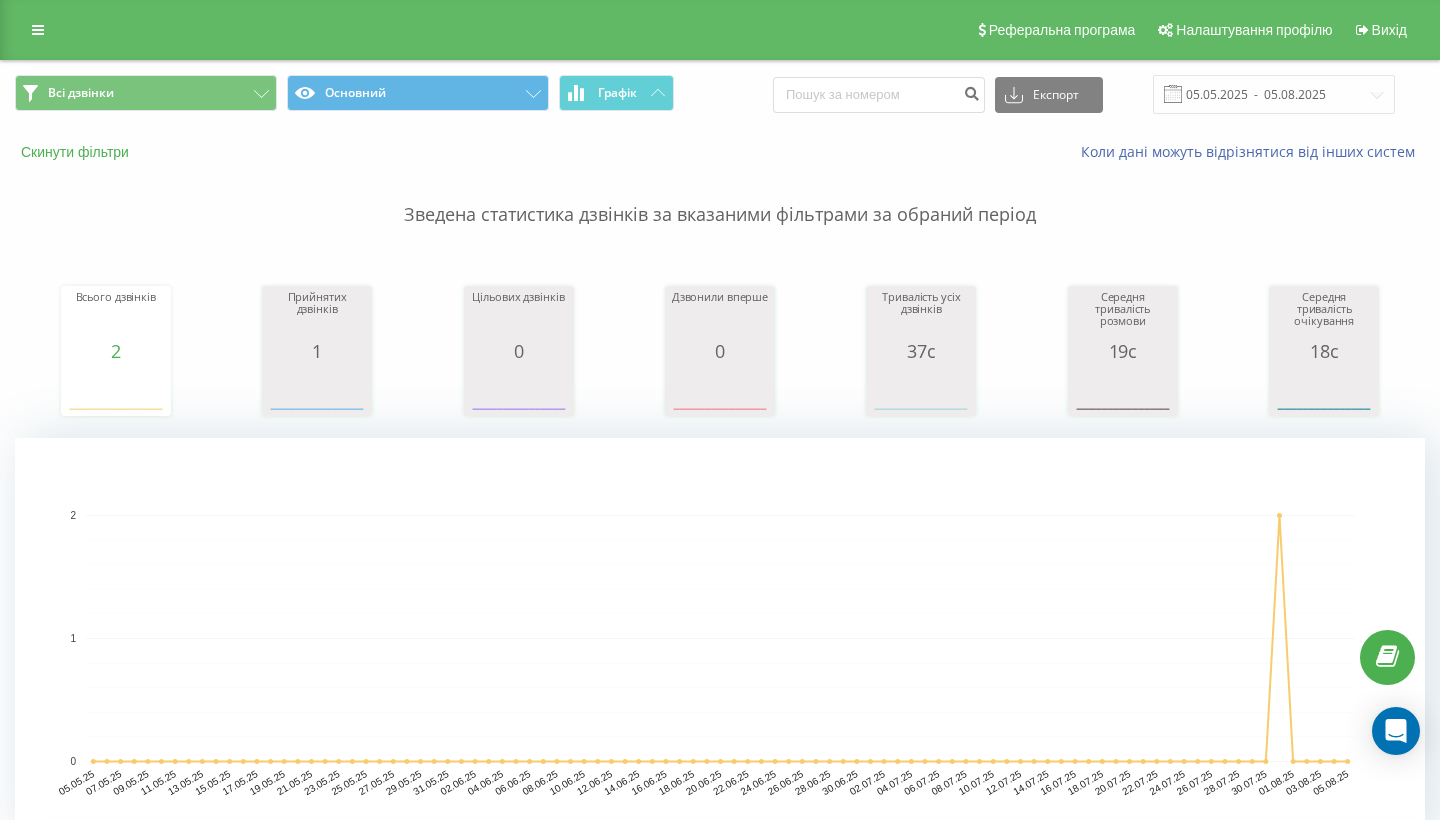 click on "Скинути фільтри" at bounding box center (77, 152) 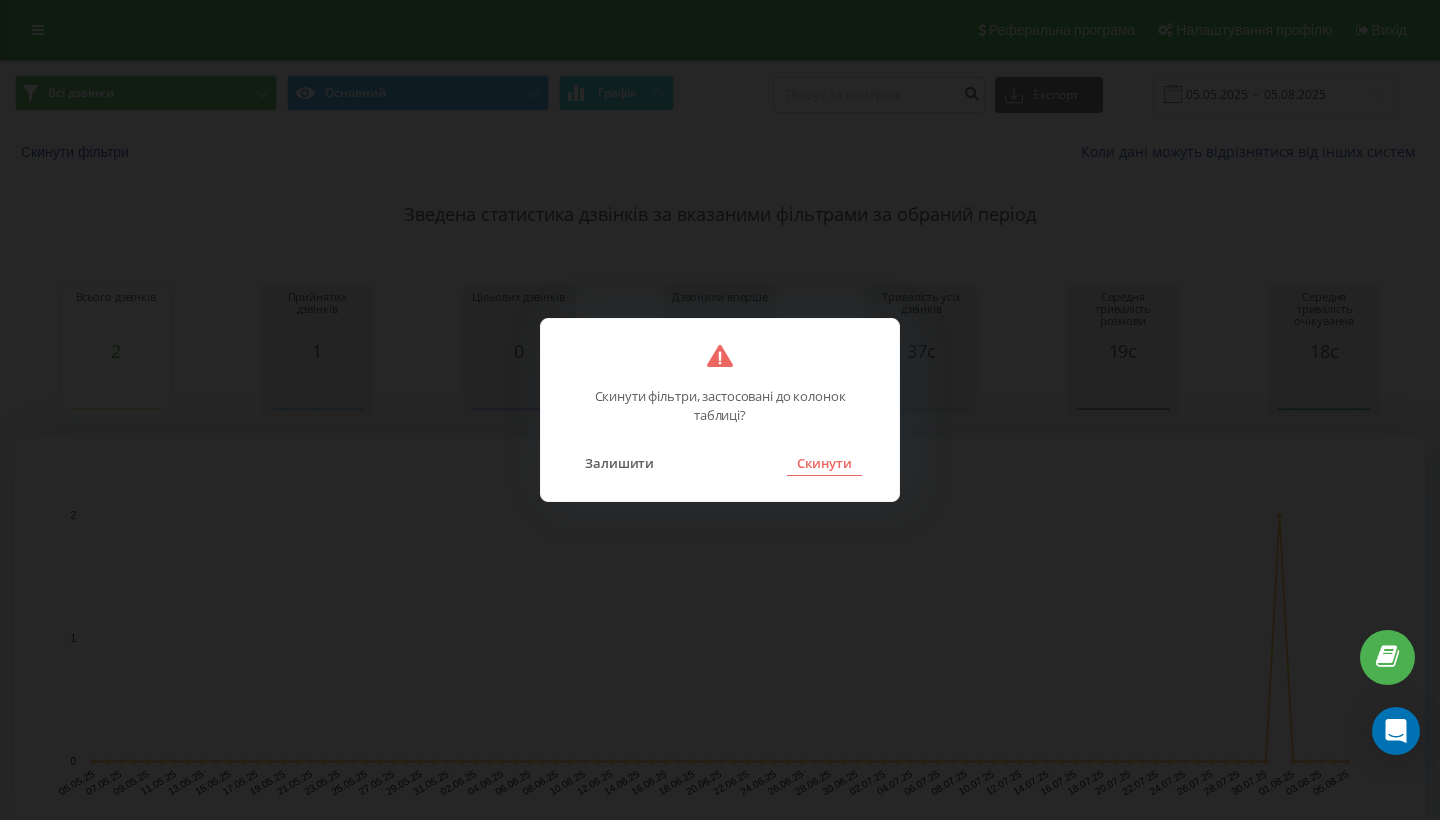 click on "Скинути" at bounding box center [824, 463] 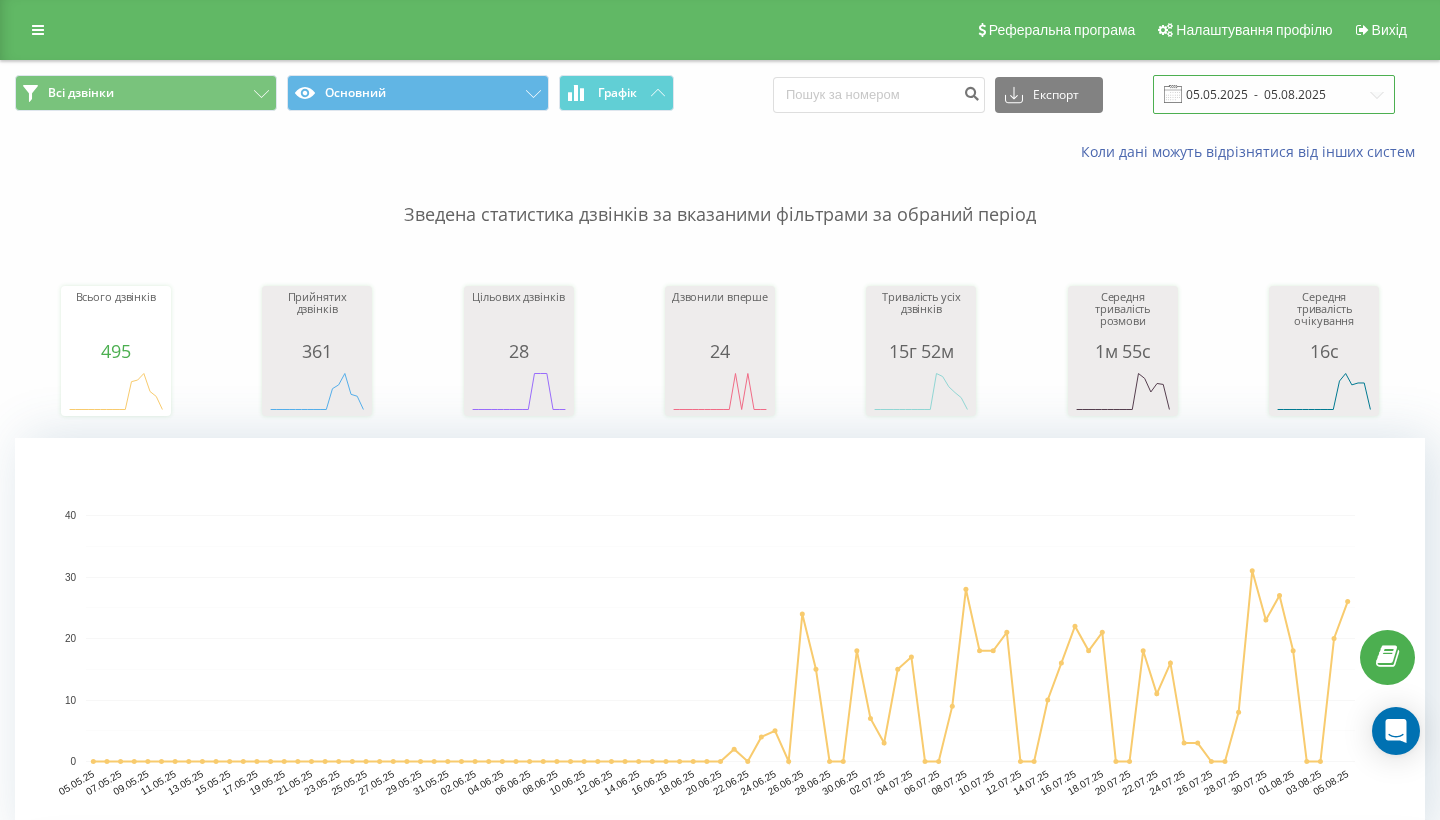 click on "05.05.2025  -  05.08.2025" at bounding box center (1274, 94) 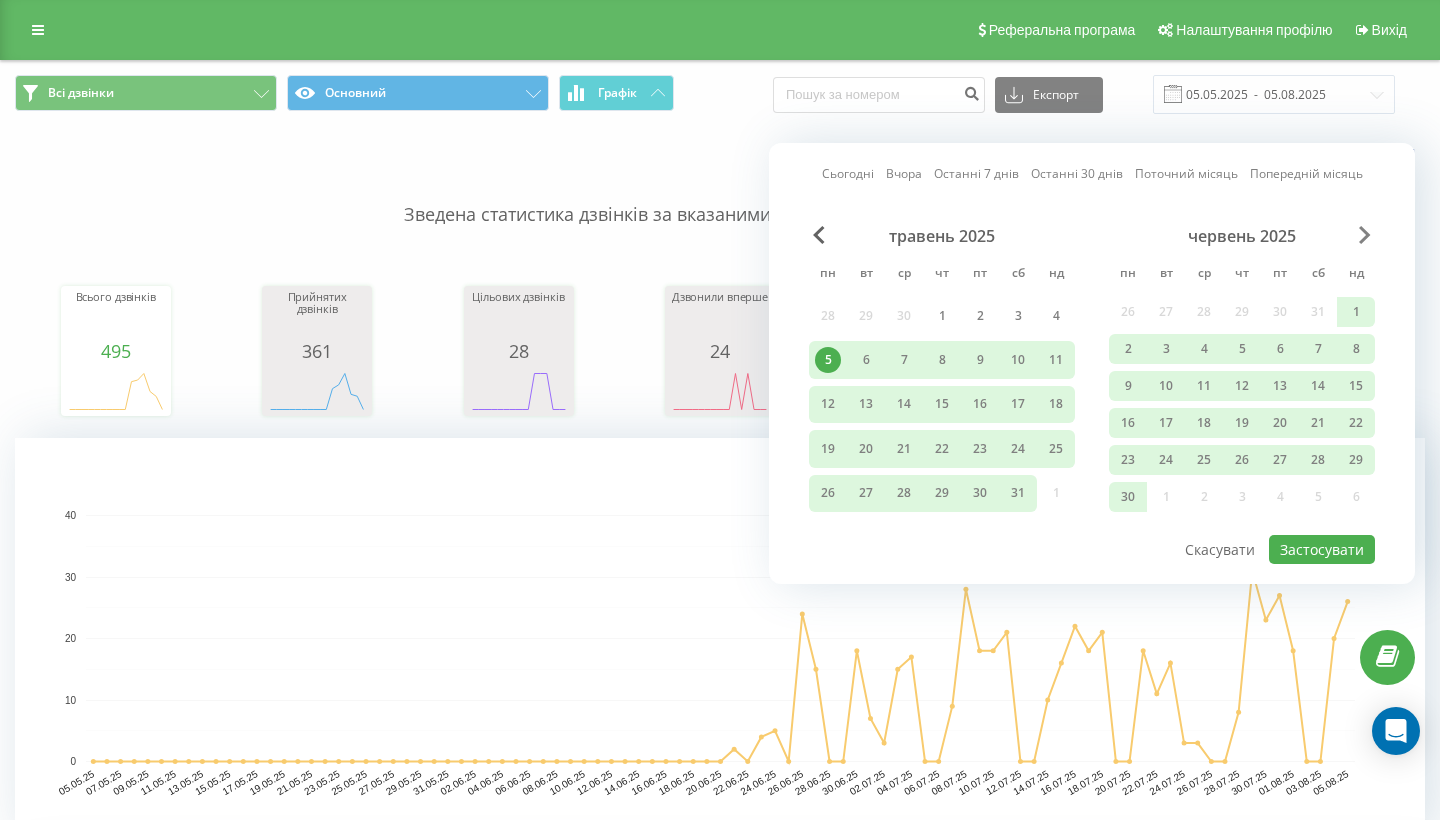 click at bounding box center (1365, 235) 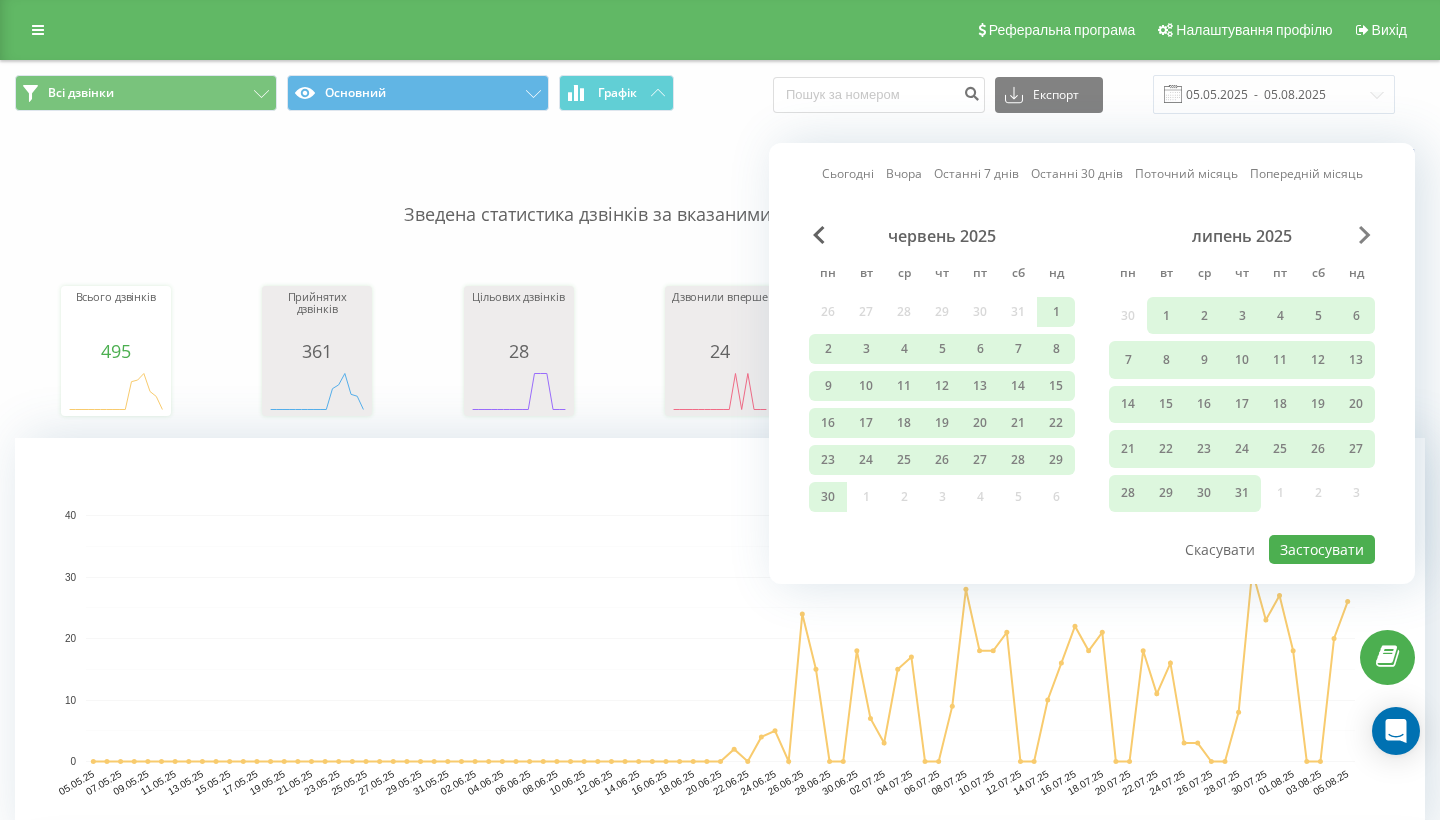 click at bounding box center [1365, 235] 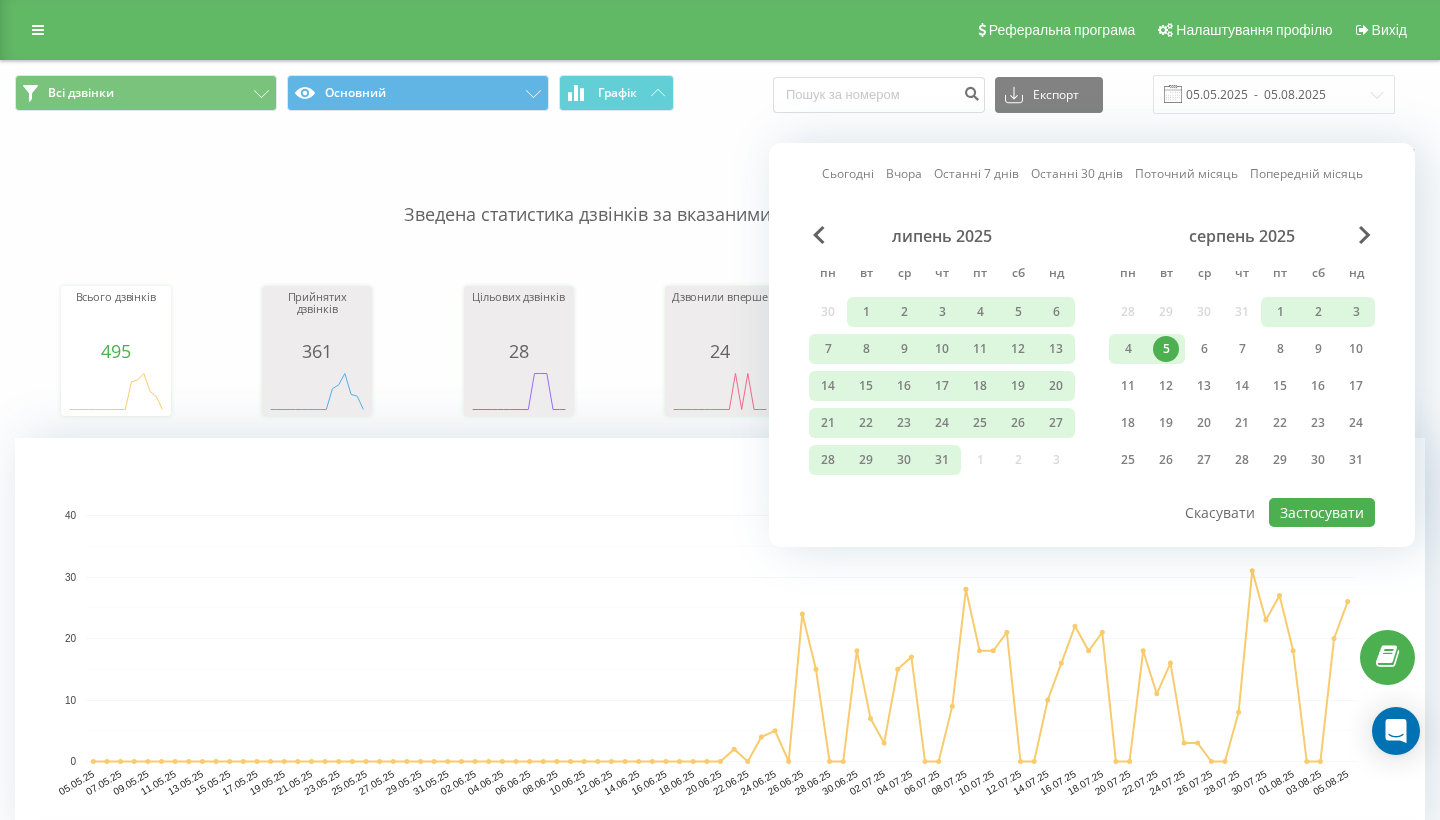 click on "5" at bounding box center [1166, 349] 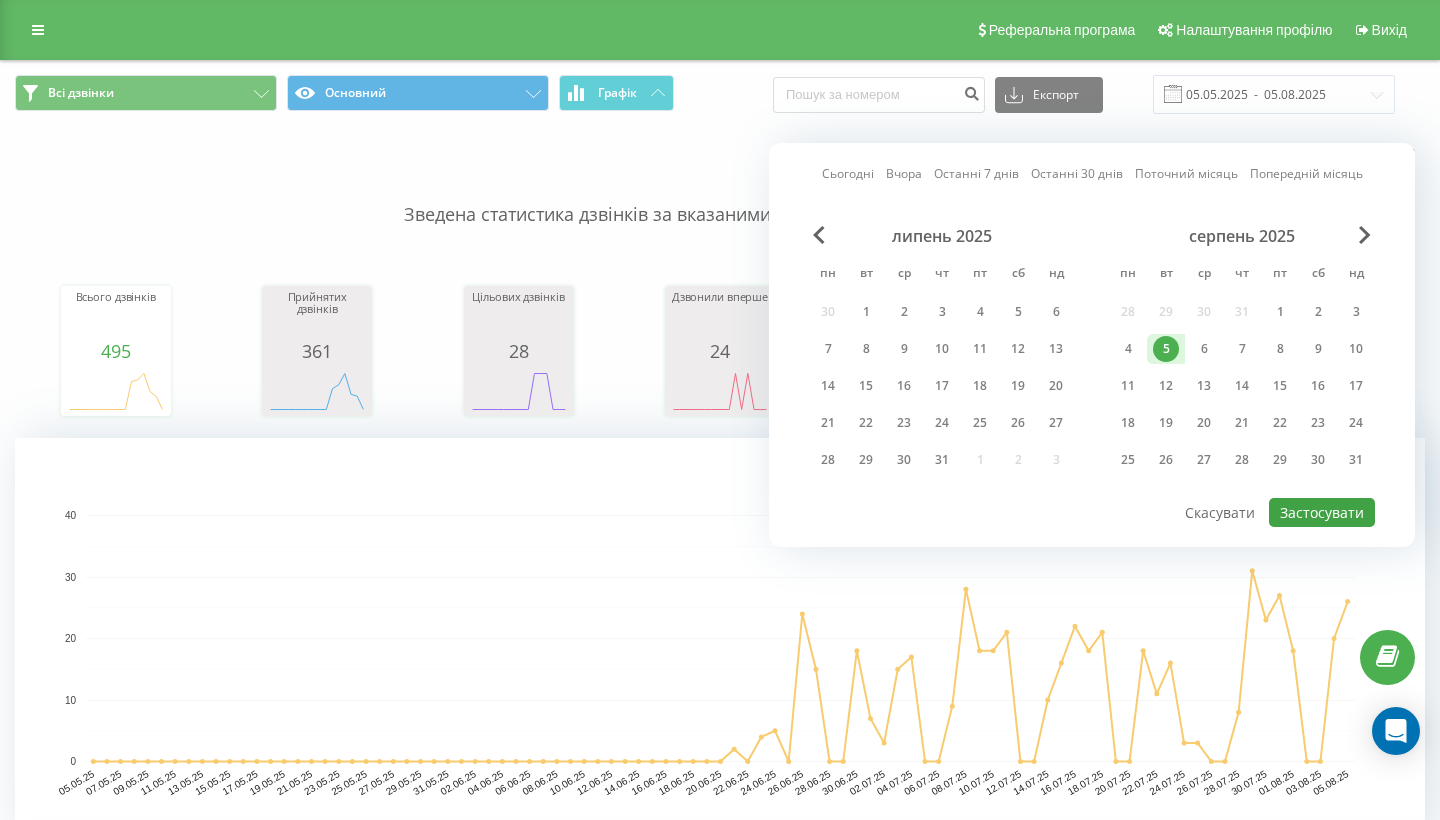 click on "Застосувати" at bounding box center [1322, 512] 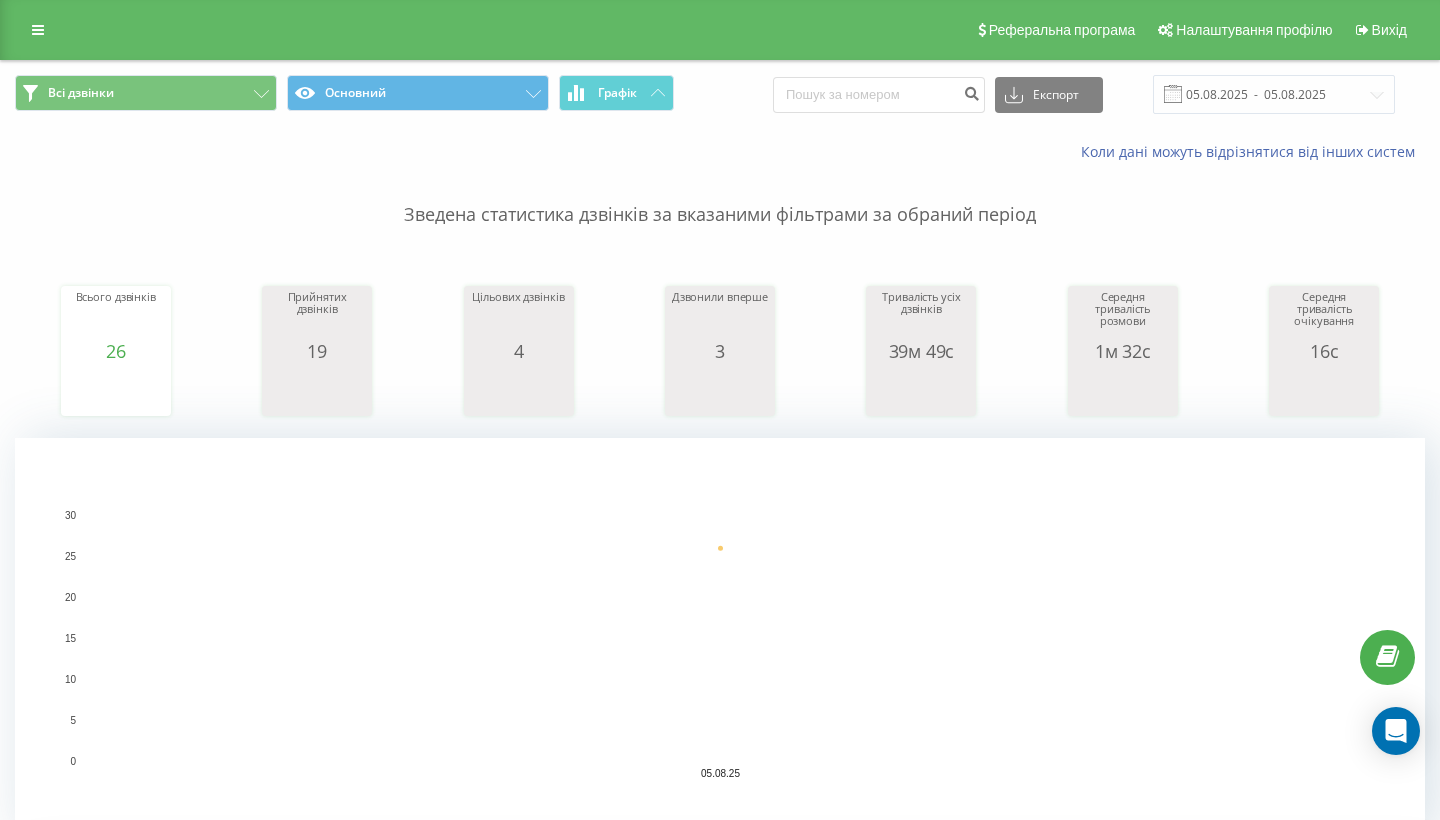 scroll, scrollTop: 0, scrollLeft: 0, axis: both 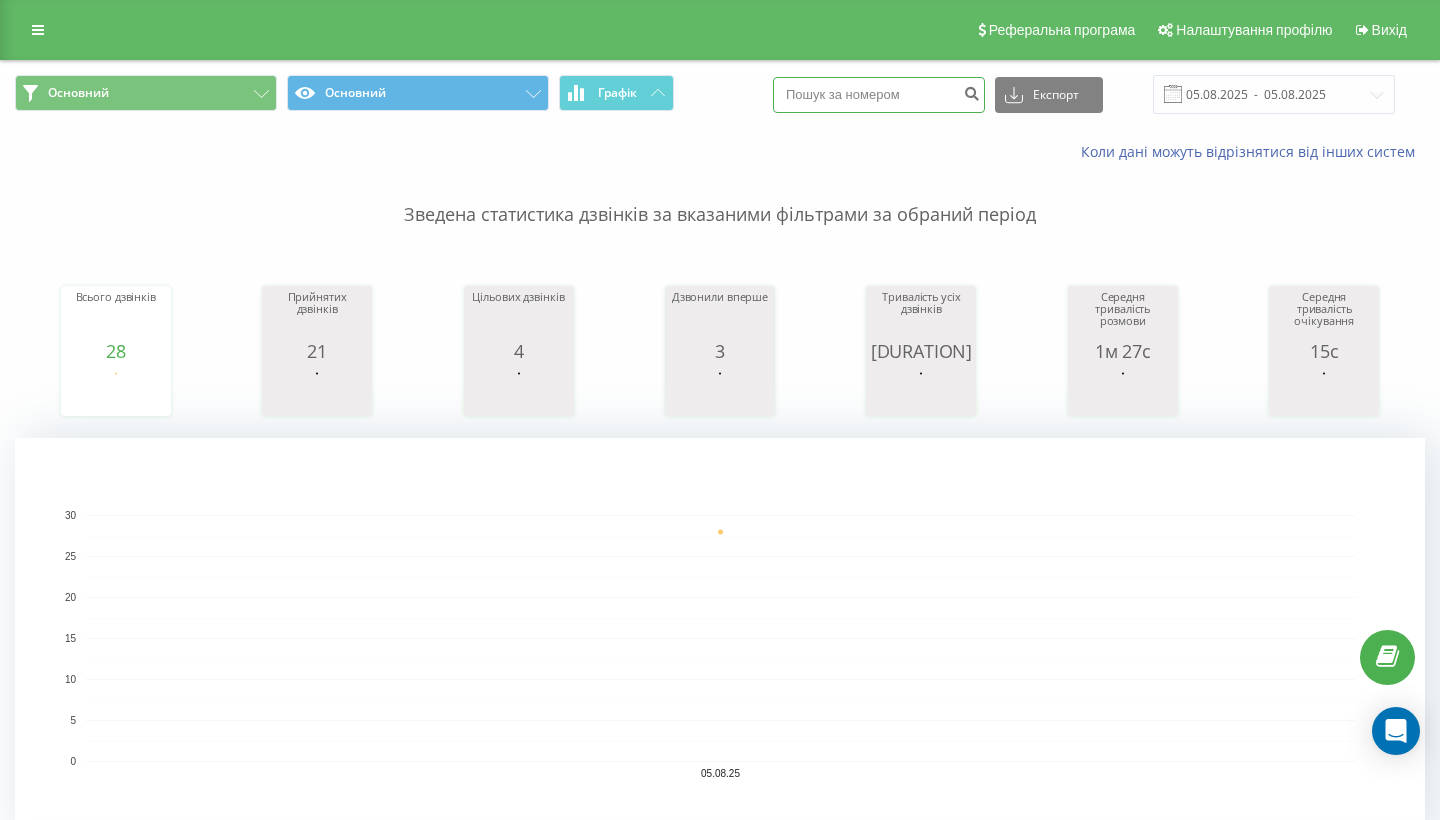 click at bounding box center [879, 95] 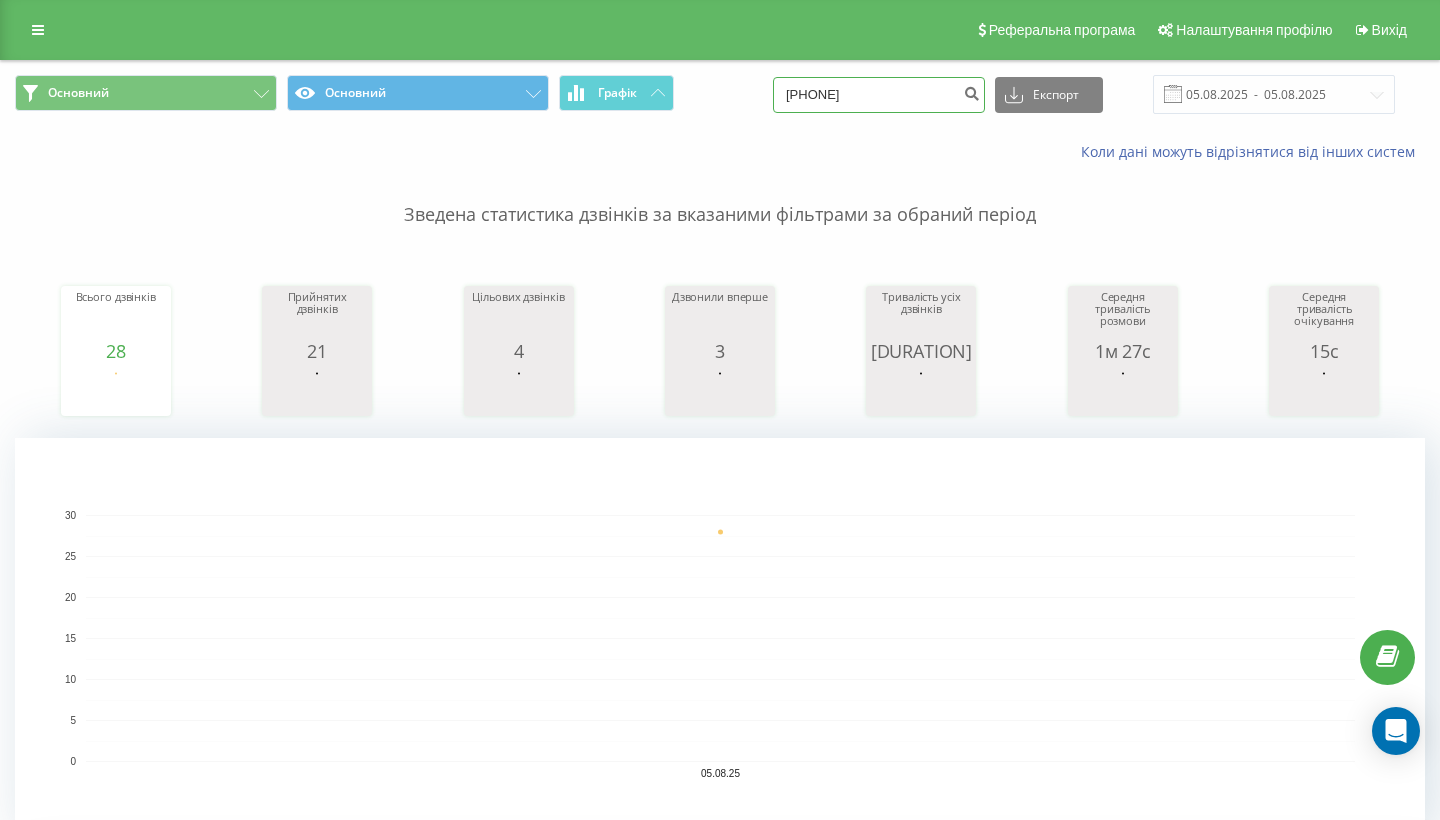 type on "380509070029" 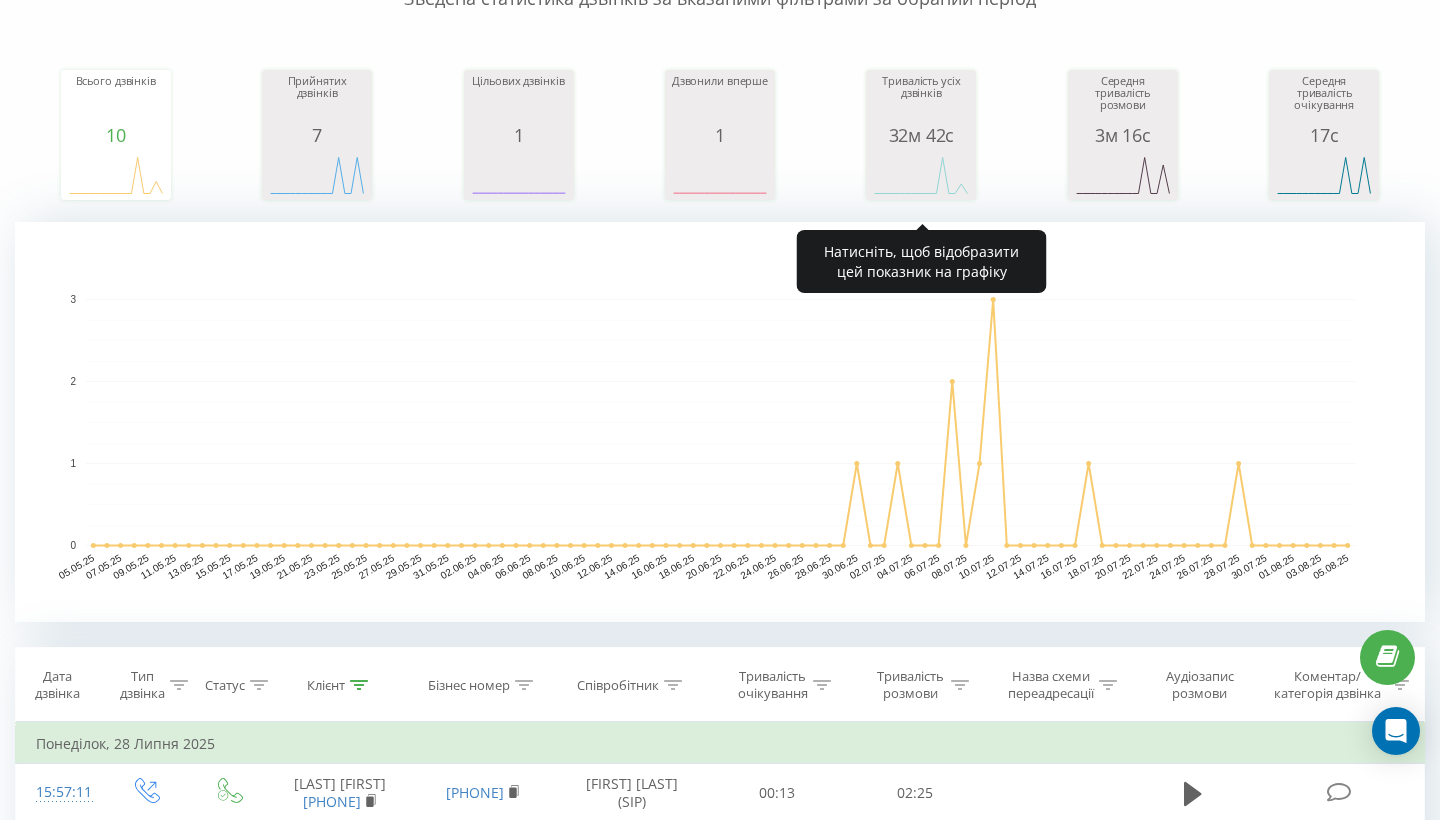 scroll, scrollTop: 338, scrollLeft: 0, axis: vertical 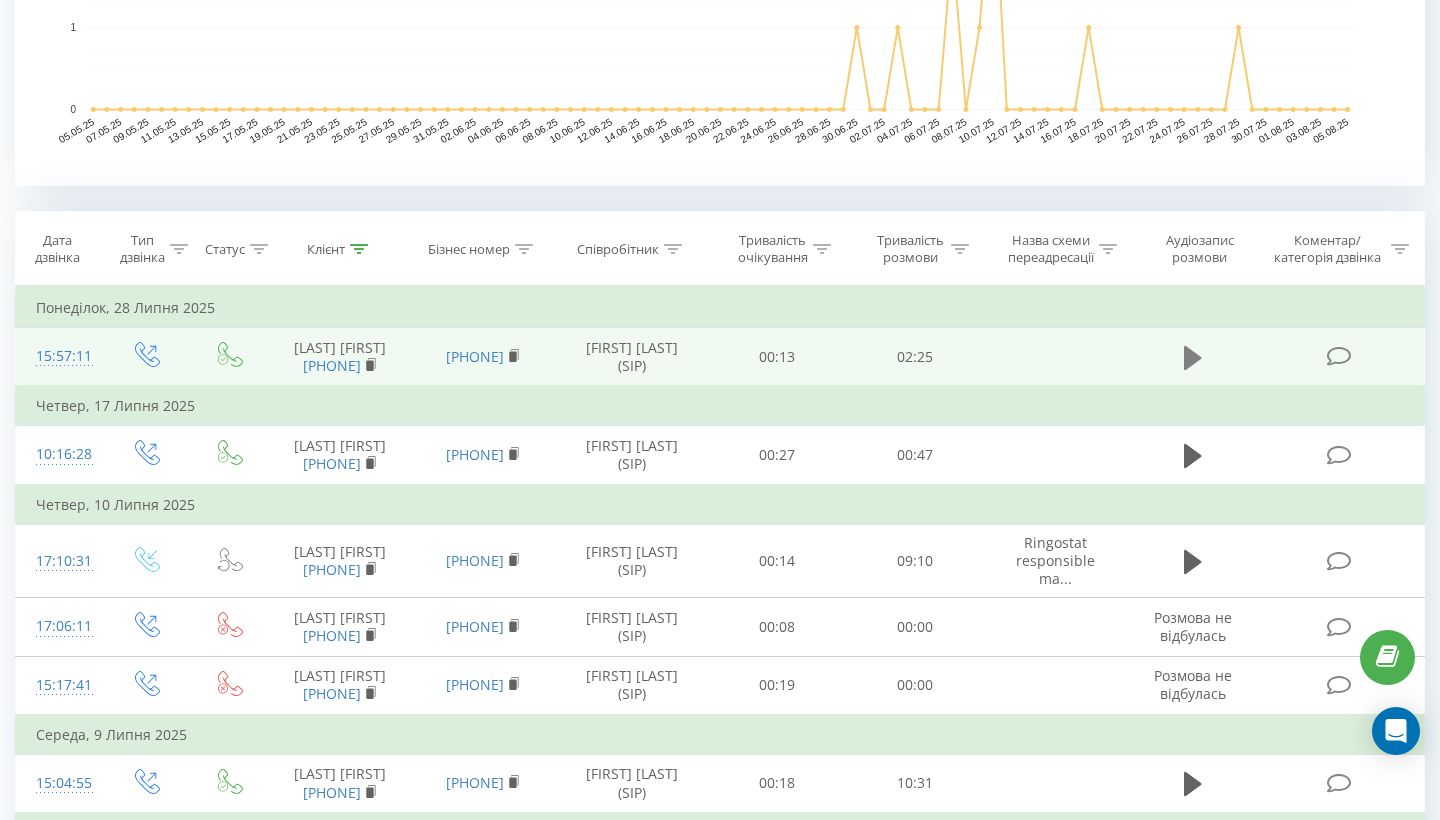 click at bounding box center [1193, 358] 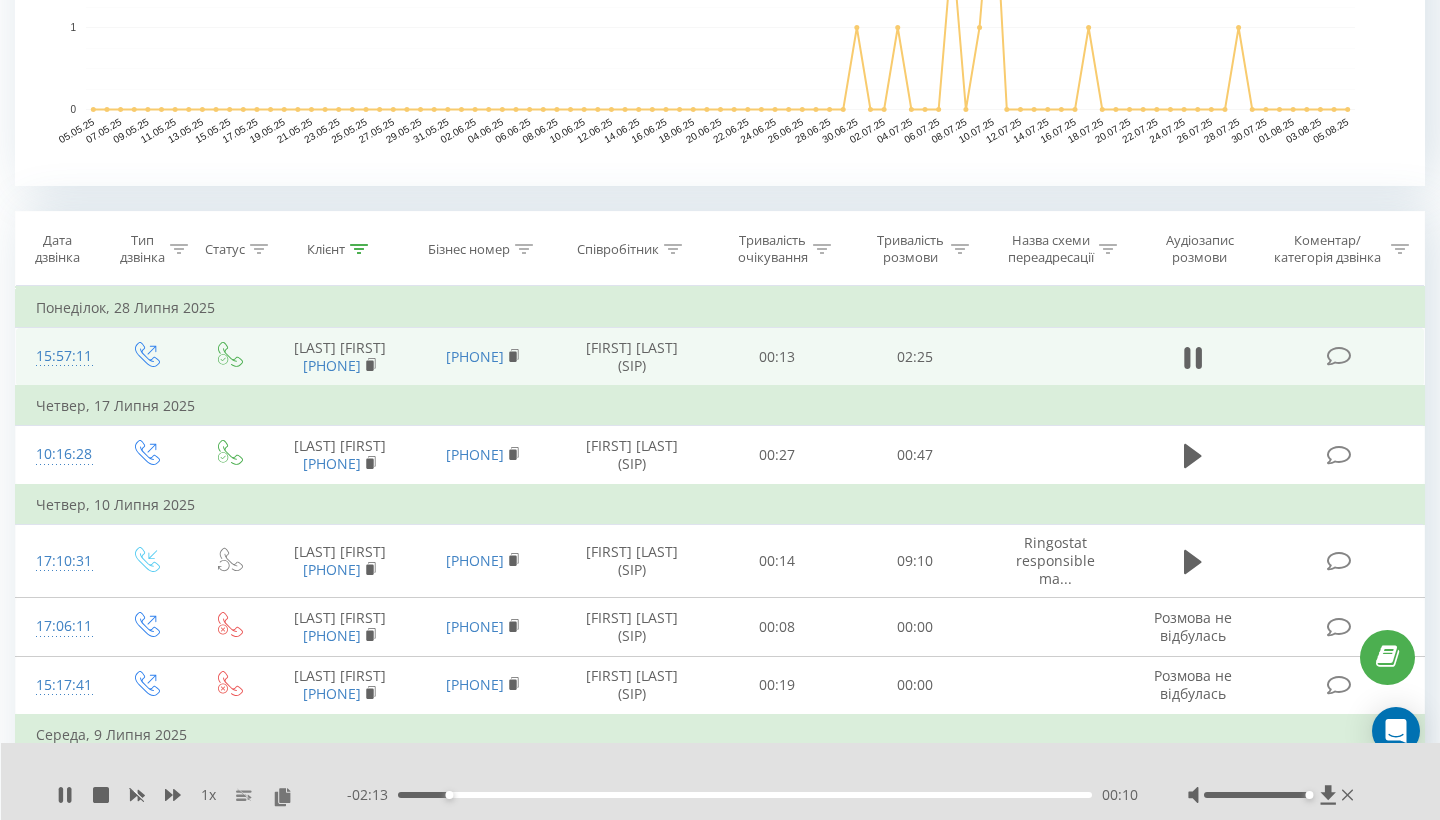 click on "00:10" at bounding box center [745, 795] 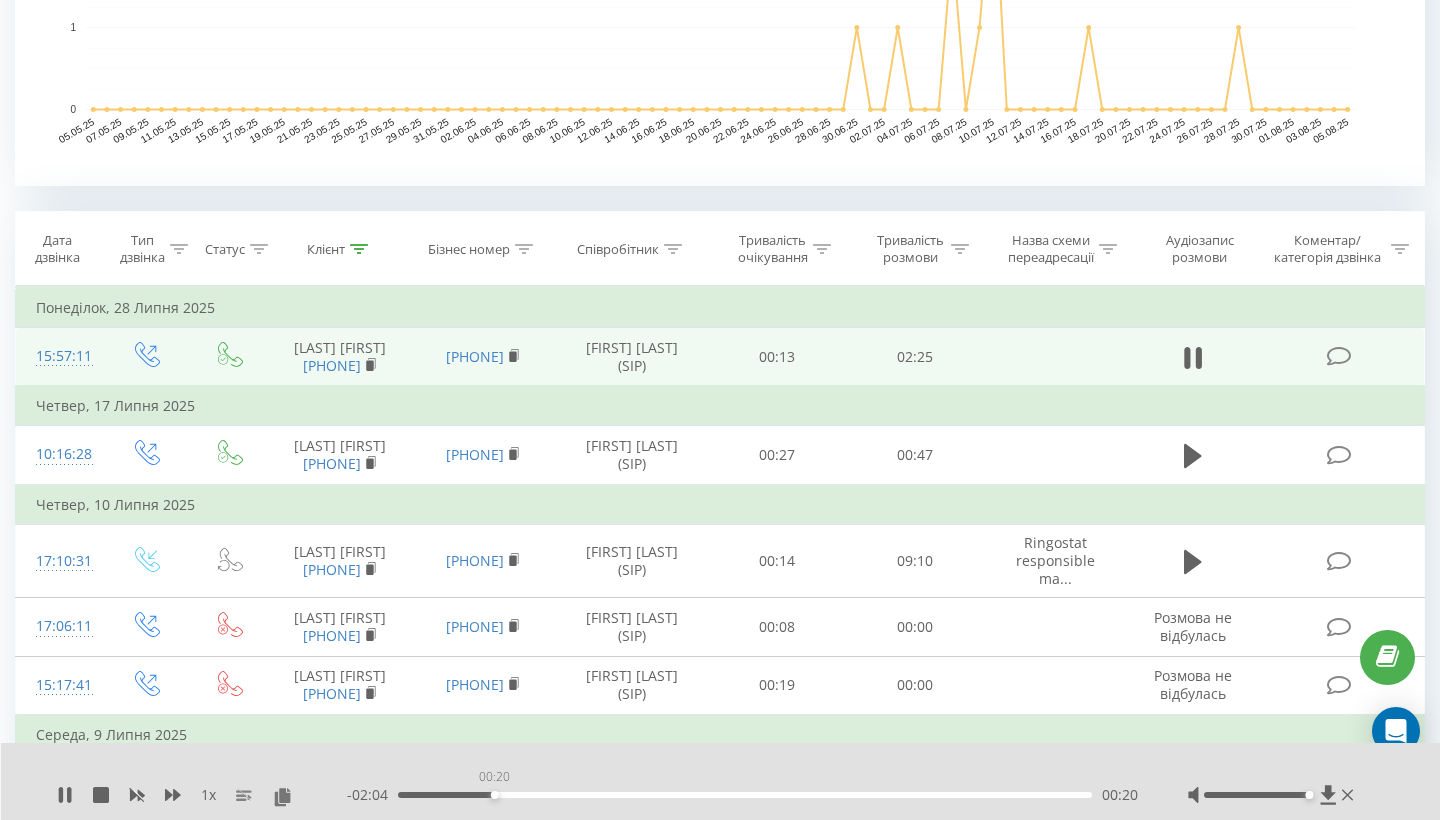 click on "00:20" at bounding box center [745, 795] 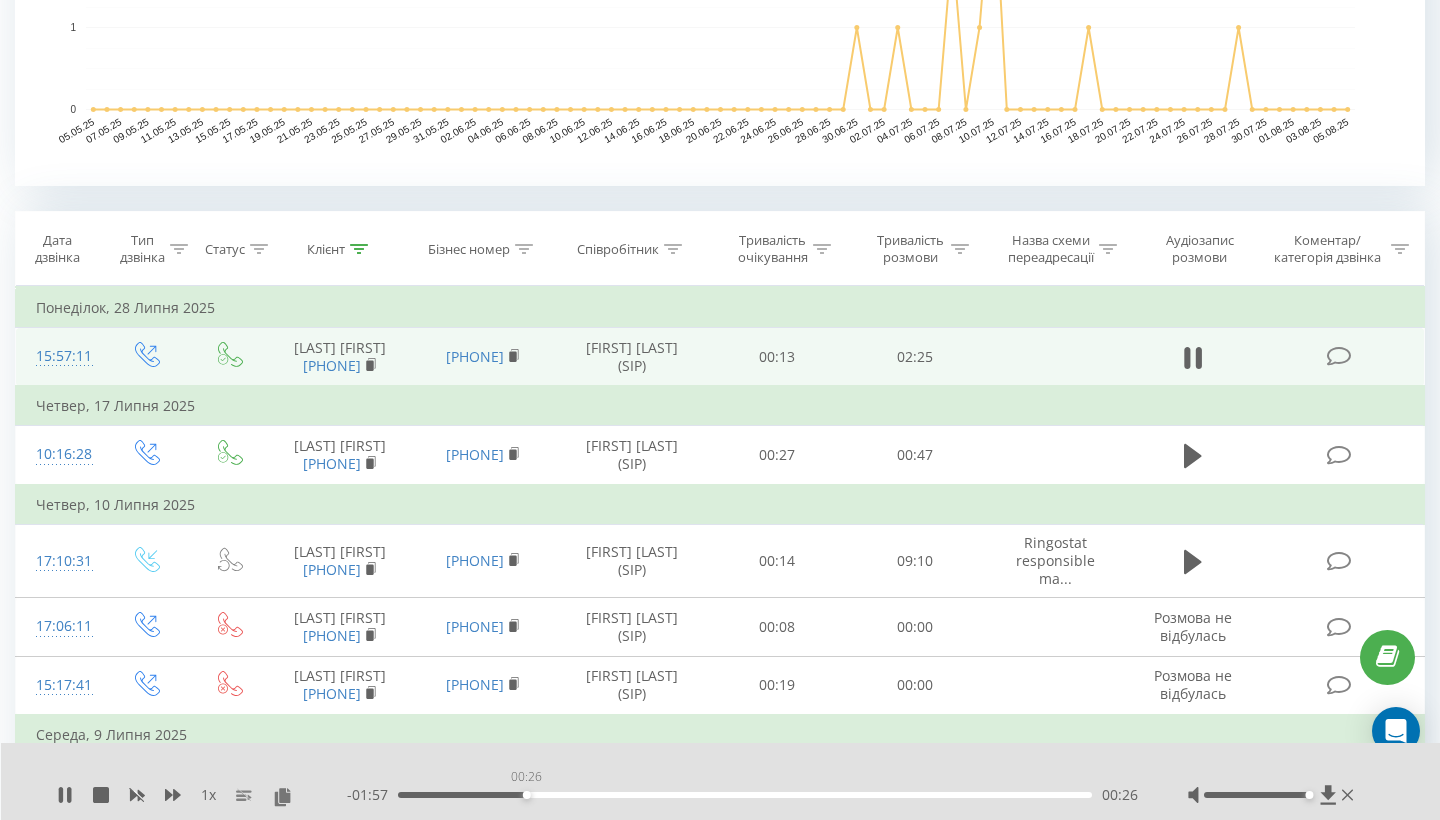 click on "00:26" at bounding box center (745, 795) 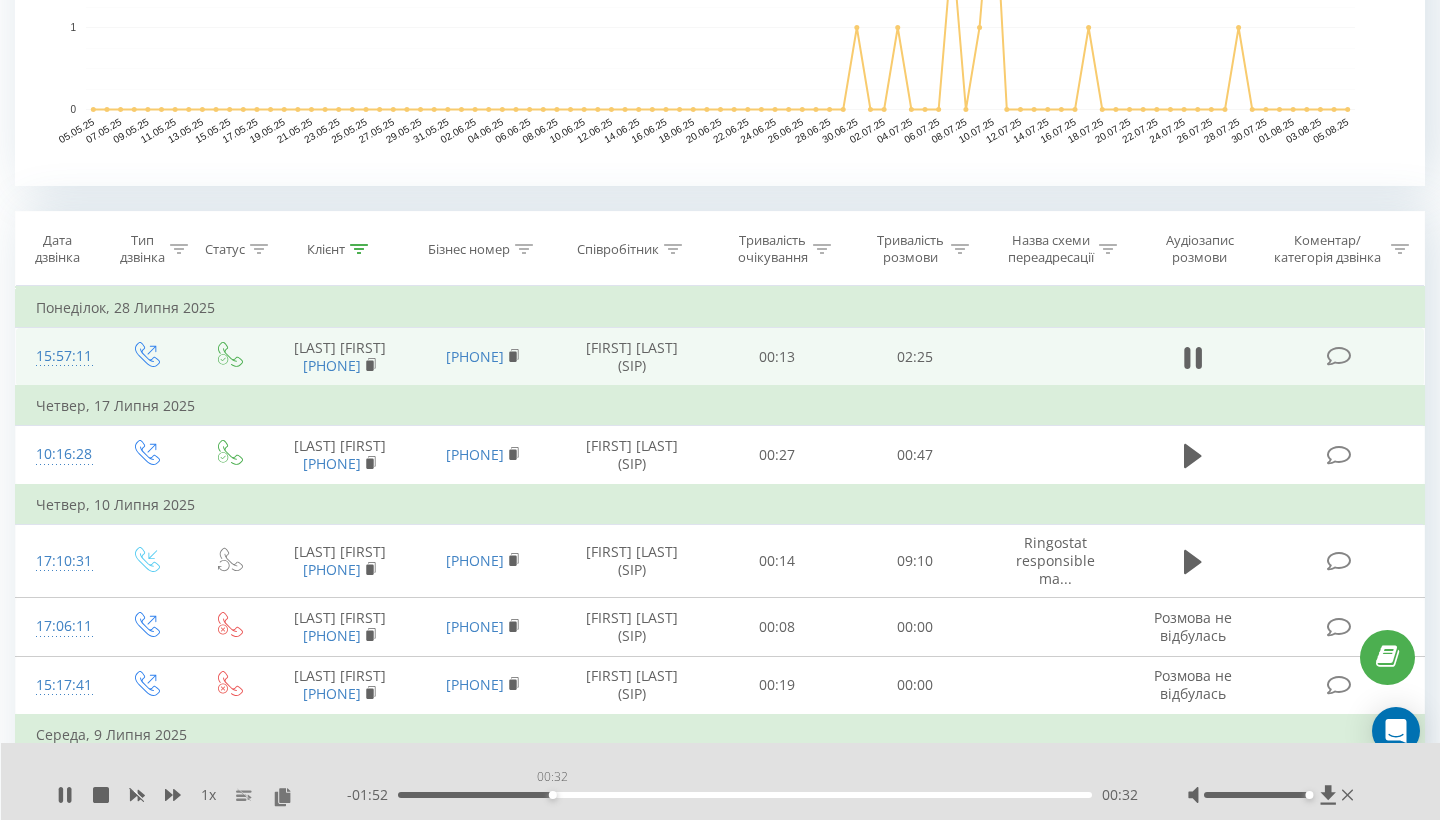 click on "00:32" at bounding box center [745, 795] 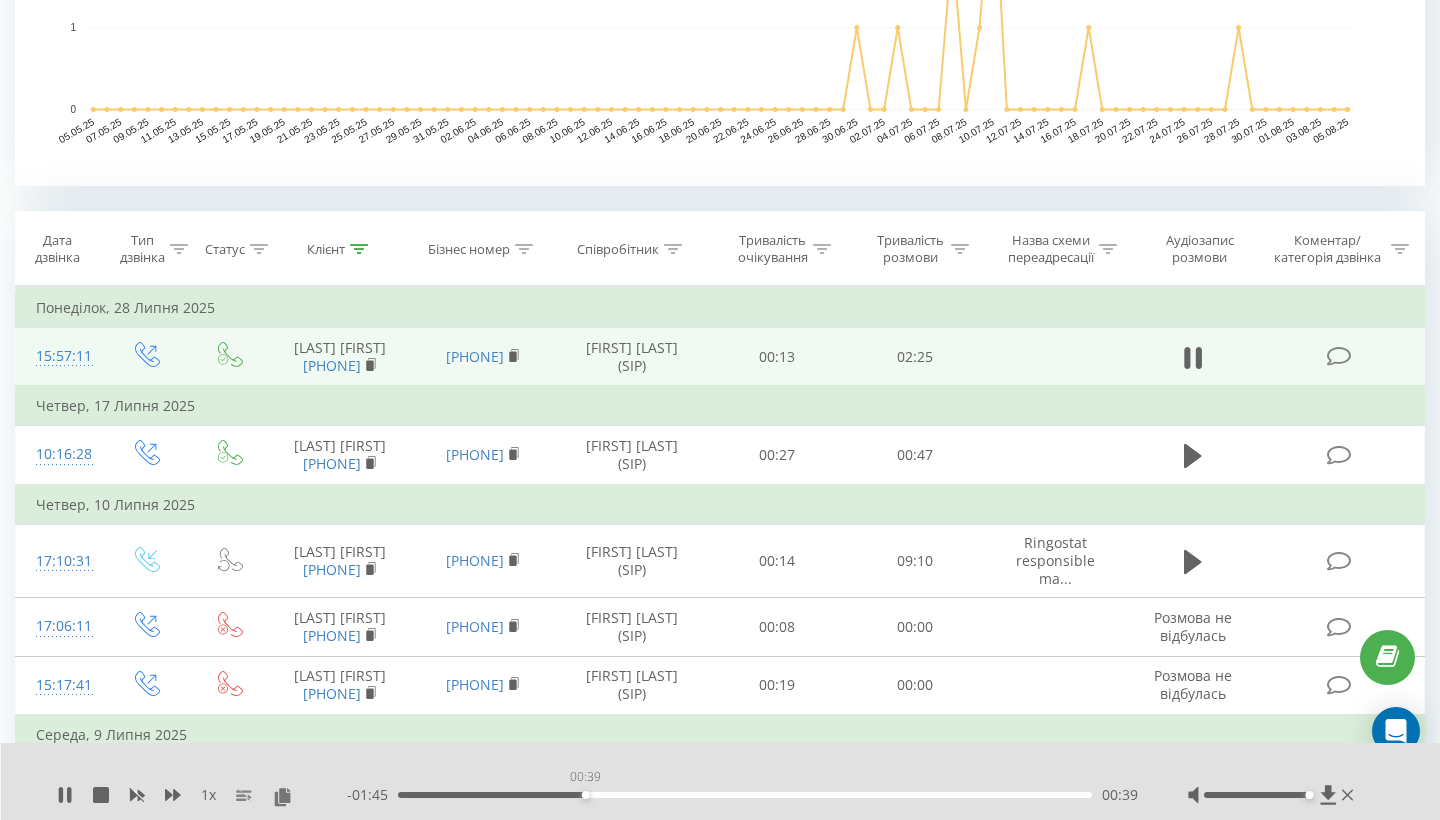 click on "00:39" at bounding box center (745, 795) 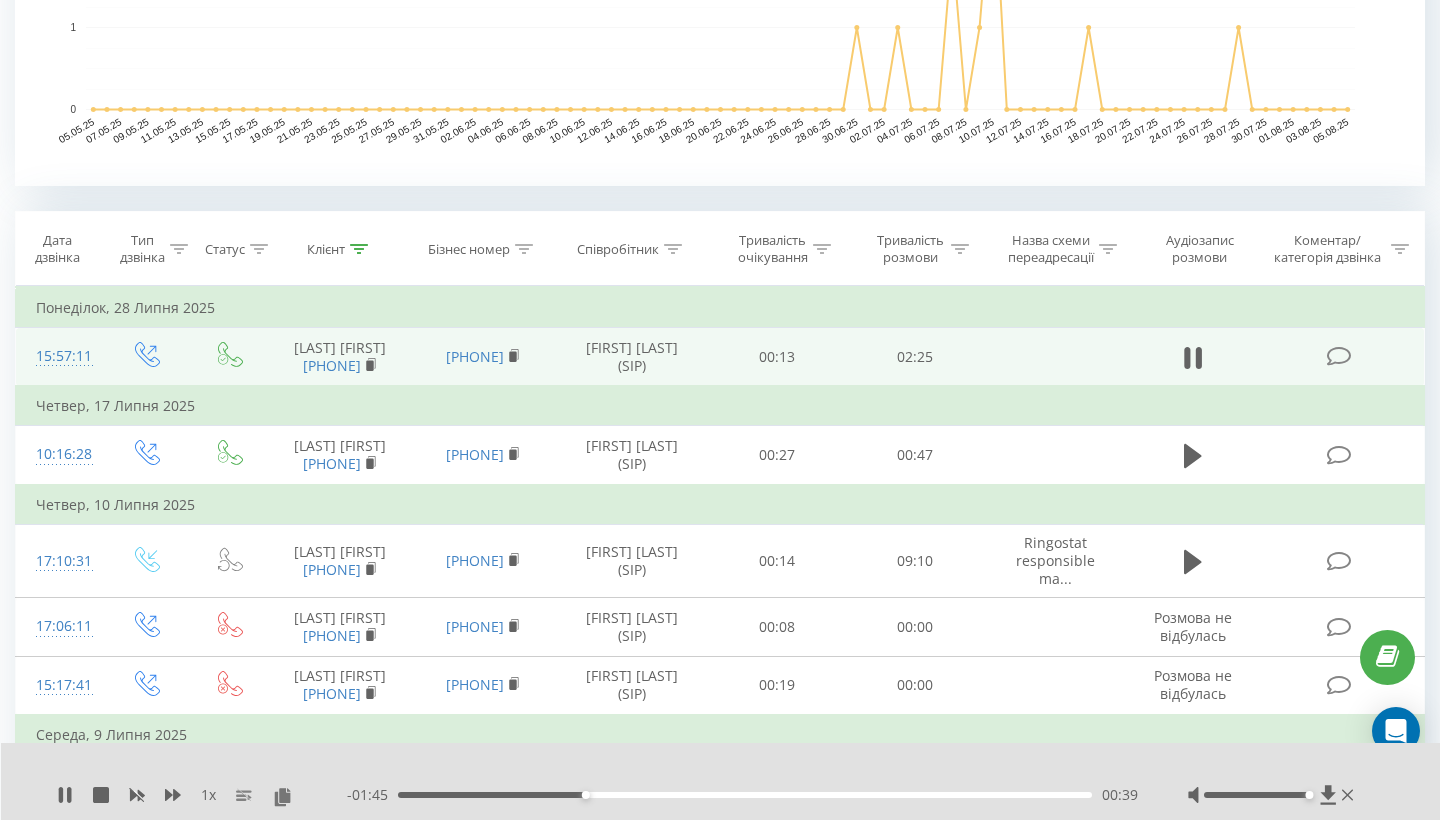 click on "00:39" at bounding box center (745, 795) 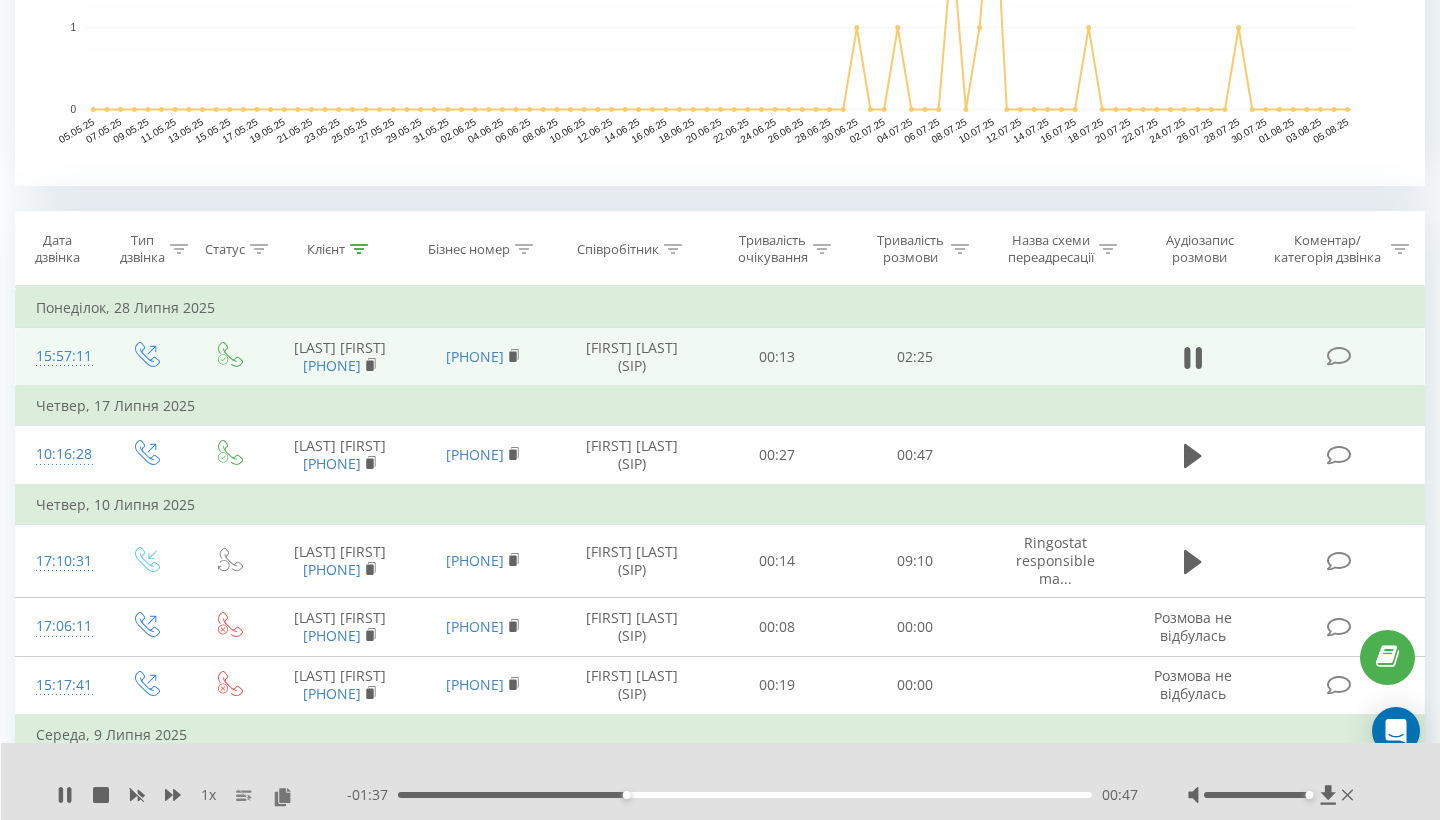 click on "00:47" at bounding box center [745, 795] 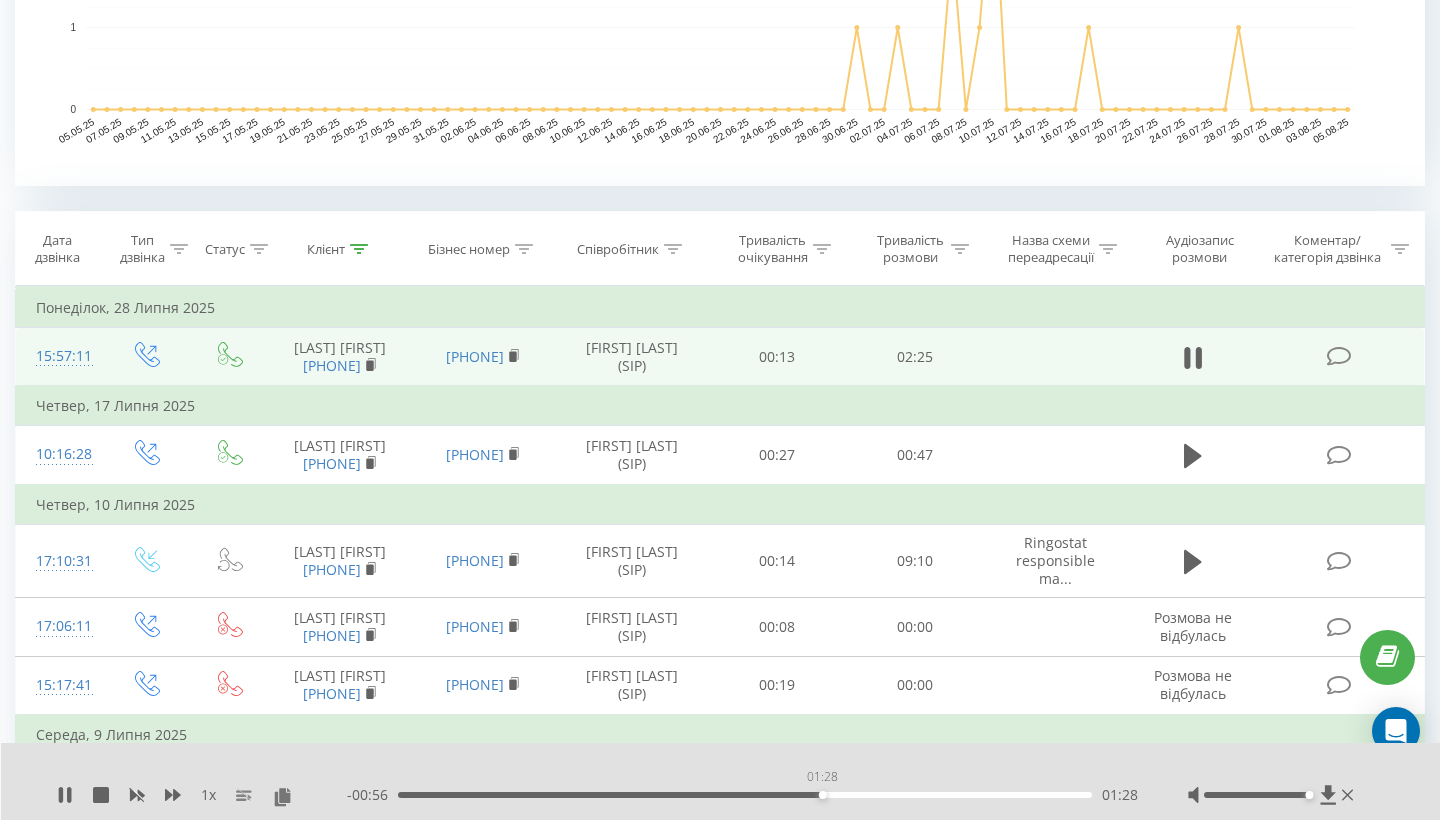 click on "01:28" at bounding box center (745, 795) 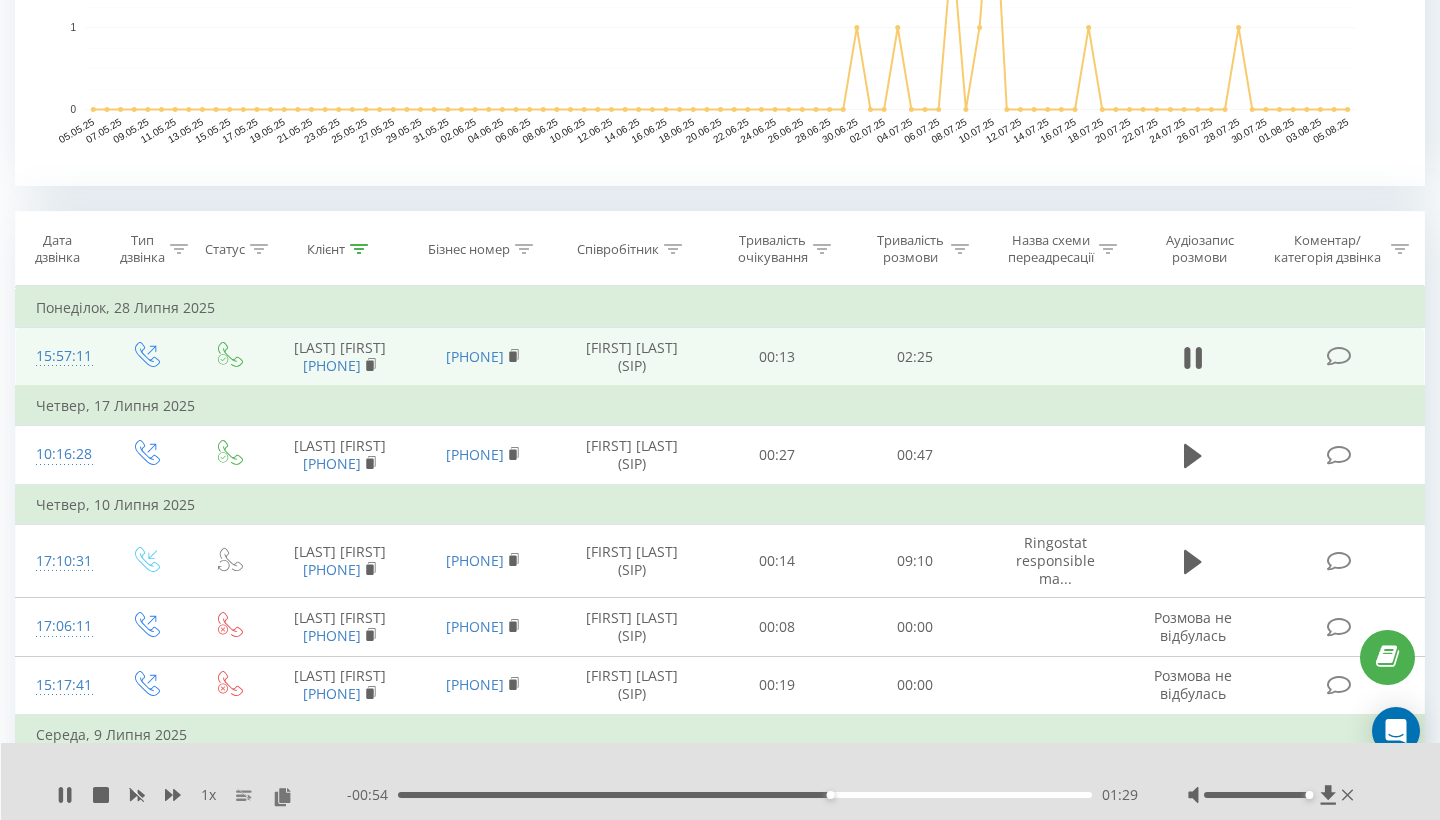 click on "01:29" at bounding box center [745, 795] 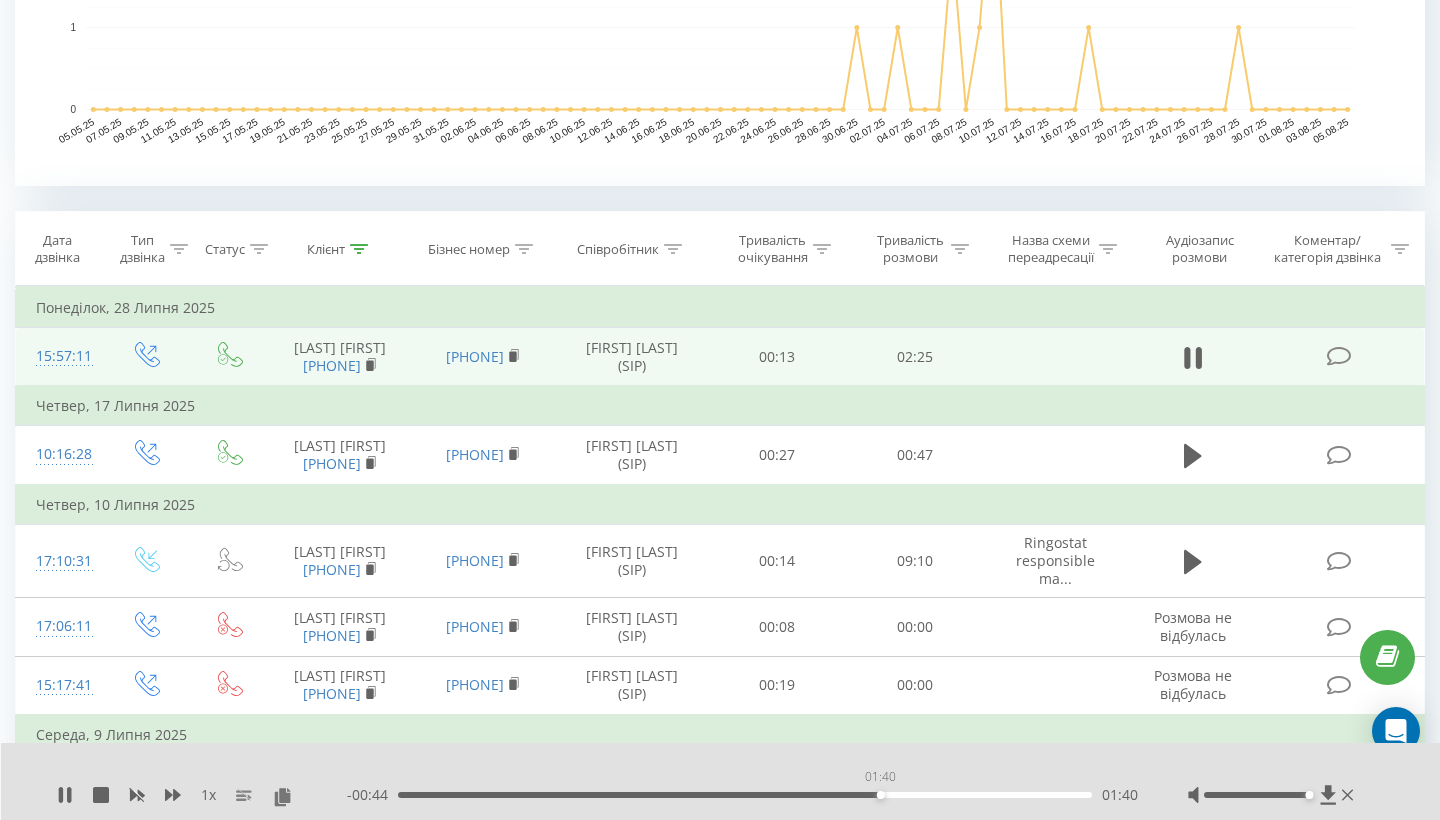 click on "01:40" at bounding box center [745, 795] 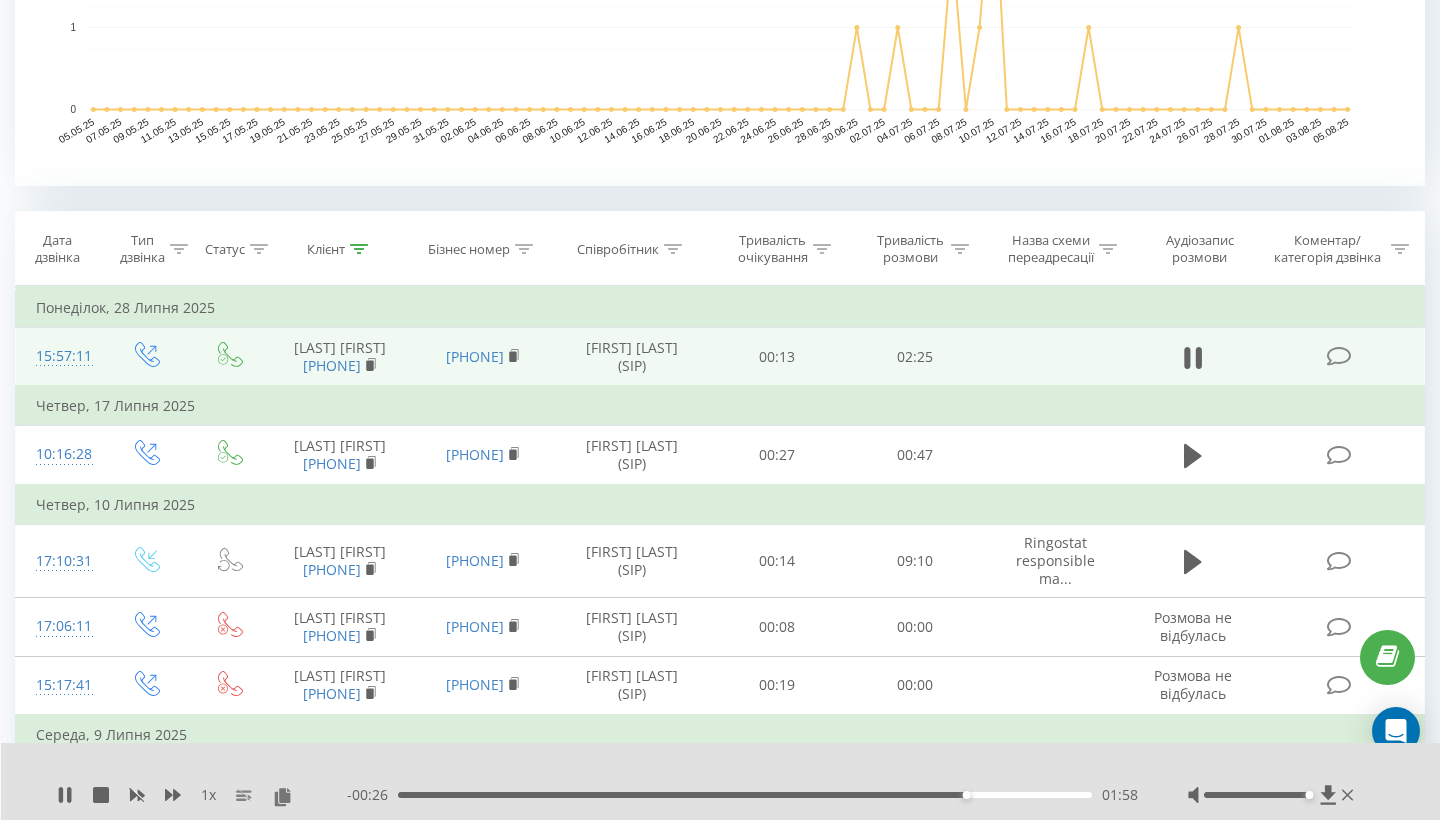 click on "01:58" at bounding box center [745, 795] 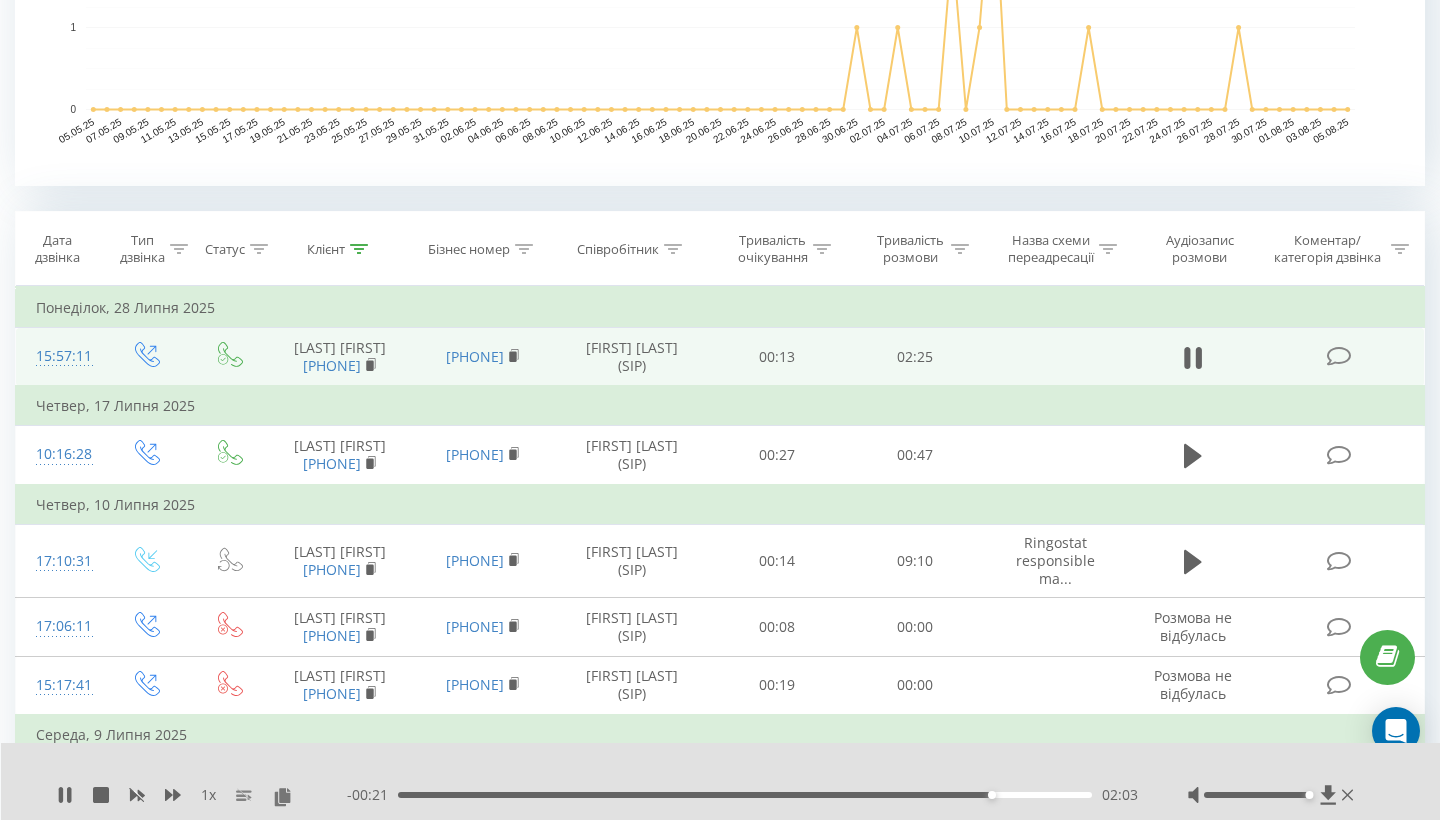 click on "02:03" at bounding box center (745, 795) 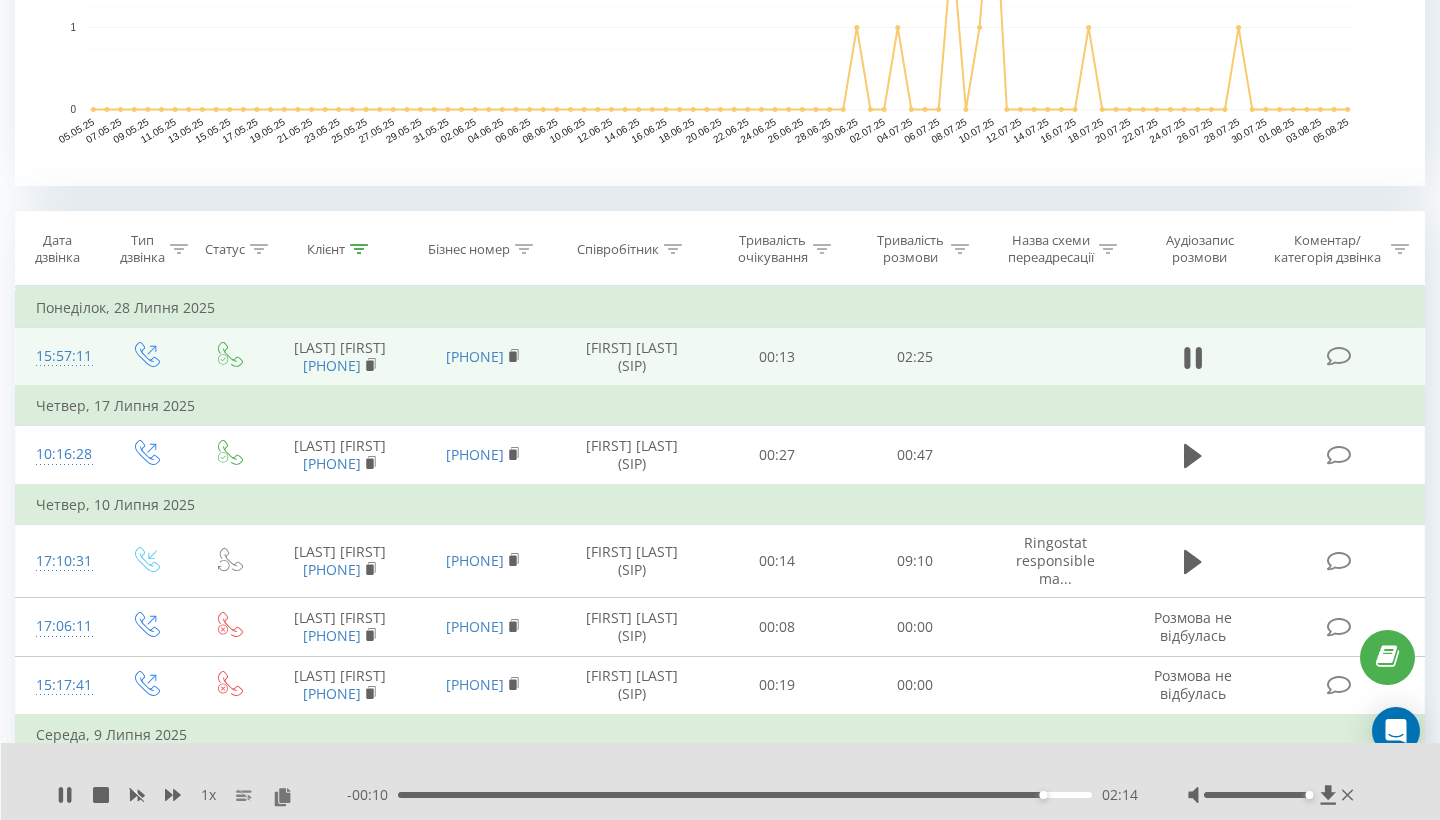 click on "02:14" at bounding box center (745, 795) 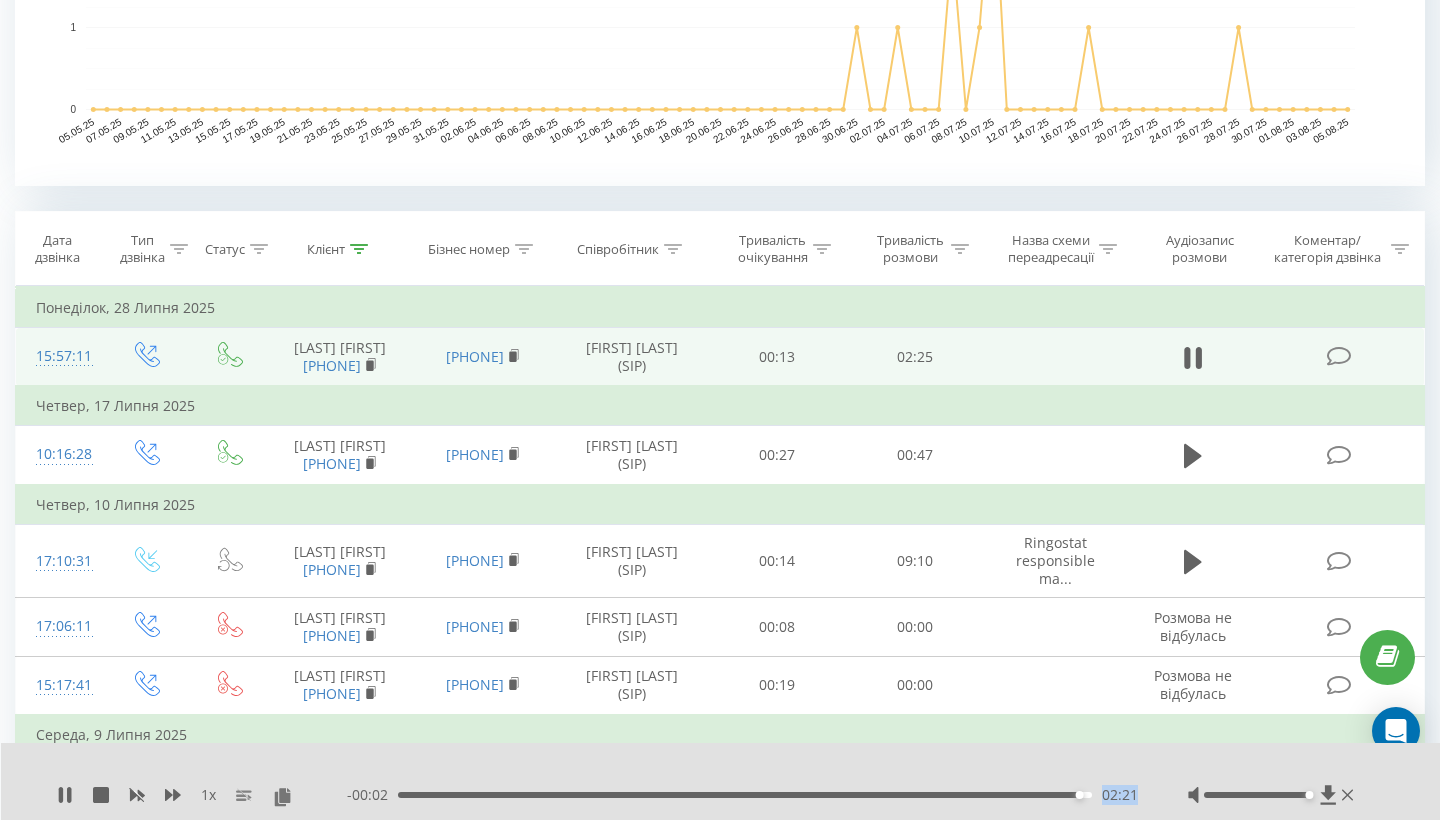 click at bounding box center (1273, 795) 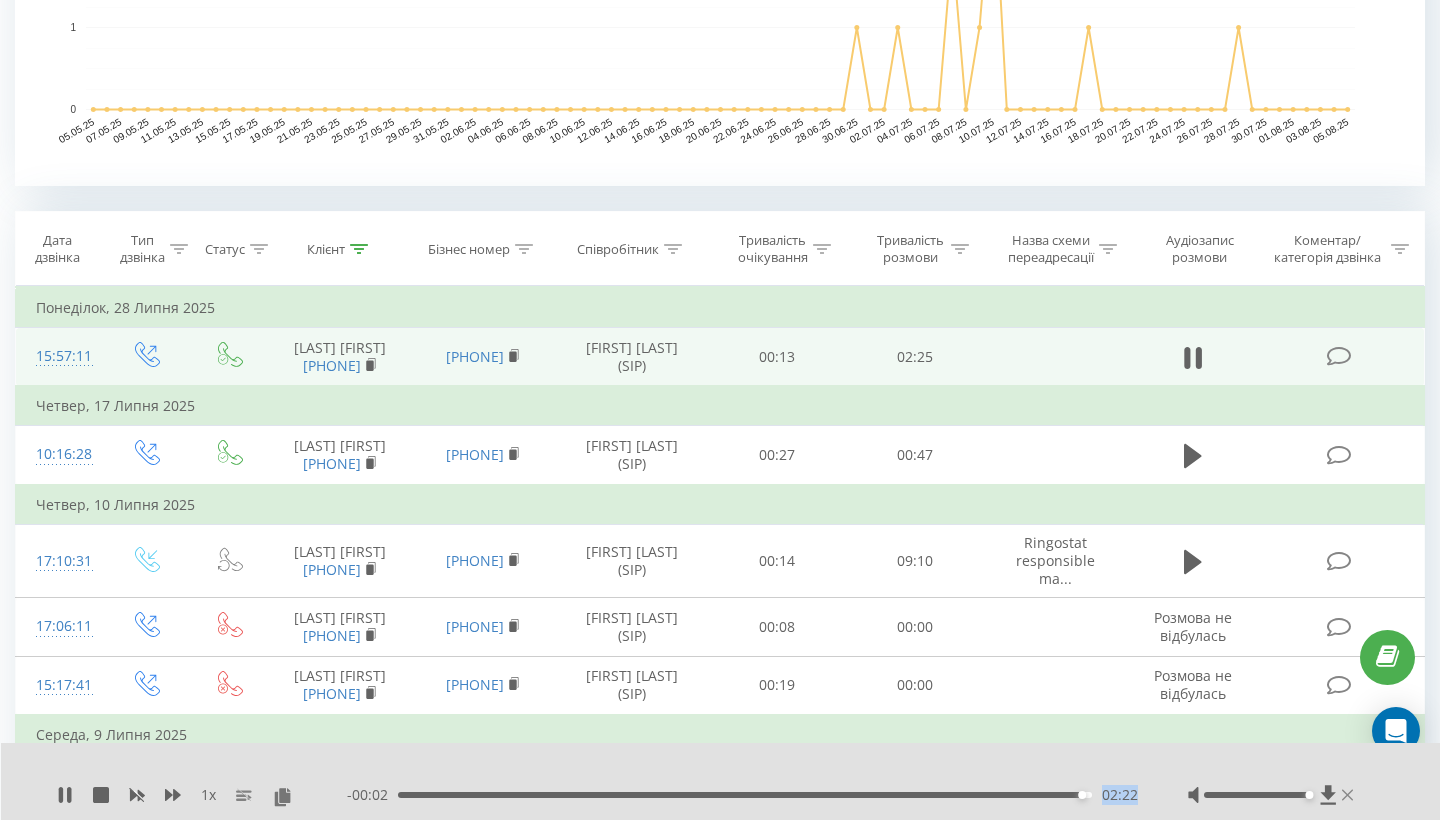 click 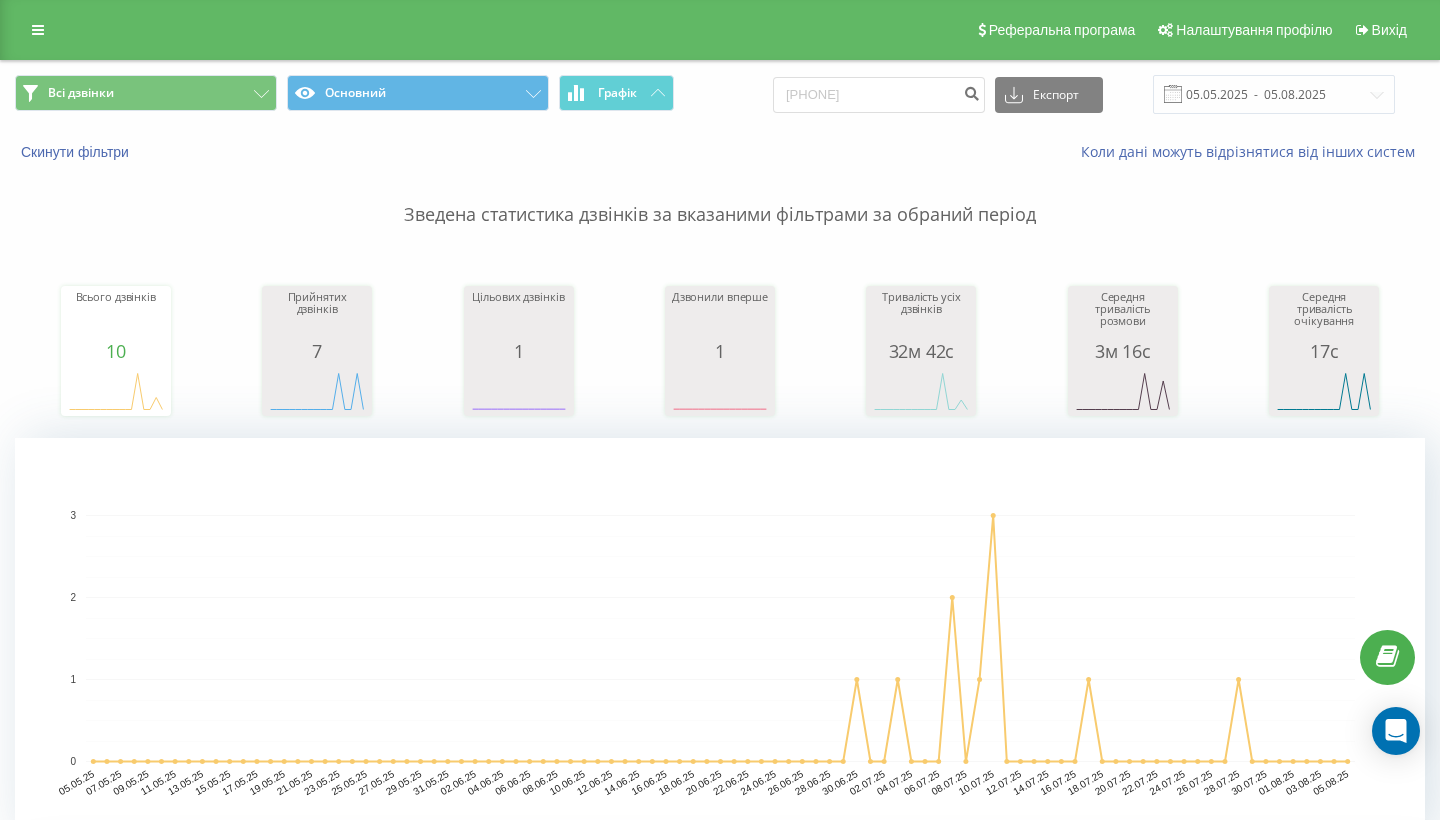 scroll, scrollTop: 0, scrollLeft: 0, axis: both 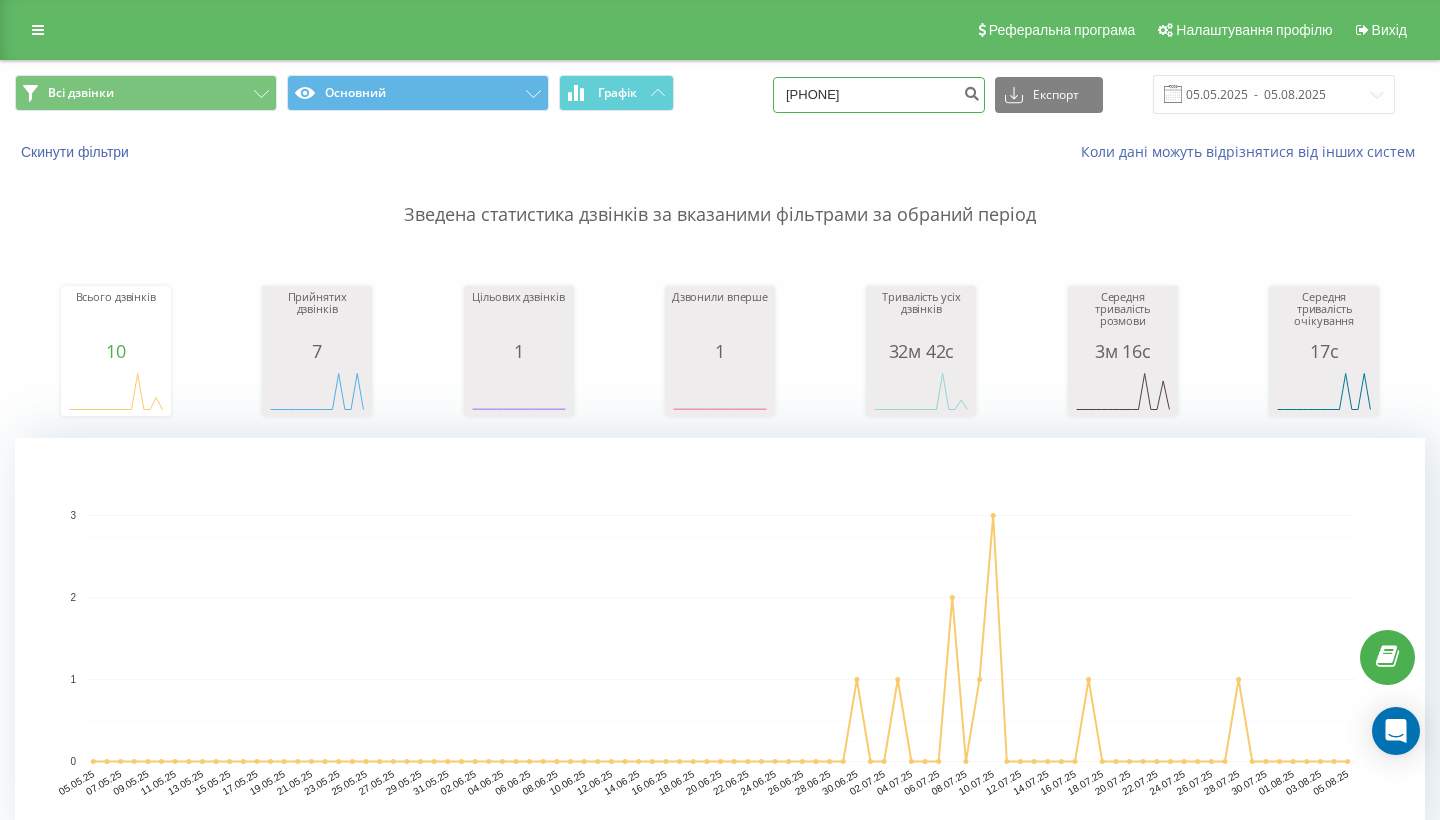 drag, startPoint x: 966, startPoint y: 110, endPoint x: 714, endPoint y: 115, distance: 252.04959 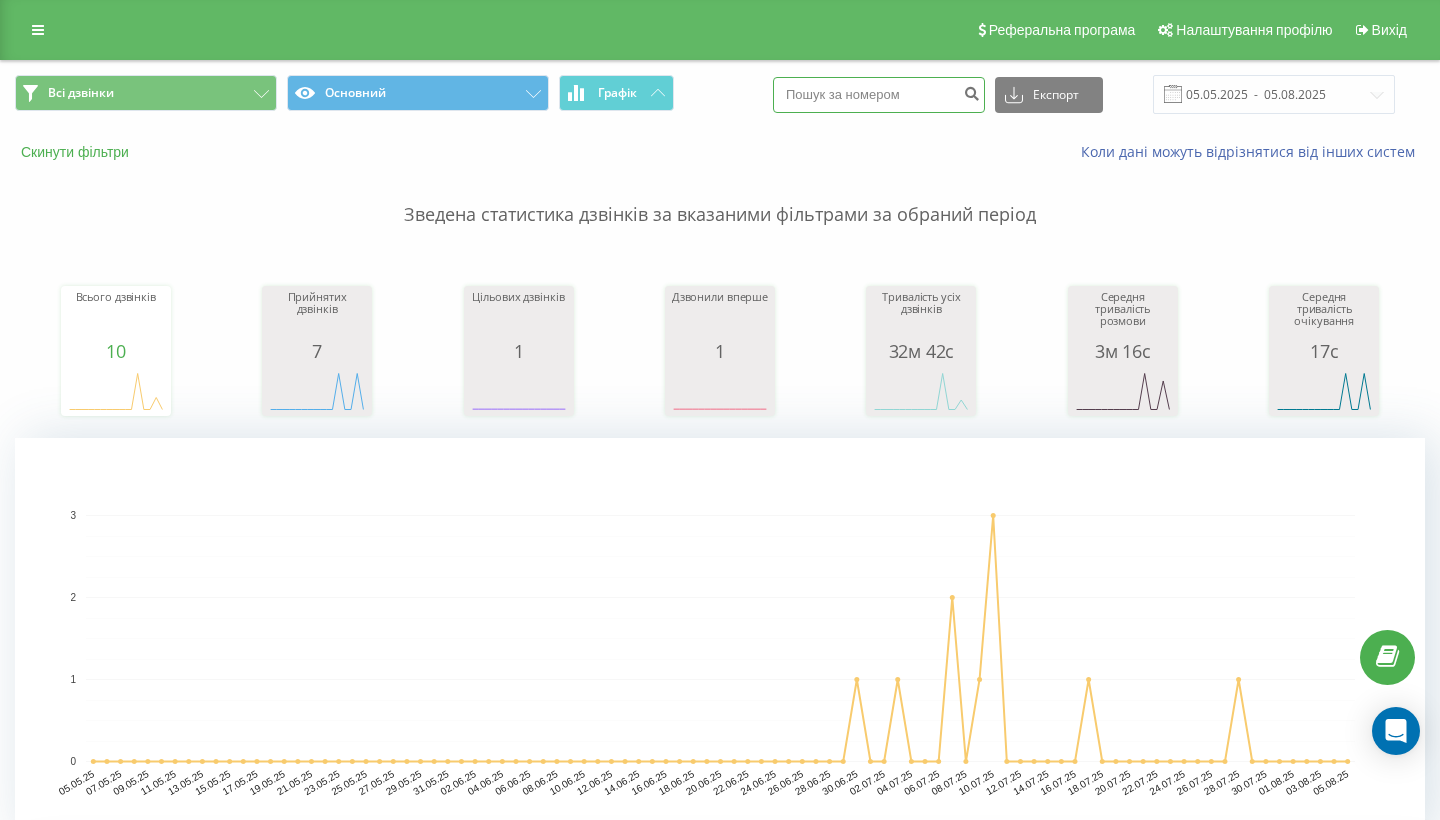 type 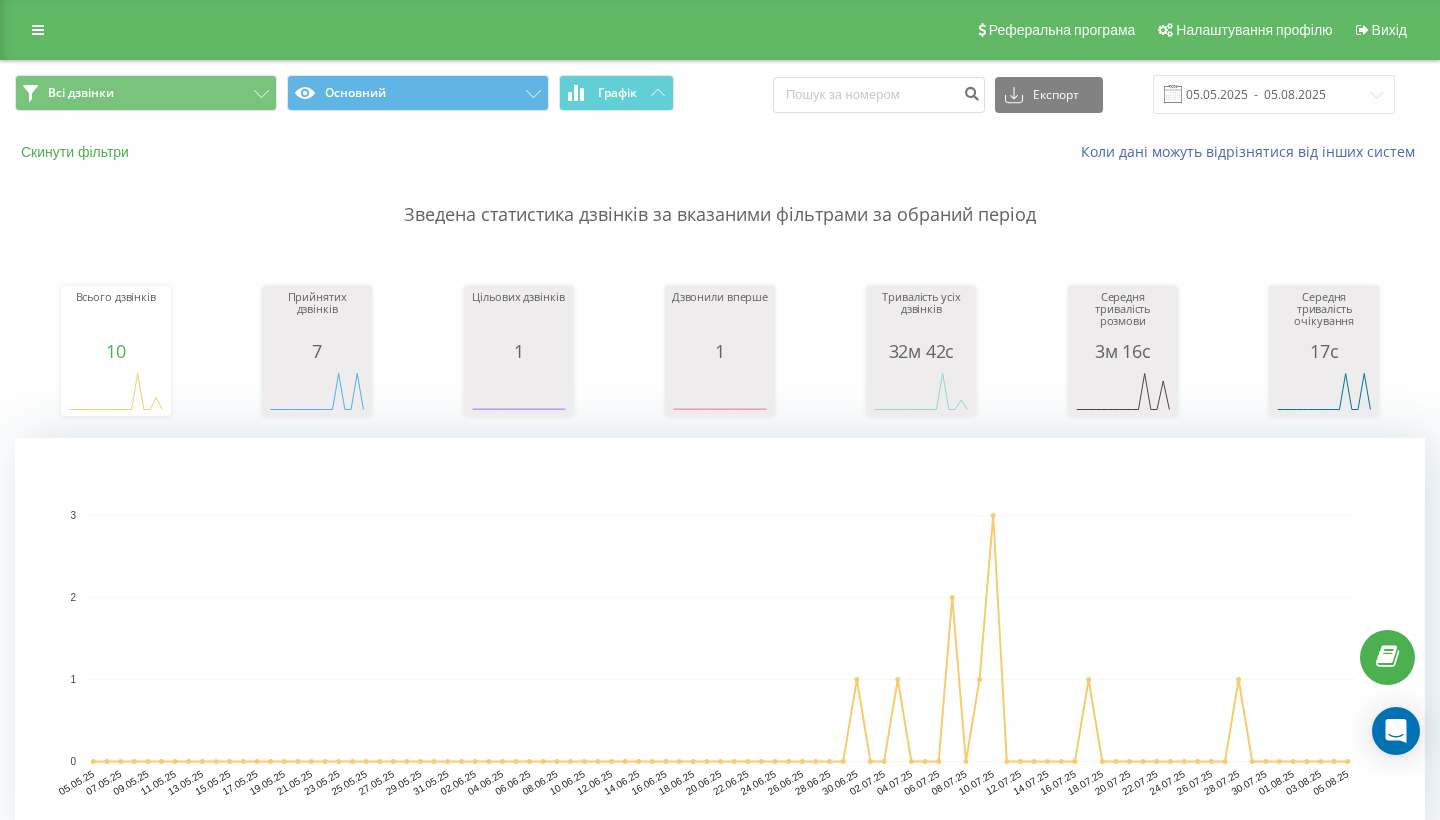 click on "Скинути фільтри" at bounding box center [77, 152] 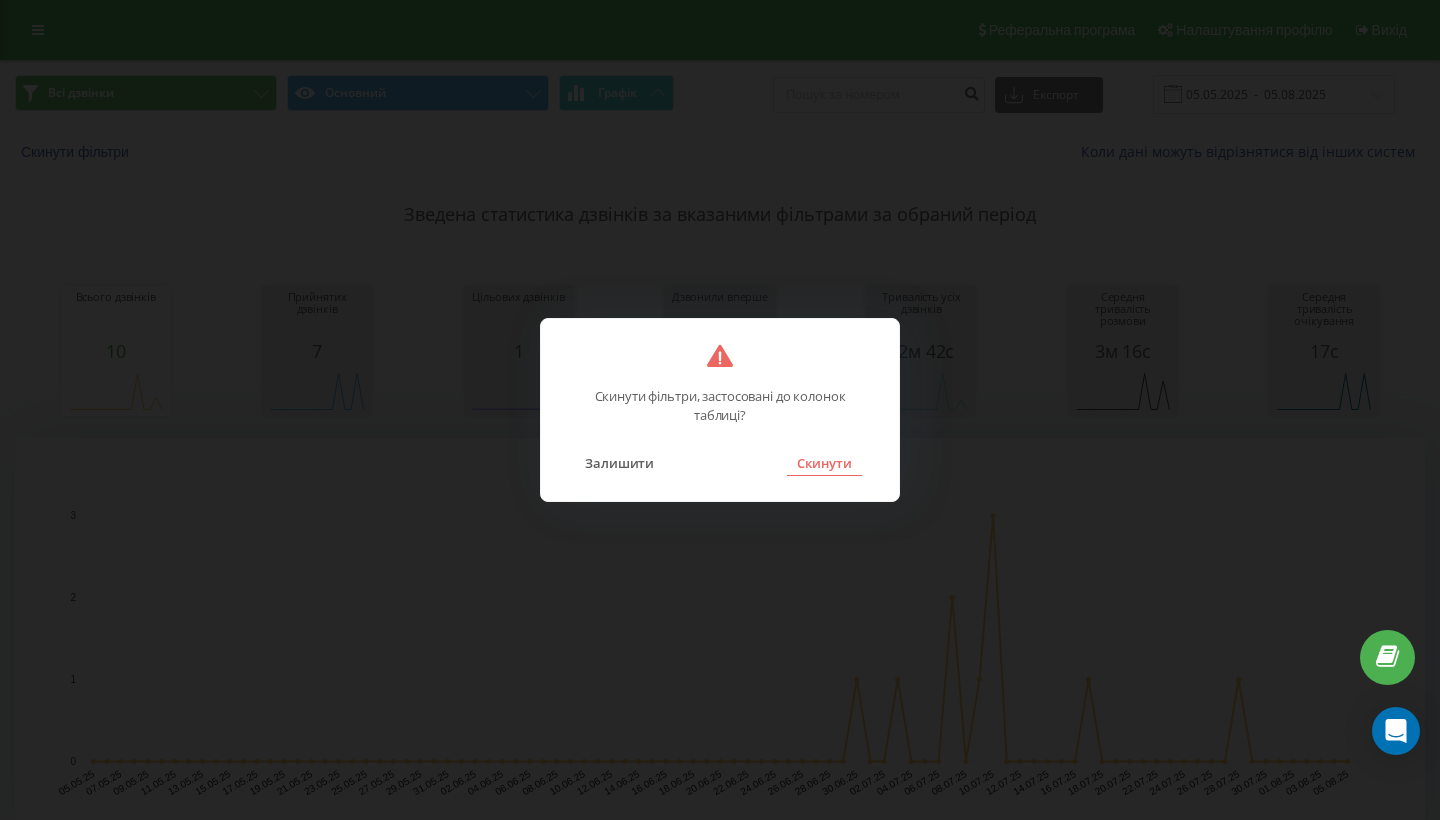 click on "Скинути" at bounding box center [824, 463] 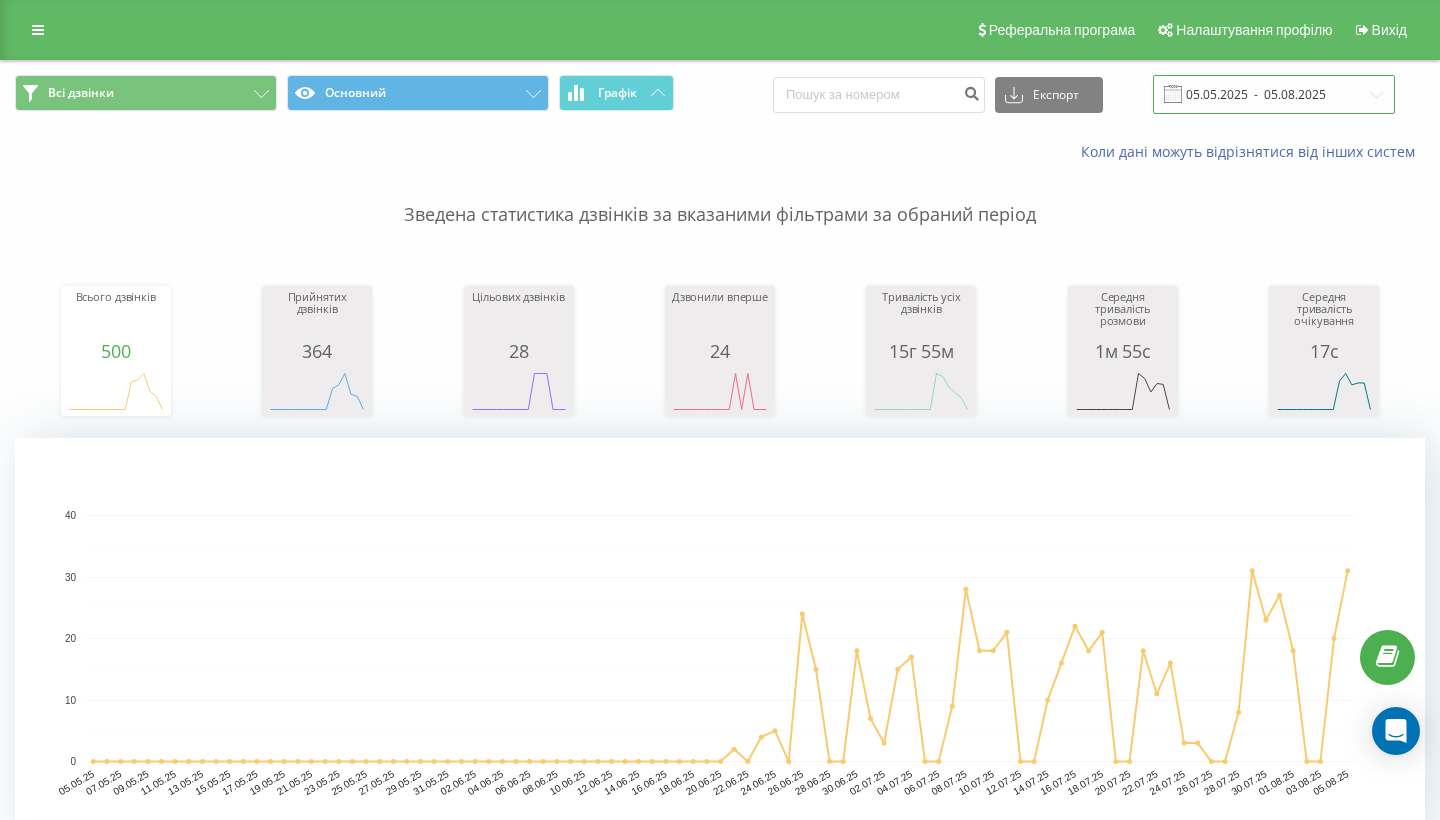 click on "05.05.2025  -  05.08.2025" at bounding box center (1274, 94) 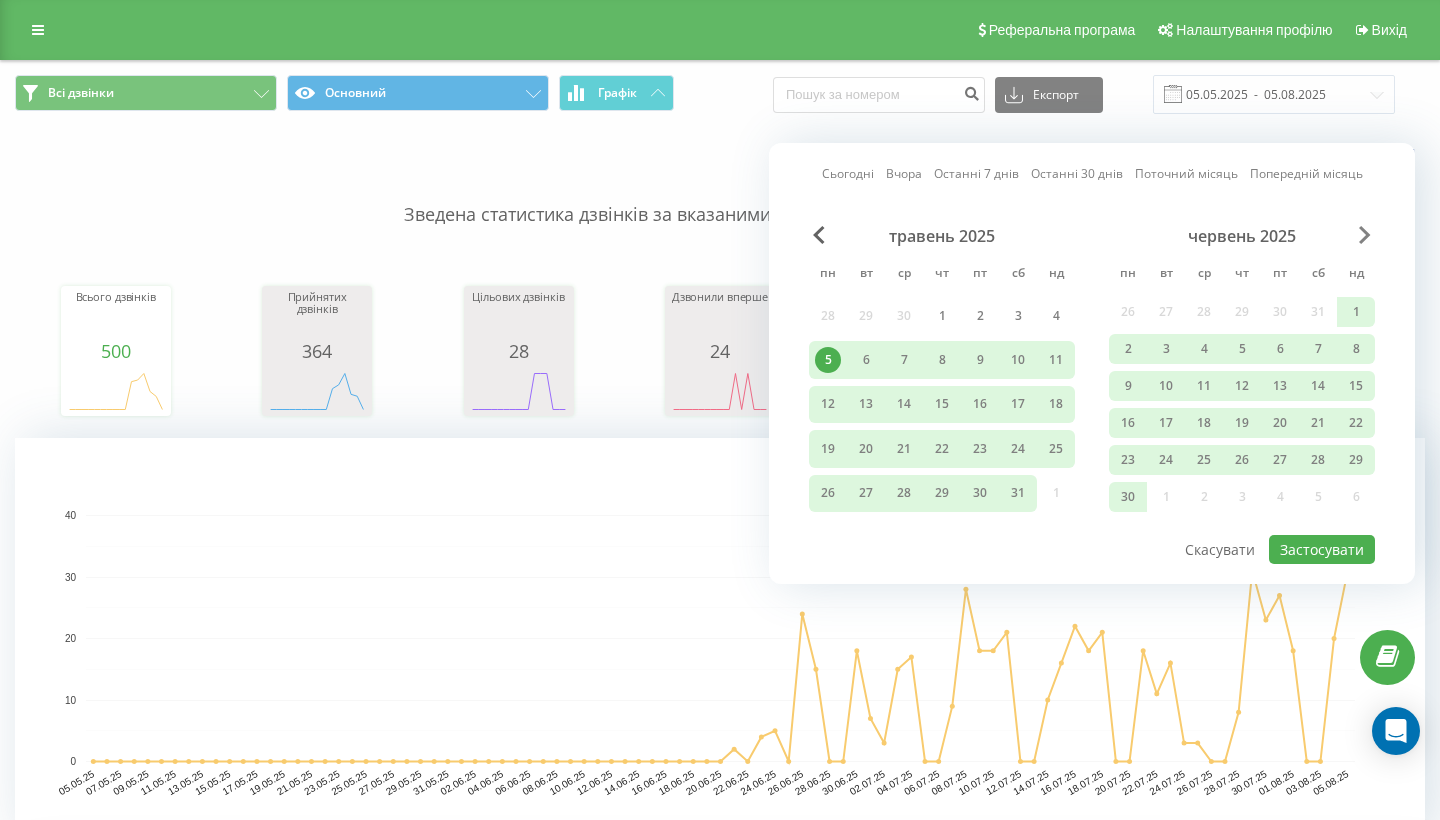 click at bounding box center (1365, 235) 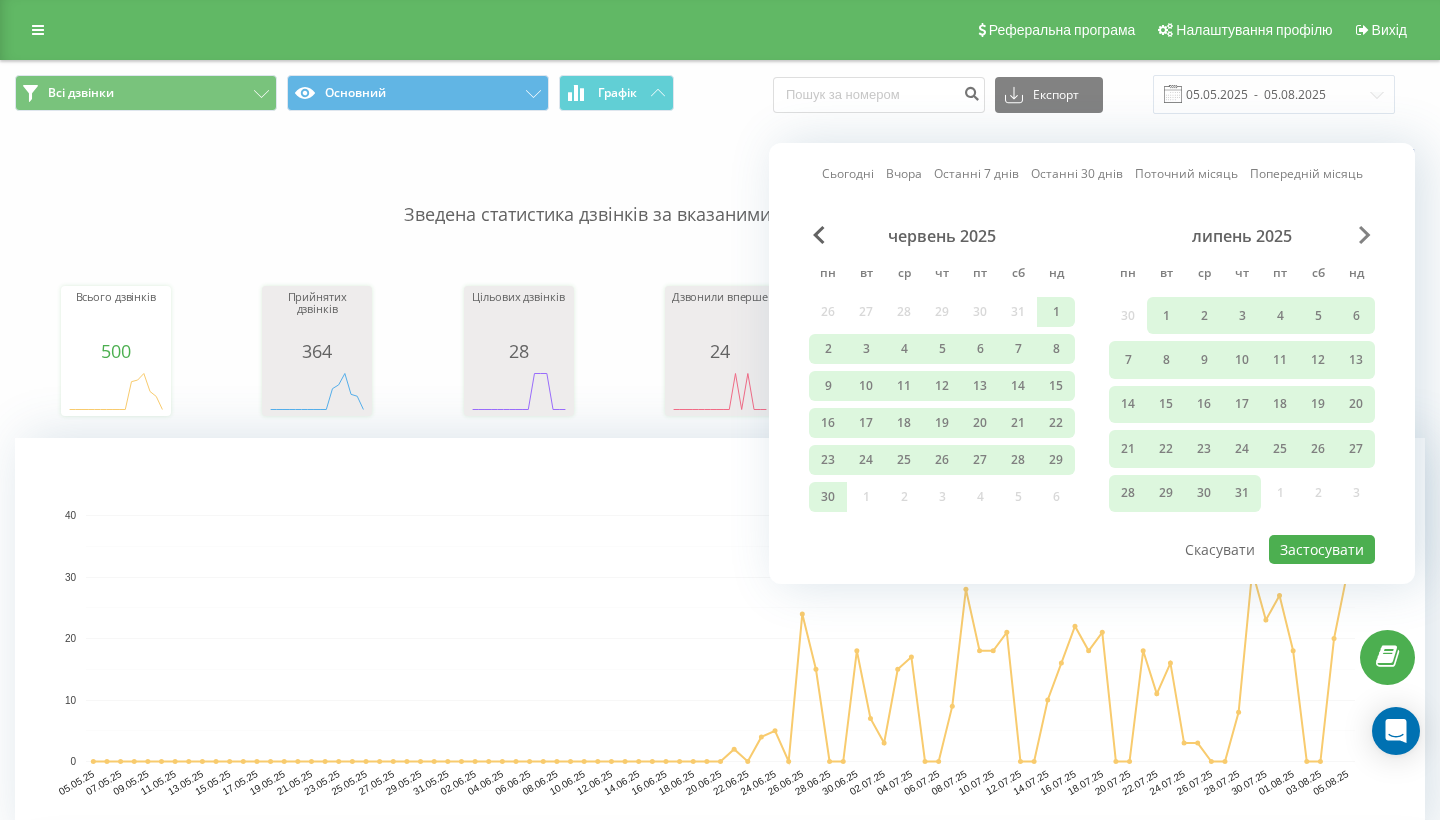click at bounding box center [1365, 235] 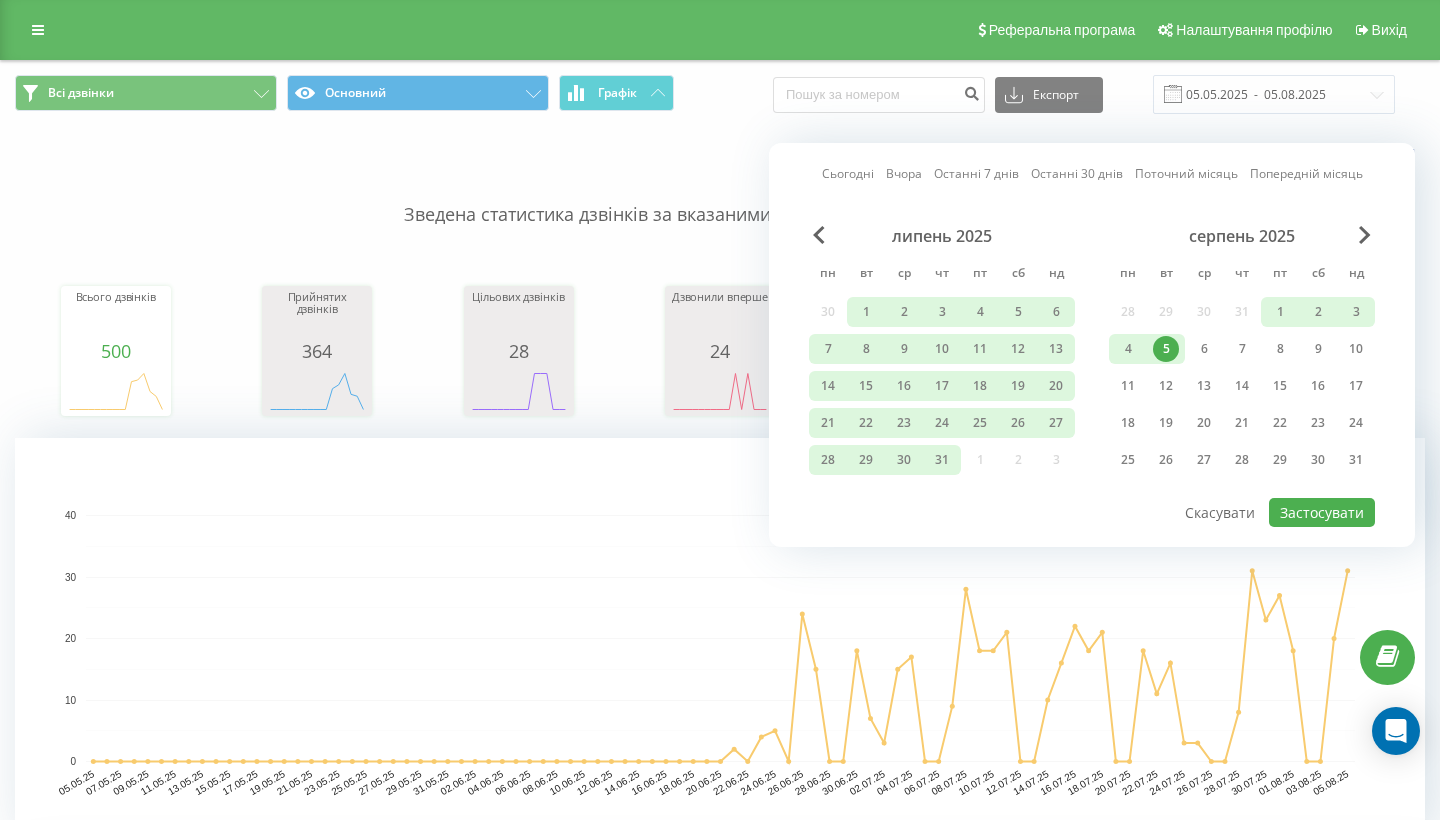 click on "5" at bounding box center (1166, 349) 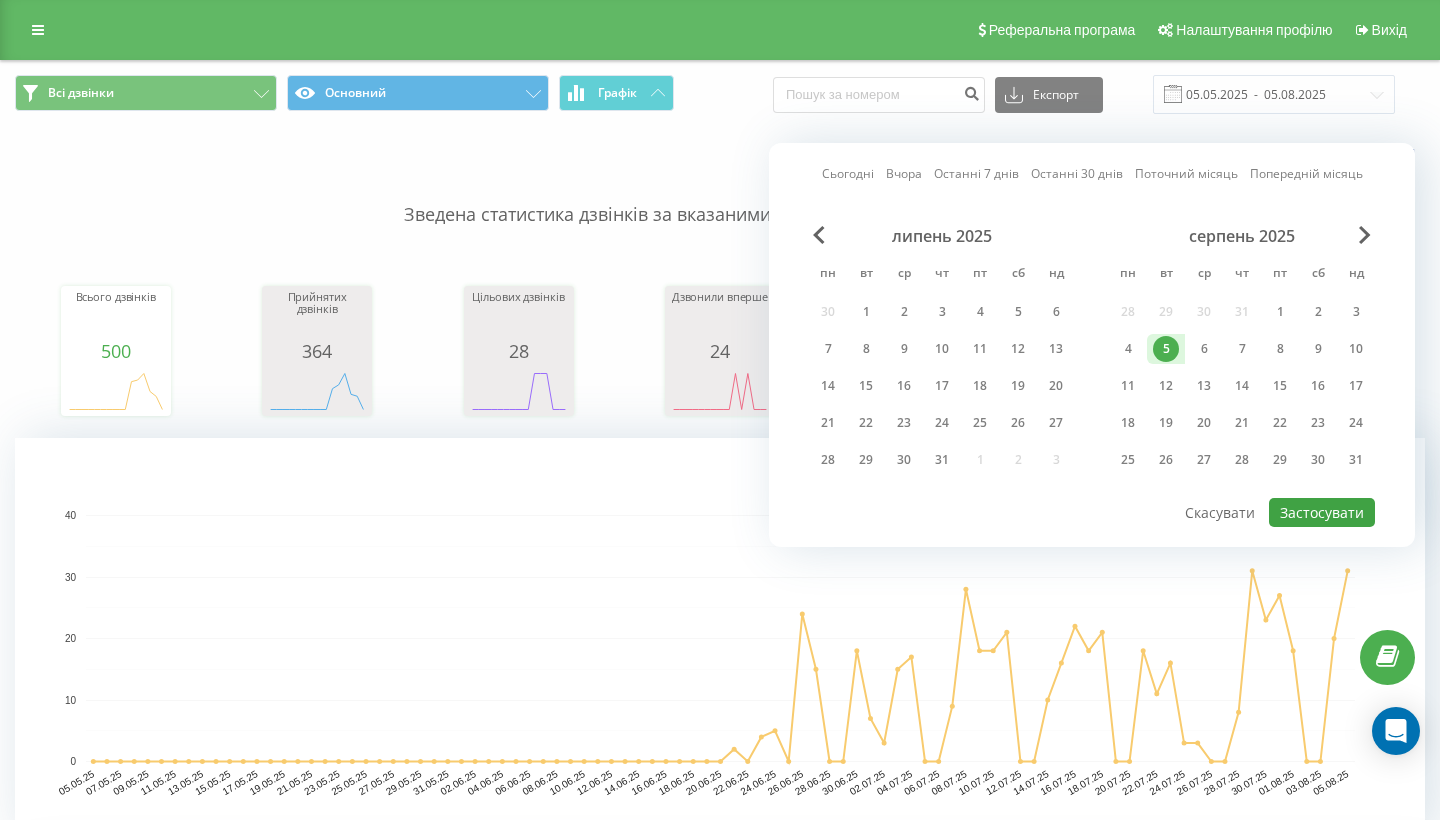 click on "Застосувати" at bounding box center [1322, 512] 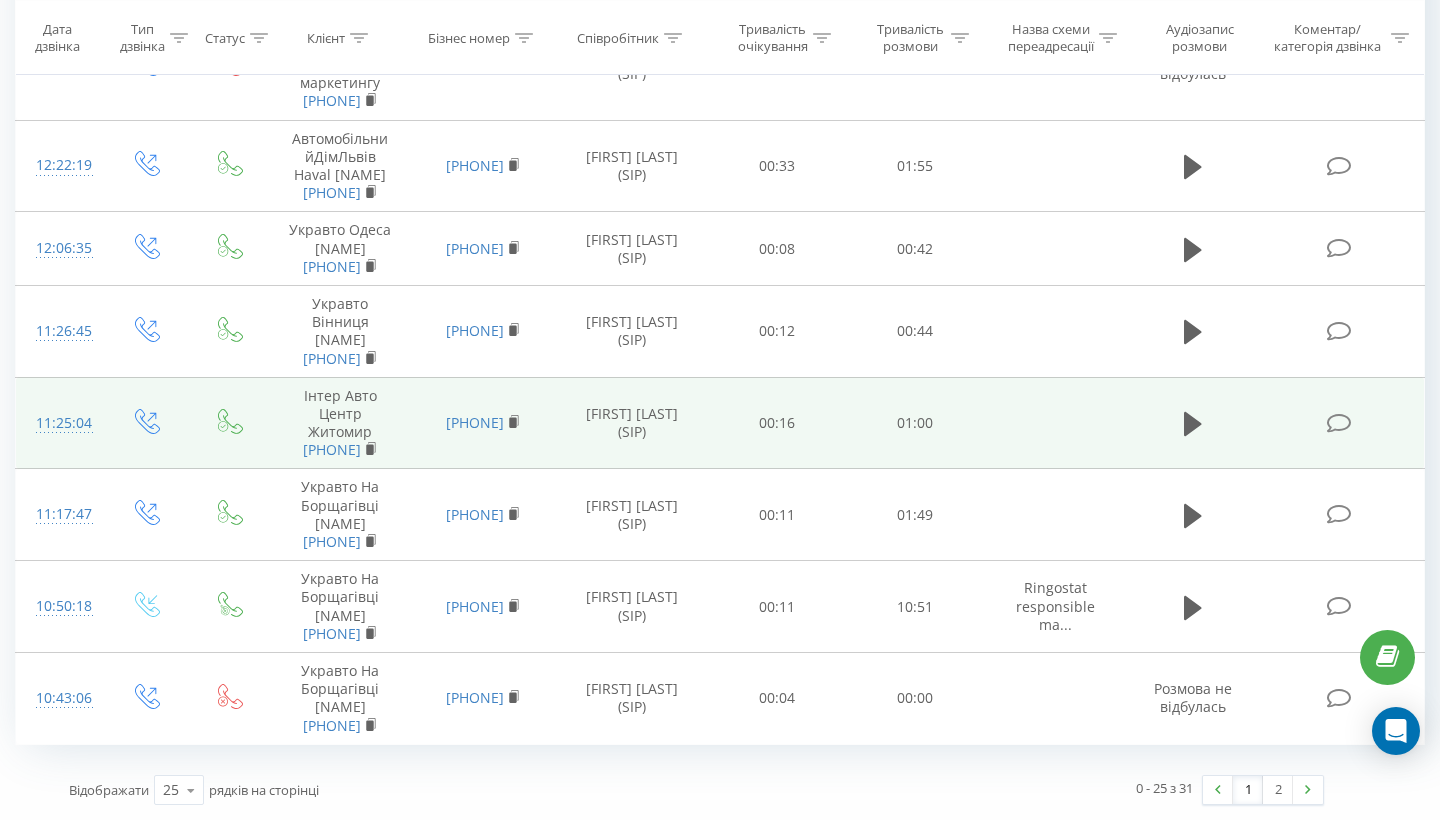 scroll, scrollTop: 2867, scrollLeft: 0, axis: vertical 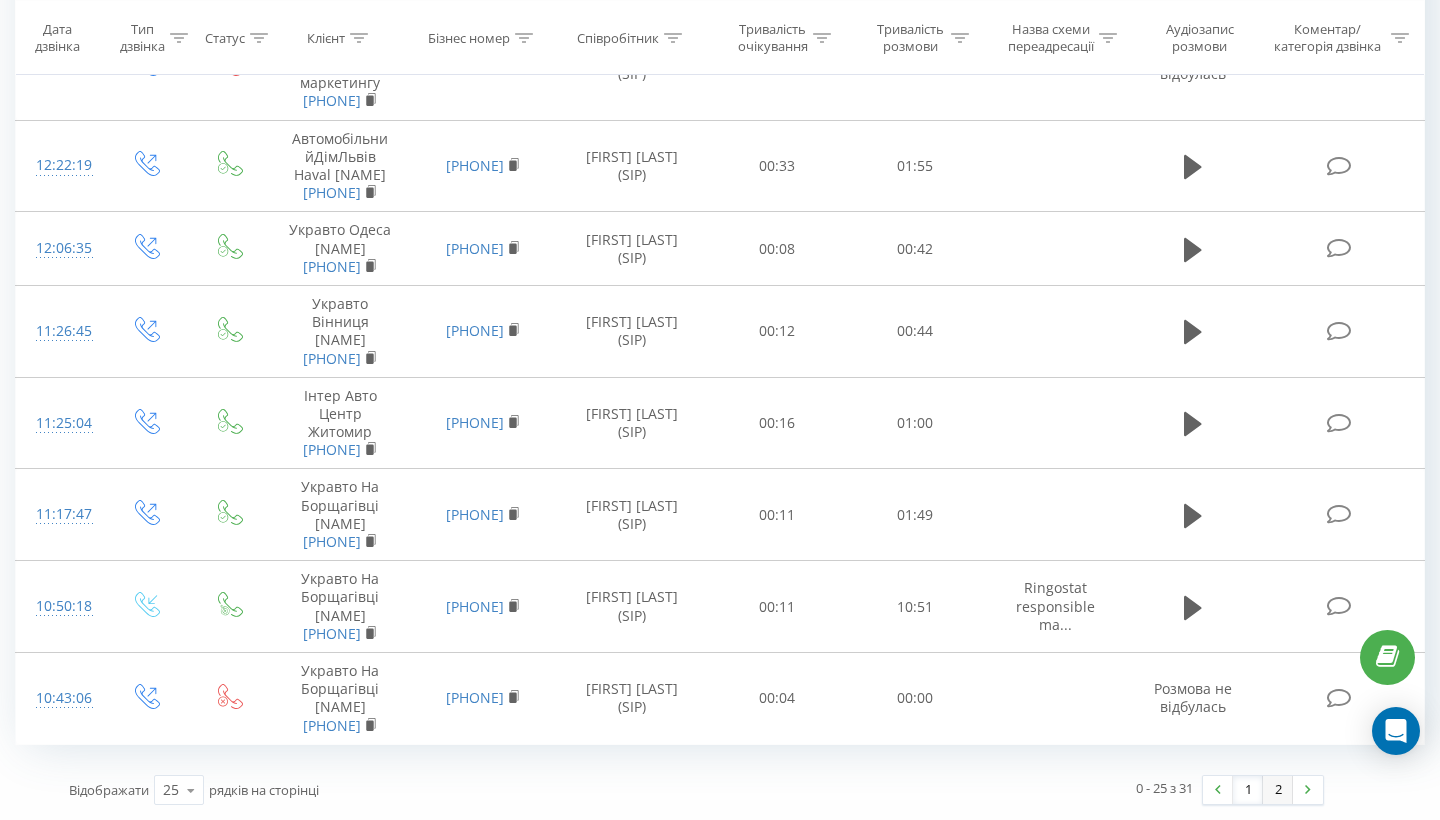 click on "2" at bounding box center [1278, 790] 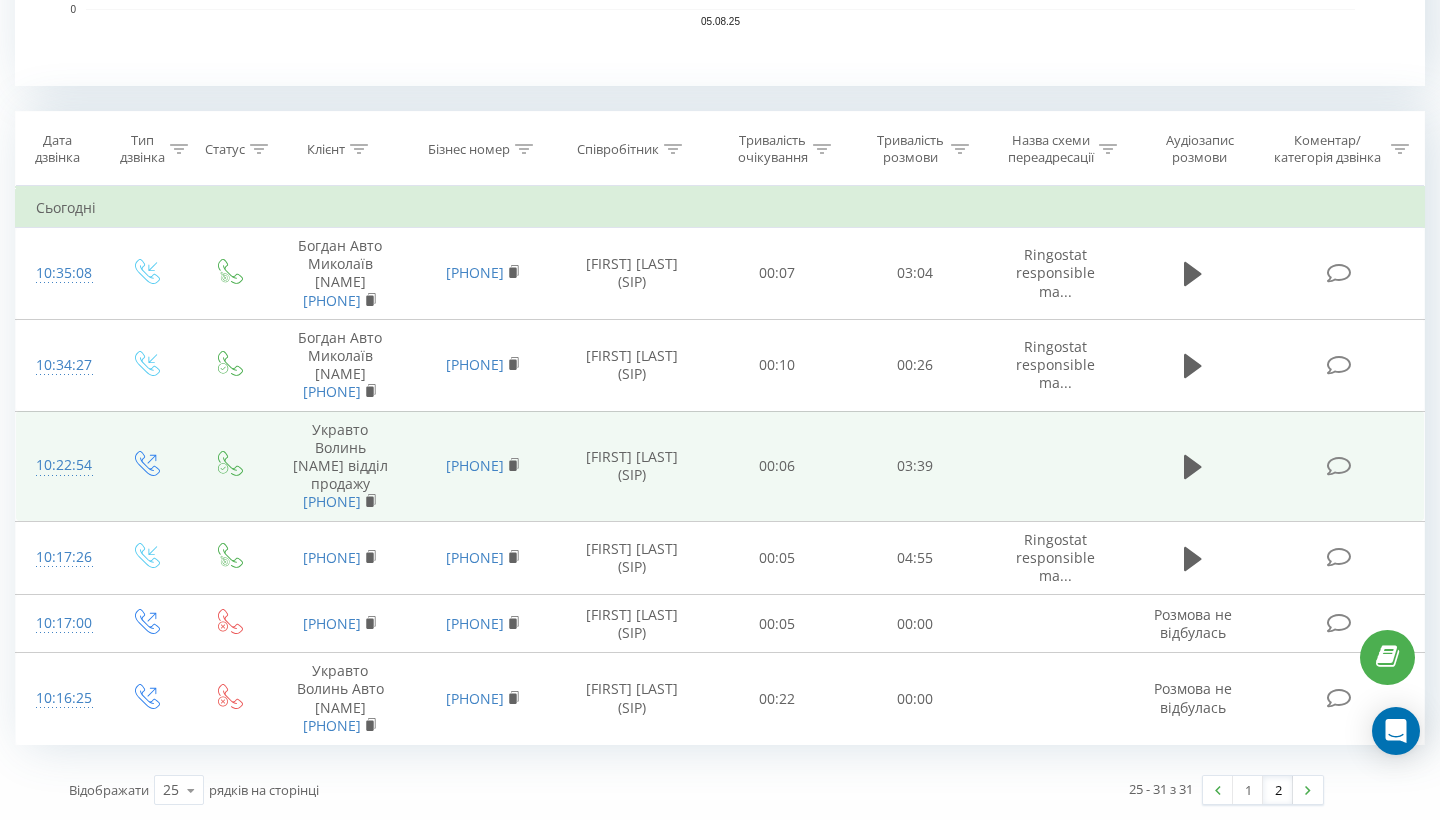 scroll, scrollTop: 817, scrollLeft: 0, axis: vertical 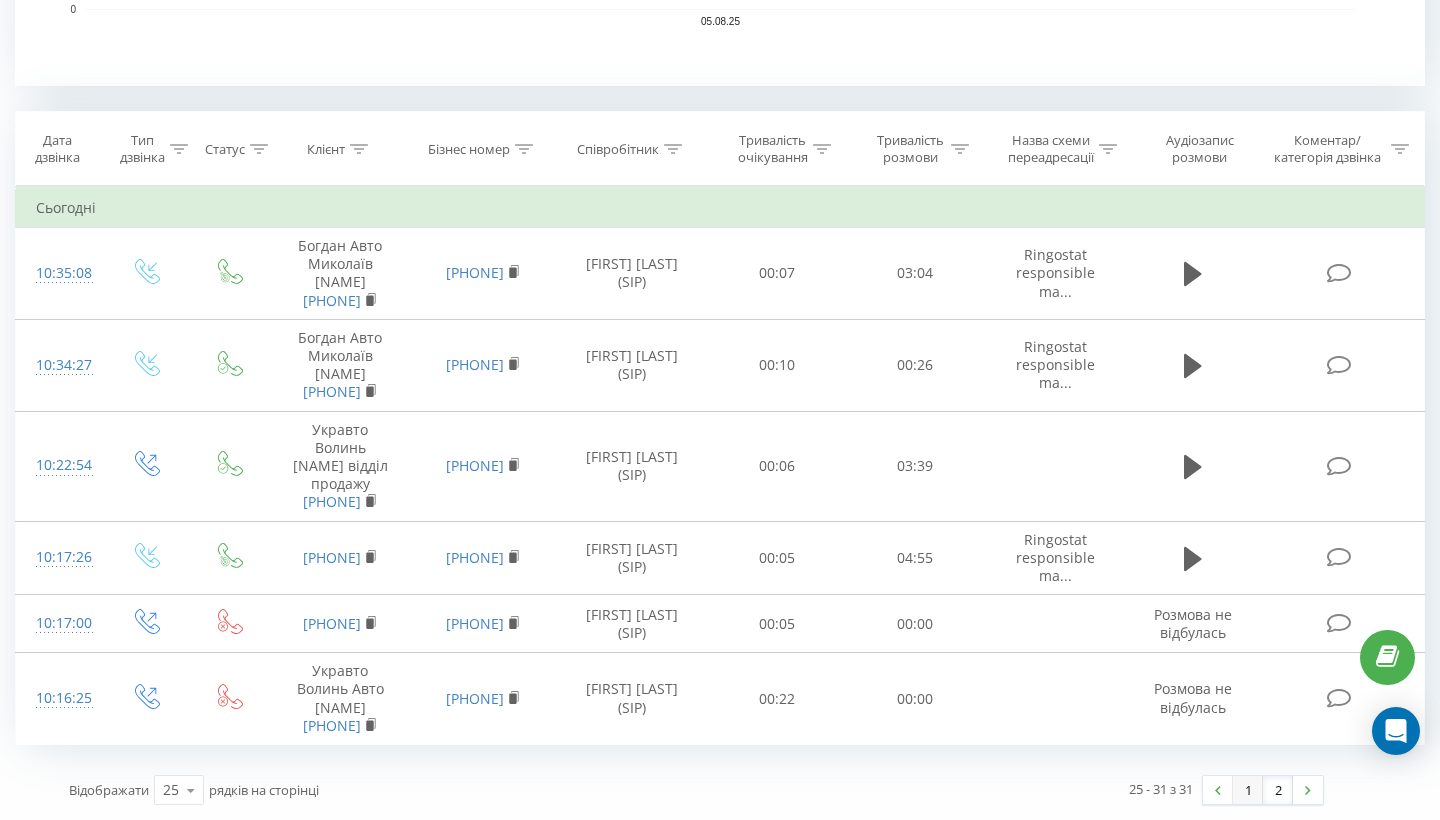 click on "1" at bounding box center [1248, 790] 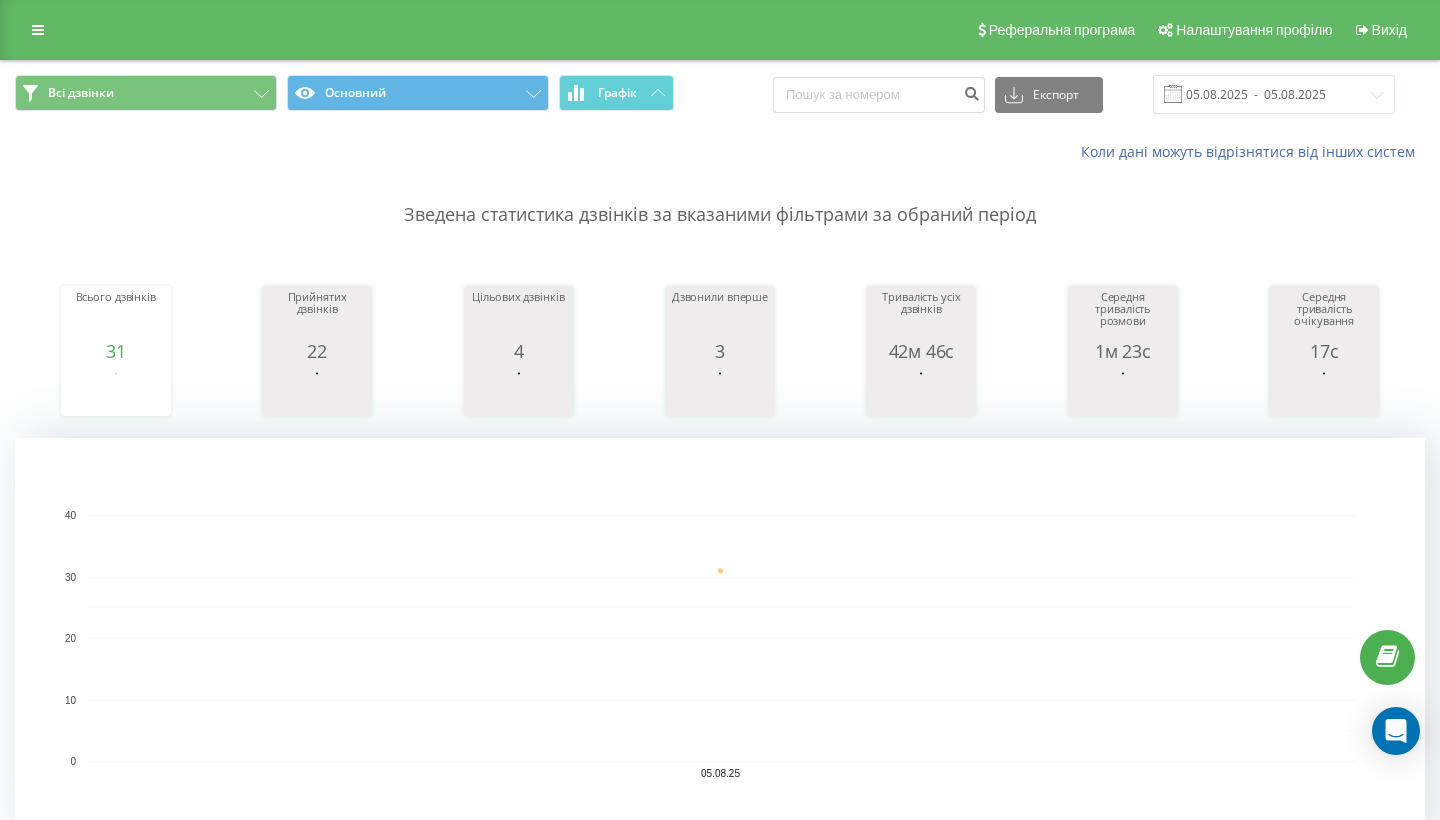 scroll, scrollTop: 0, scrollLeft: 0, axis: both 